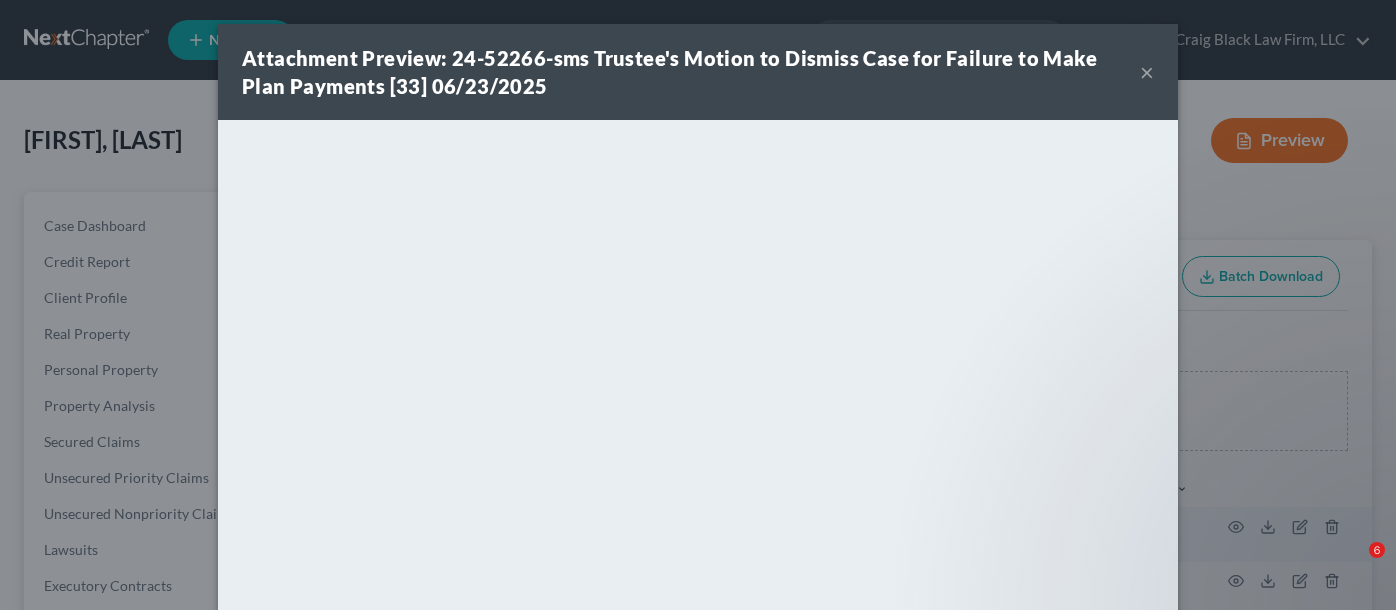 scroll, scrollTop: 303, scrollLeft: 0, axis: vertical 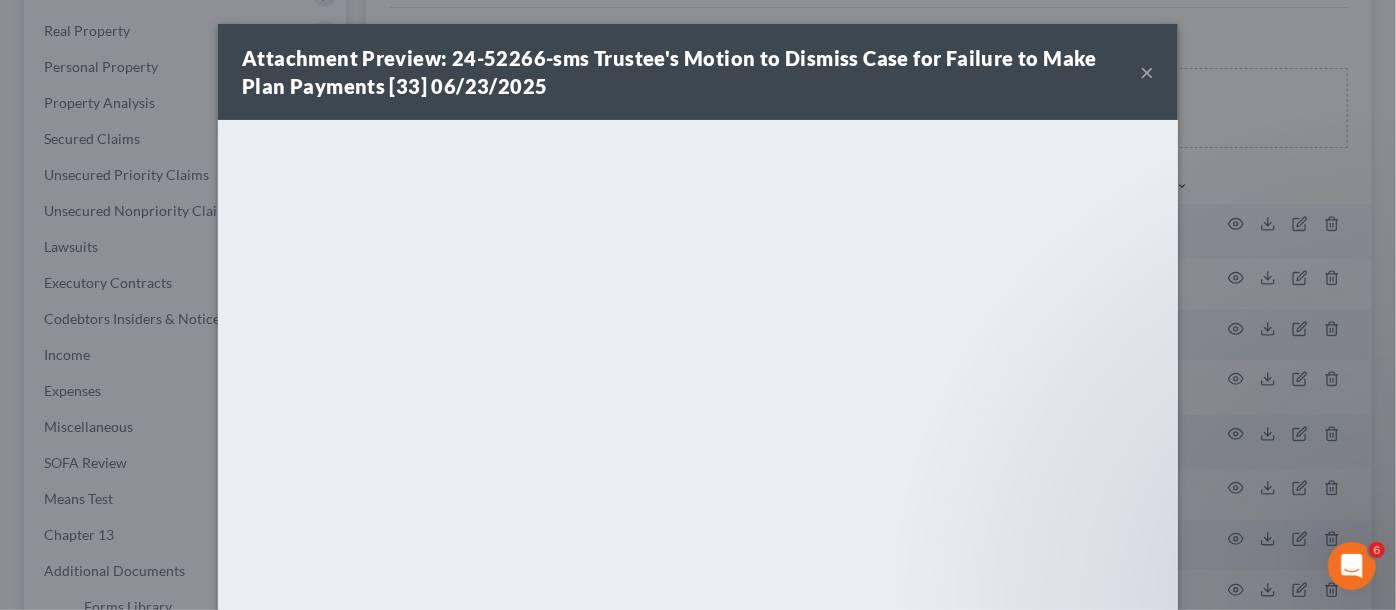 click on "×" at bounding box center [1147, 72] 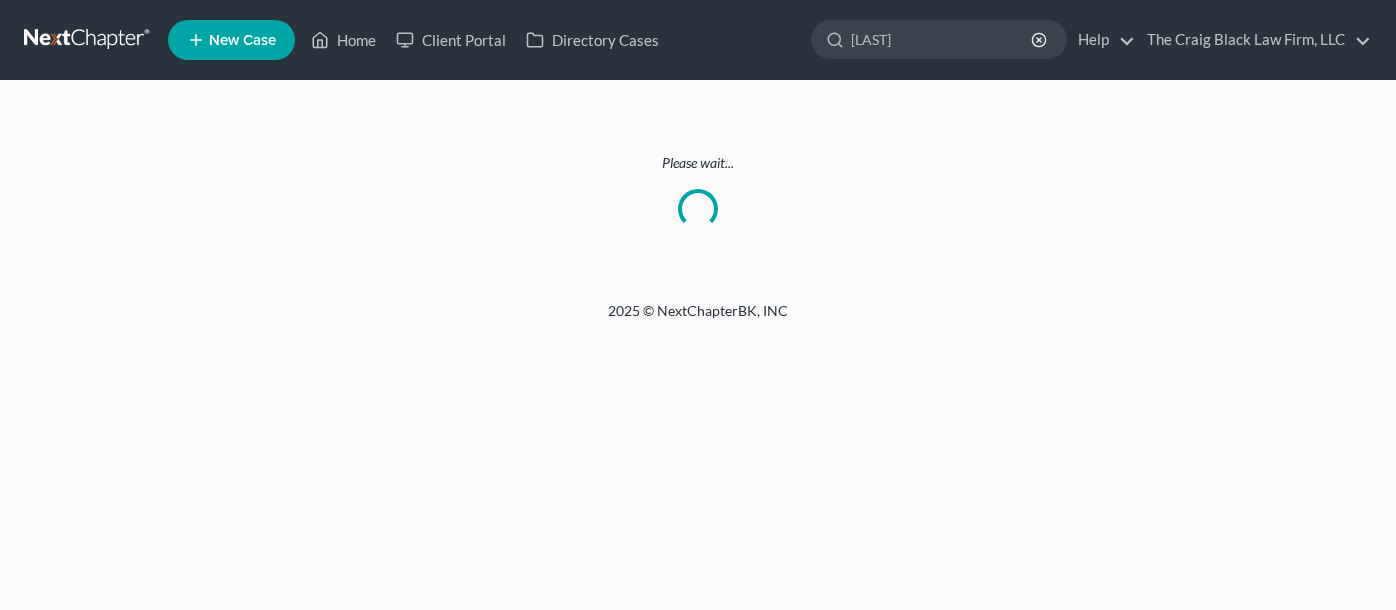 scroll, scrollTop: 0, scrollLeft: 0, axis: both 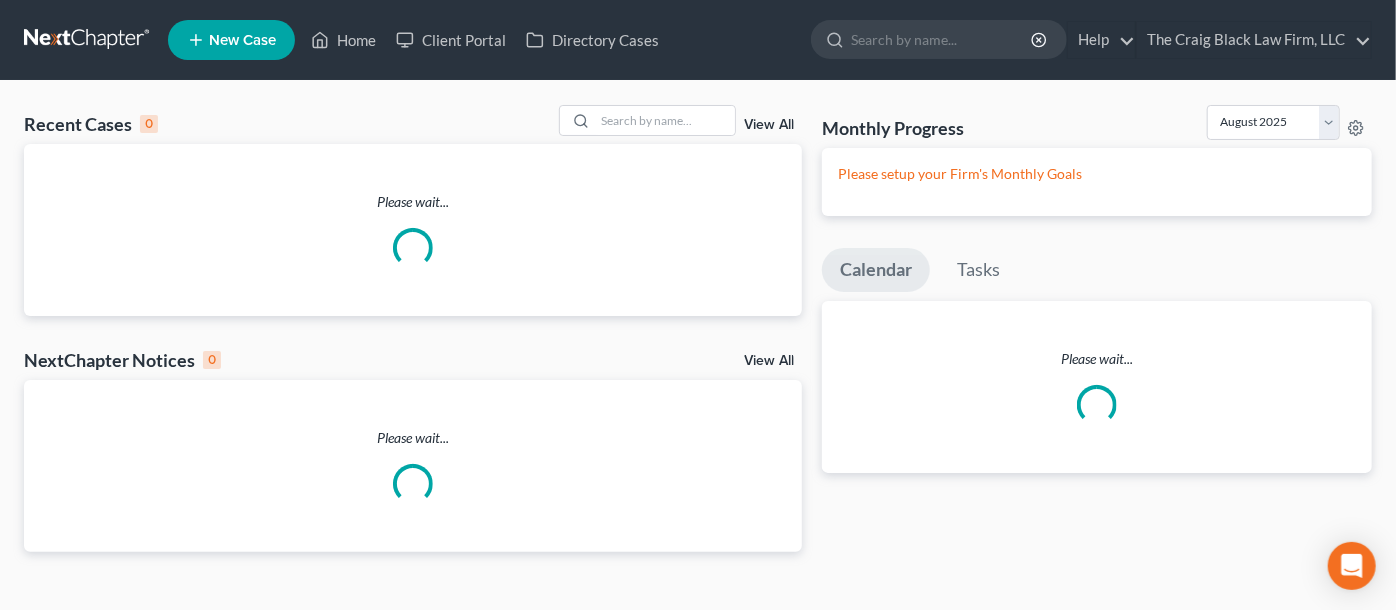 click at bounding box center [88, 40] 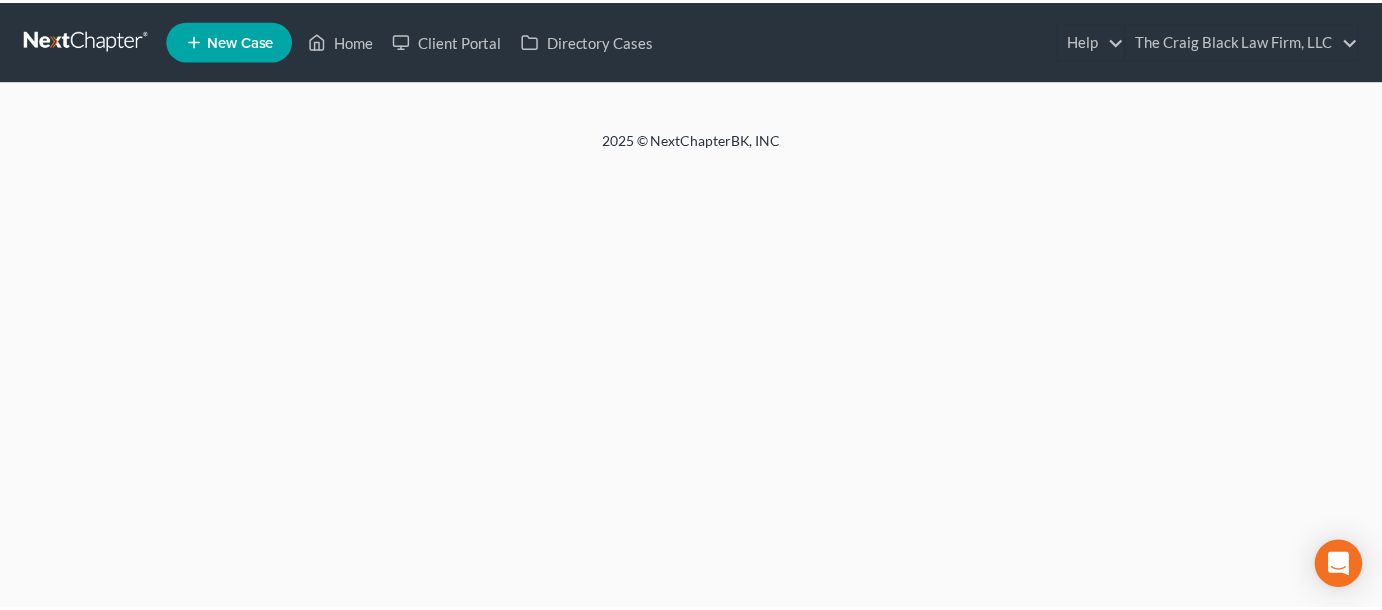 scroll, scrollTop: 0, scrollLeft: 0, axis: both 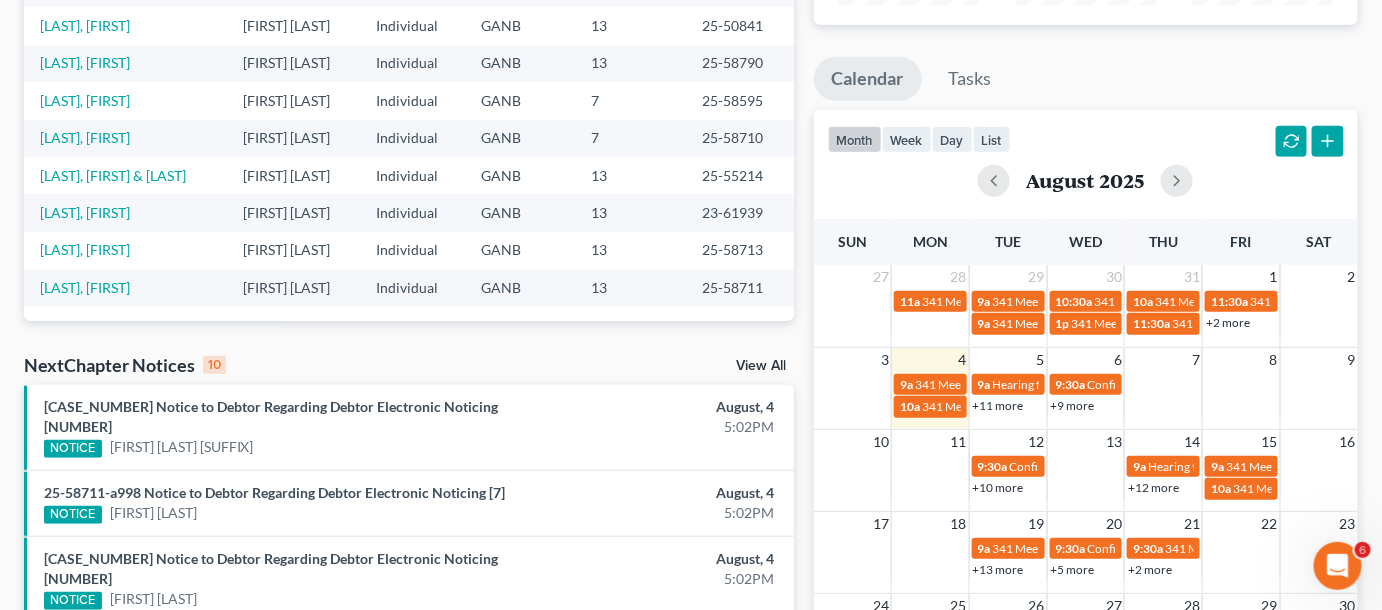 click on "+11 more" at bounding box center [998, 405] 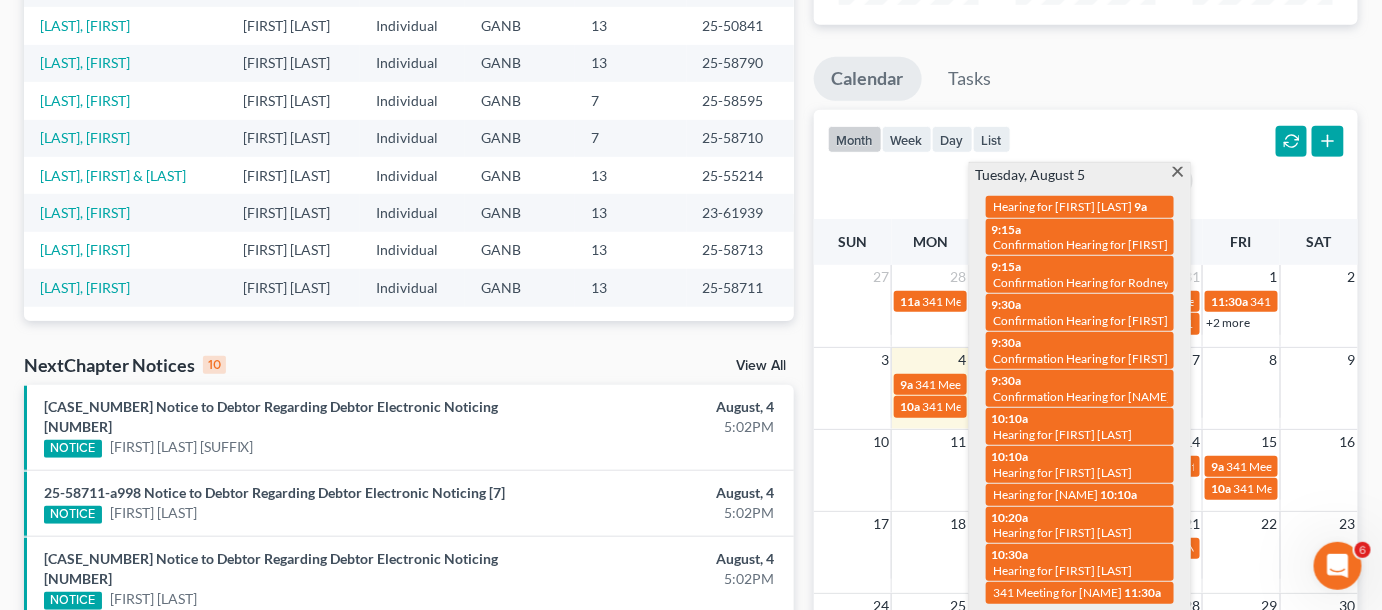 click at bounding box center (1178, 173) 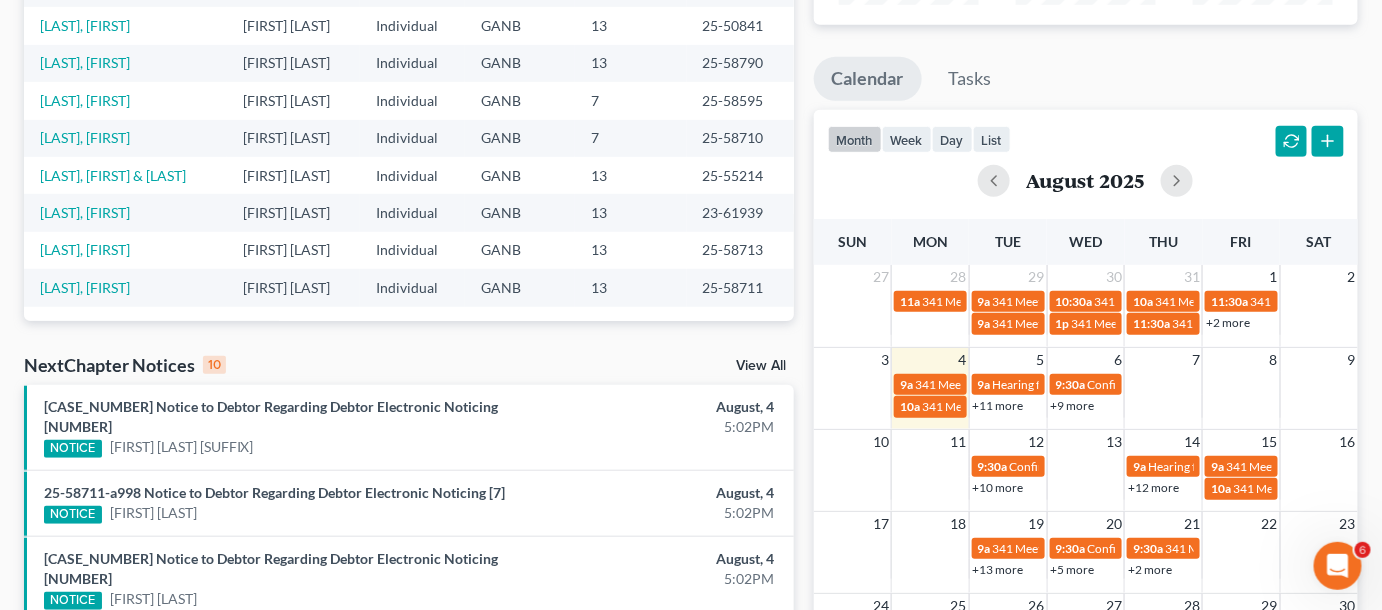 click on "+9 more" at bounding box center (1073, 405) 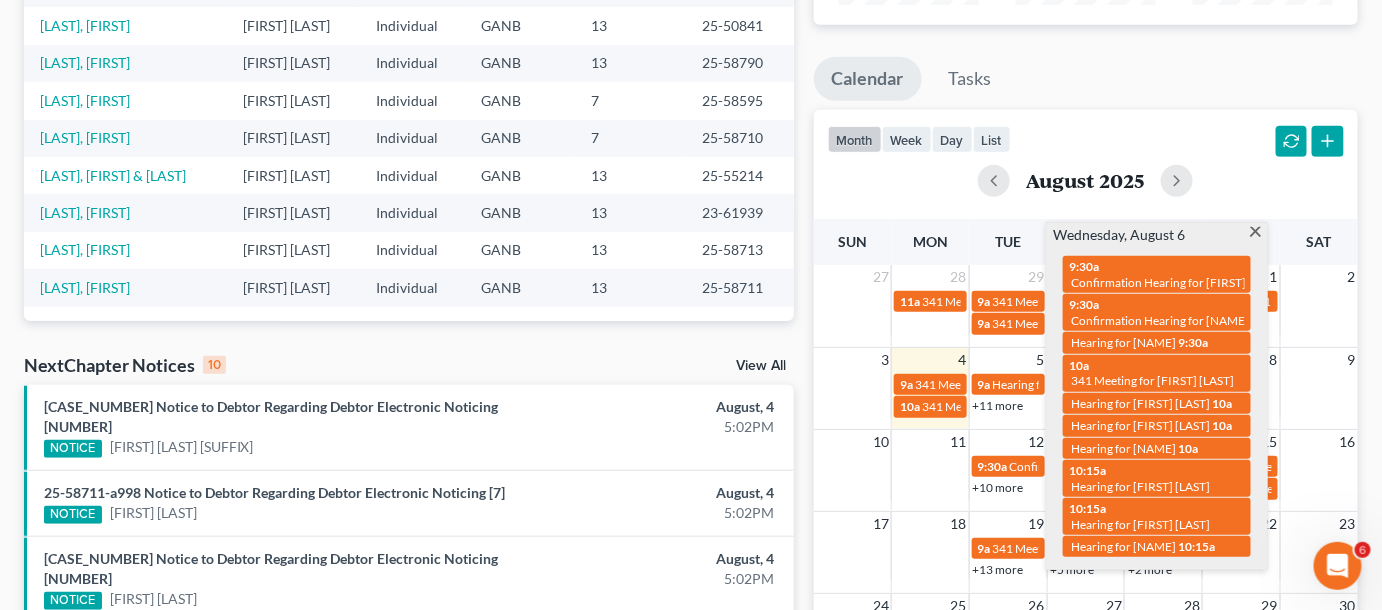 click at bounding box center (1255, 233) 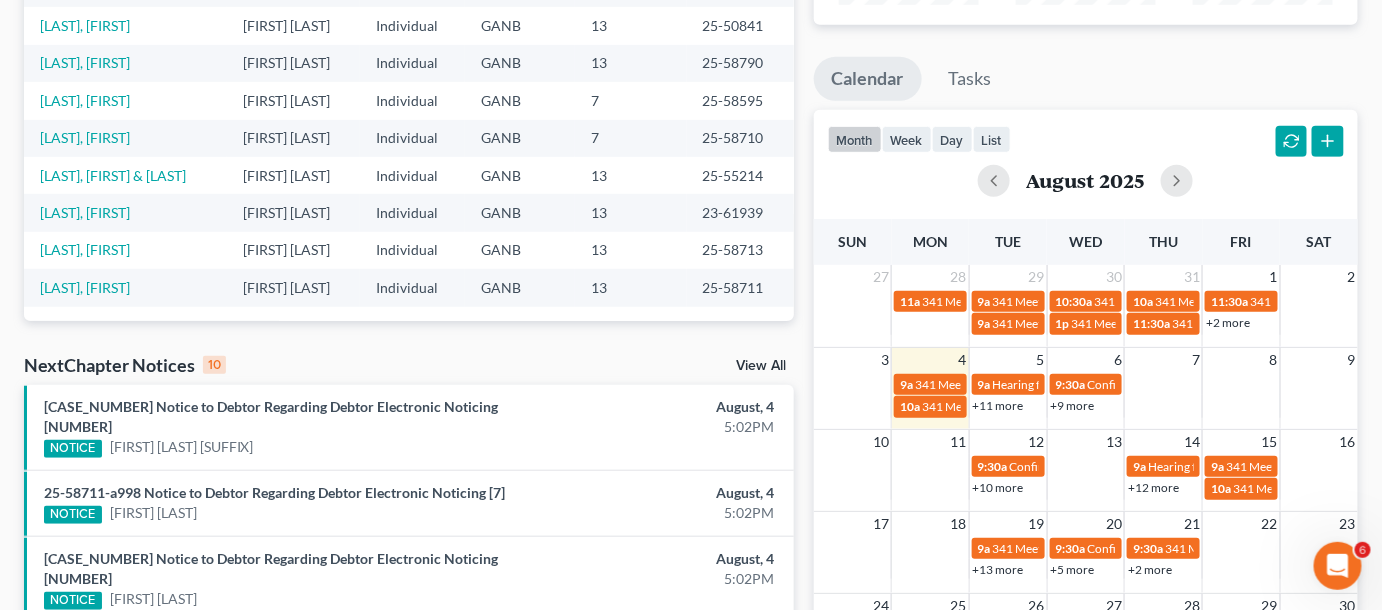 click on "+10 more" at bounding box center (998, 487) 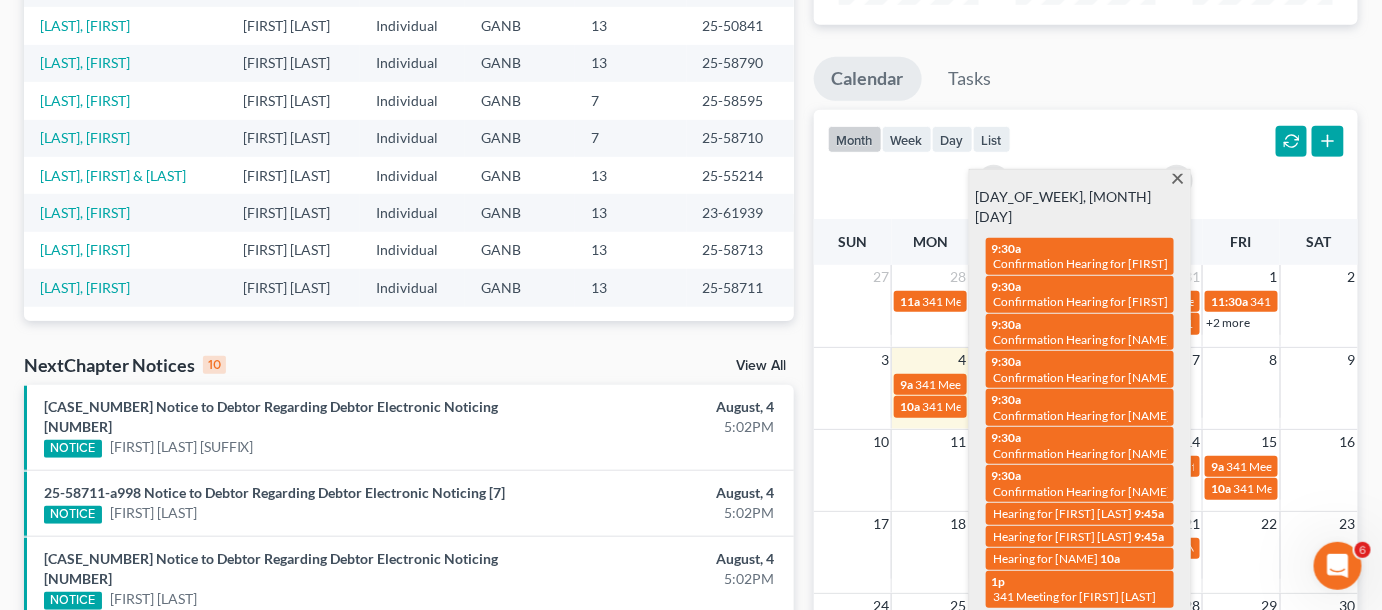 click at bounding box center (1178, 180) 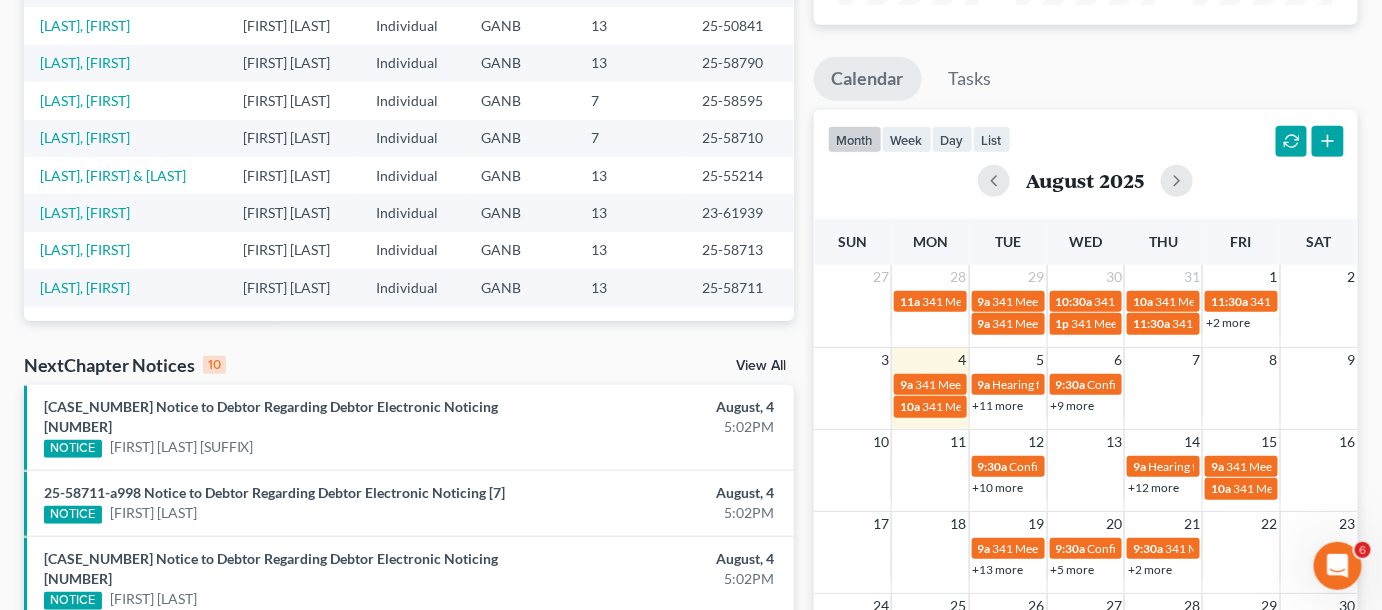 click on "+12 more" at bounding box center (1153, 487) 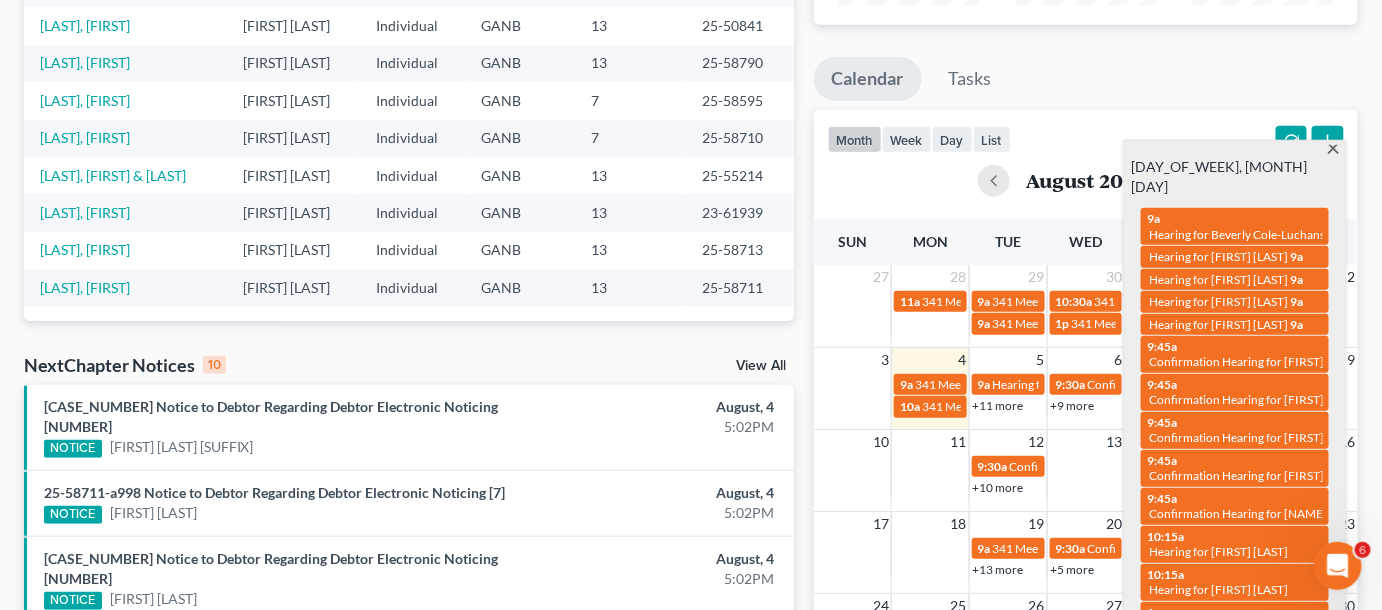click on "Confirmation Hearing for [FIRST] [LAST]" at bounding box center [1255, 437] 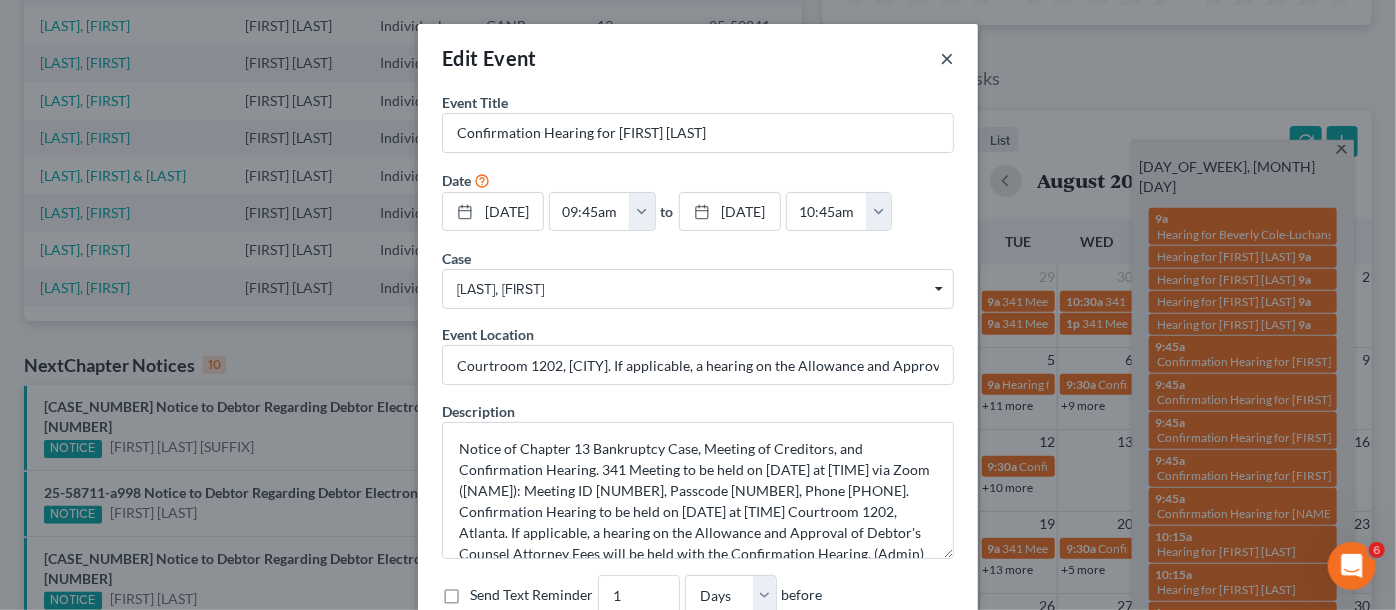 click on "×" at bounding box center [947, 58] 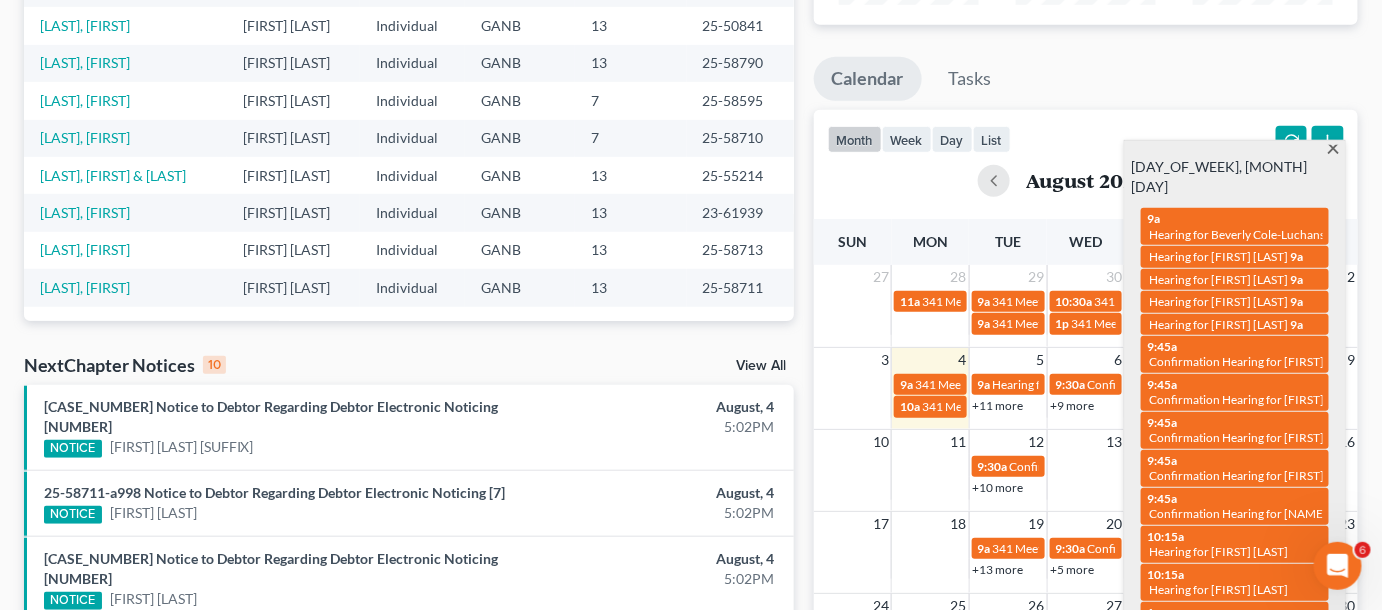click on "Confirmation Hearing for [FIRST] [LAST]" at bounding box center (1238, 513) 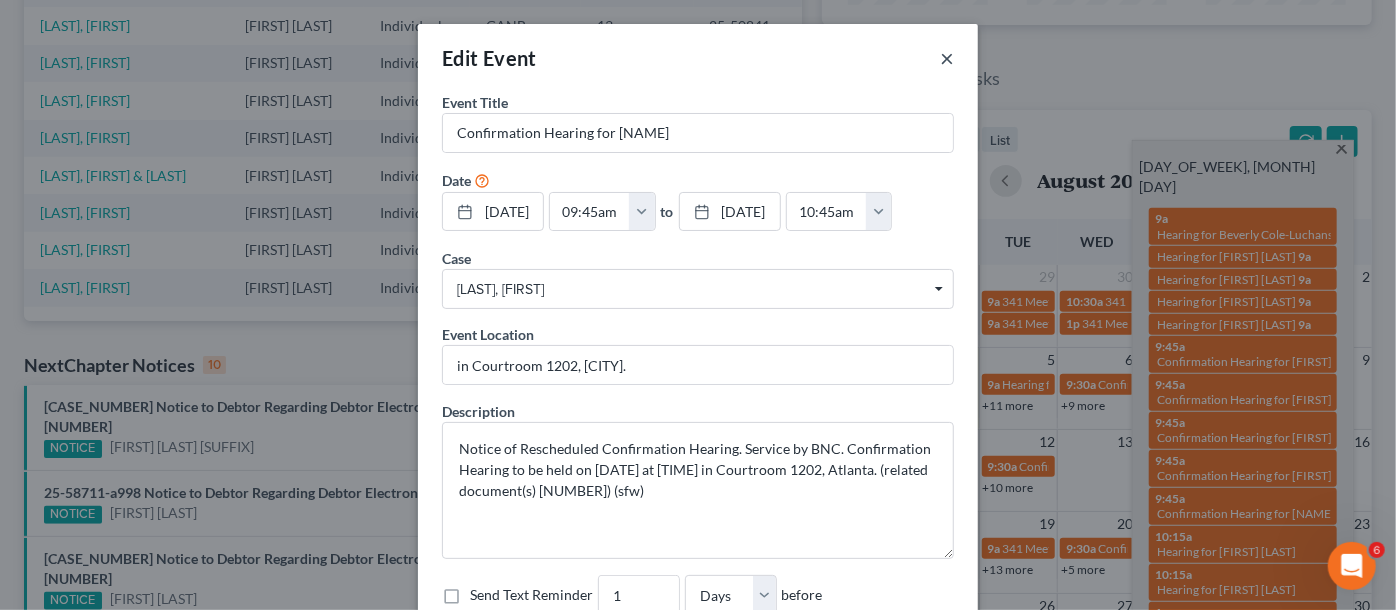 click on "×" at bounding box center [947, 58] 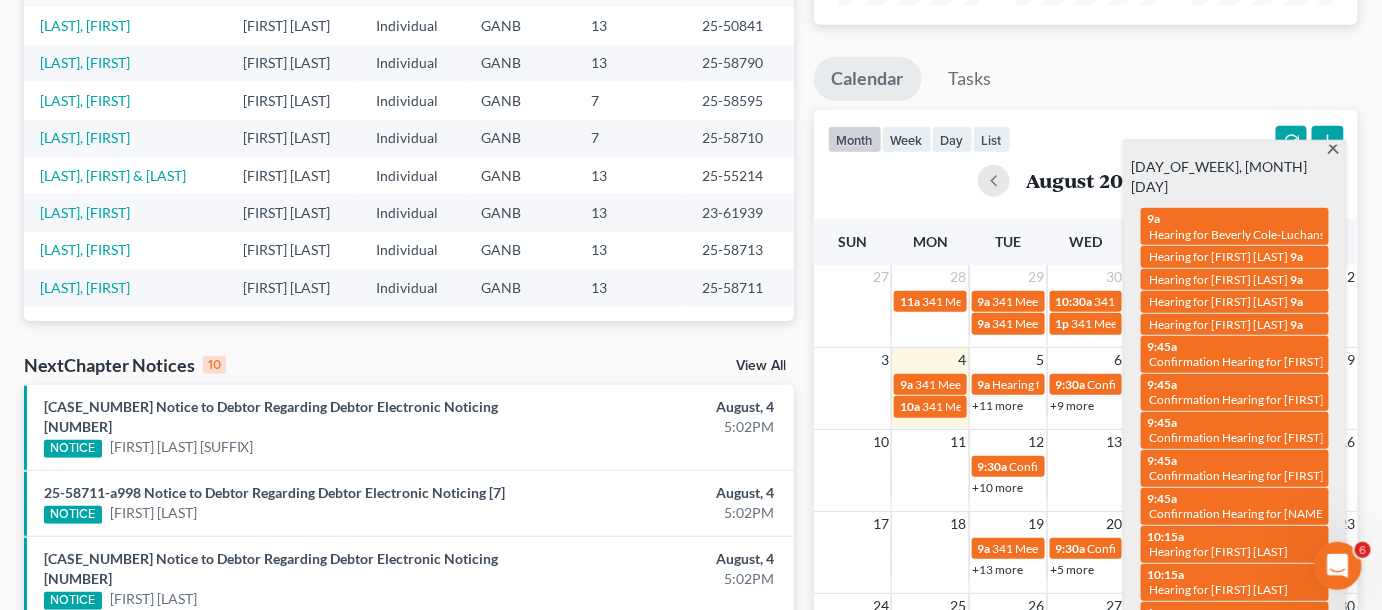 scroll, scrollTop: 0, scrollLeft: 0, axis: both 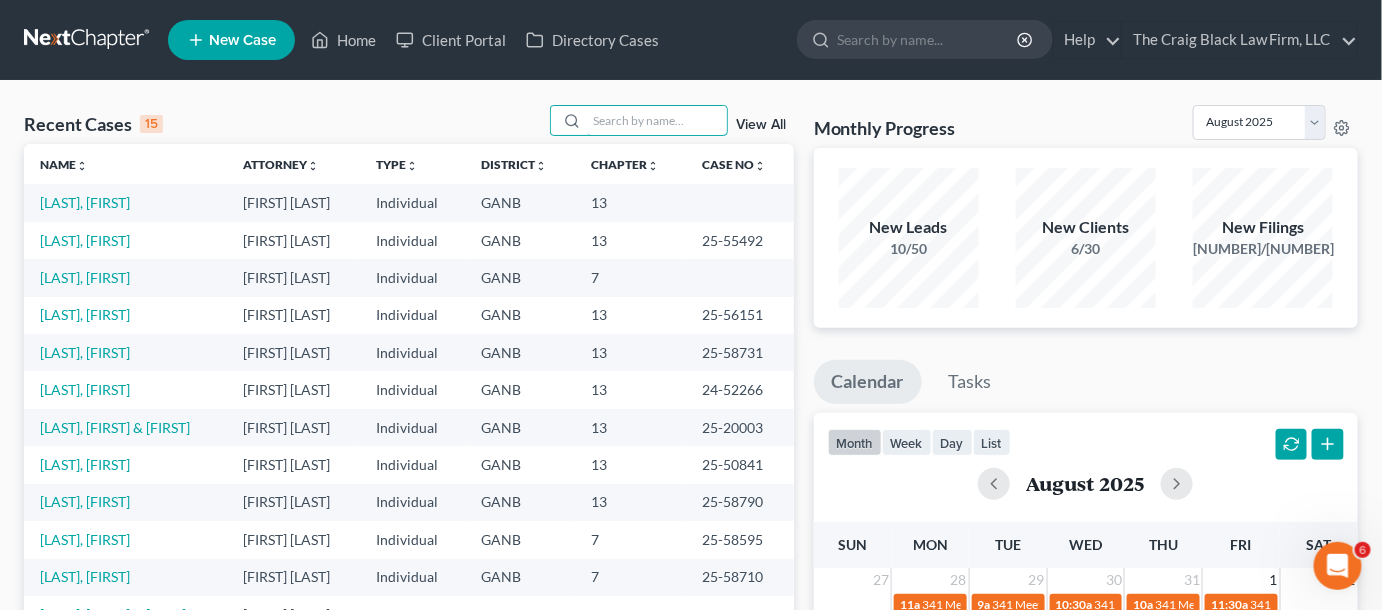 click at bounding box center (657, 120) 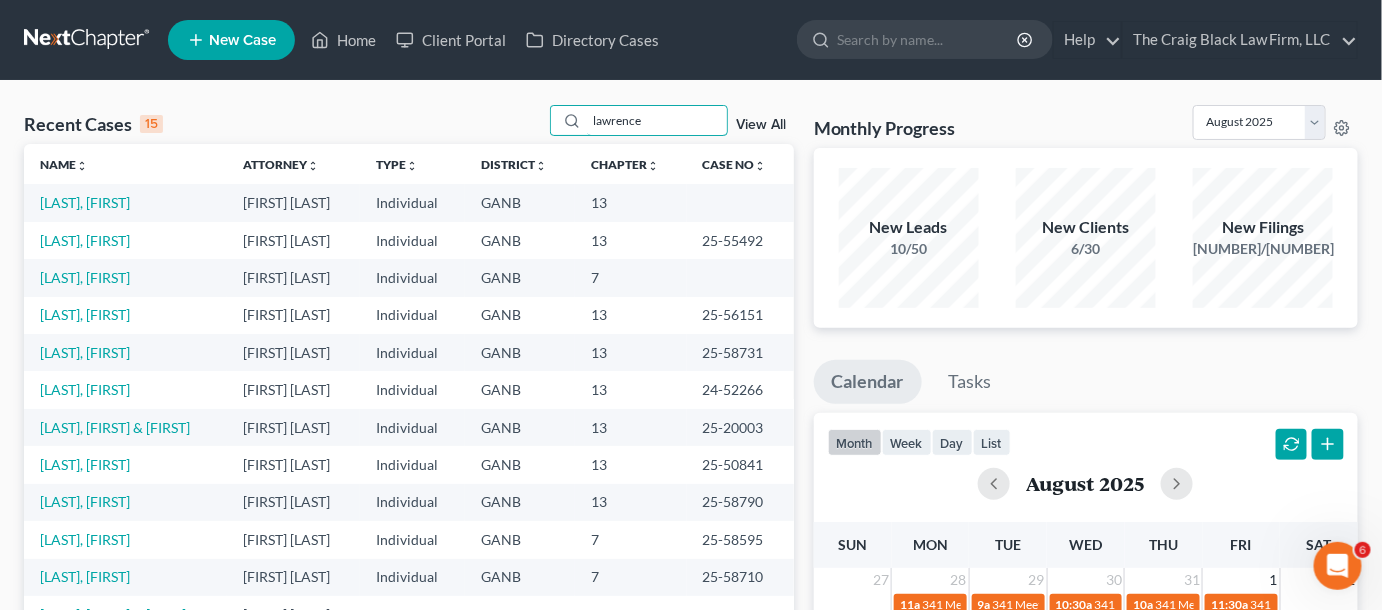 type on "lawrence" 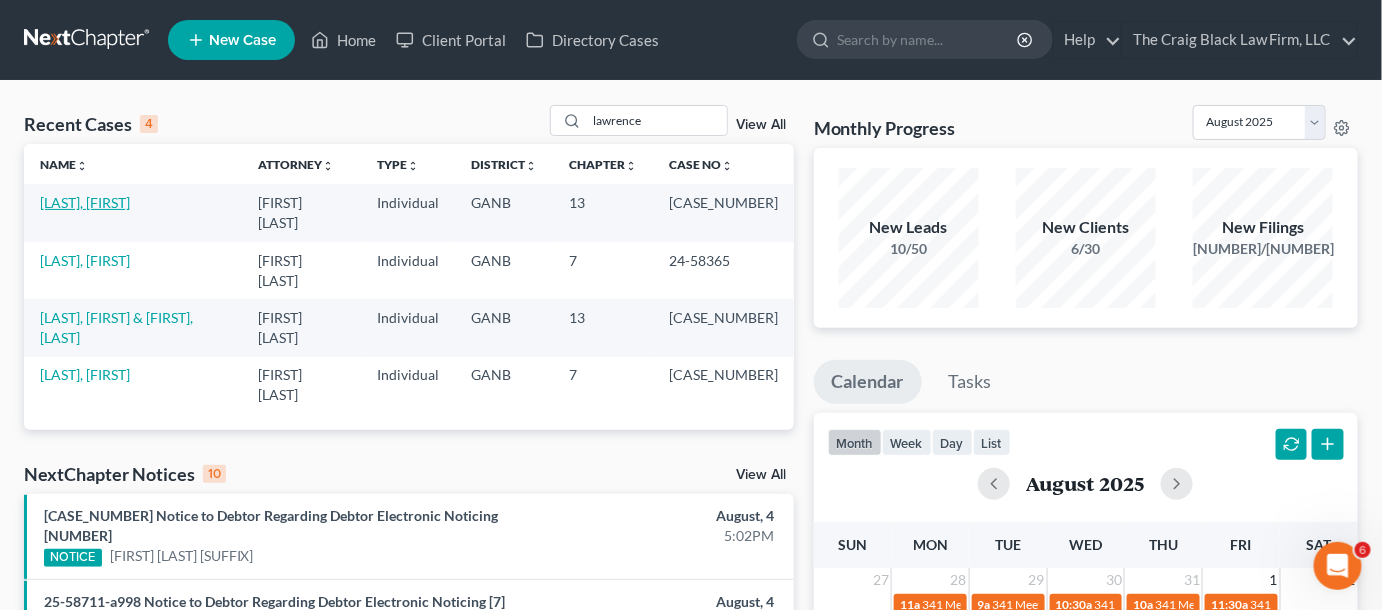click on "[LAST], [FIRST]" at bounding box center [85, 202] 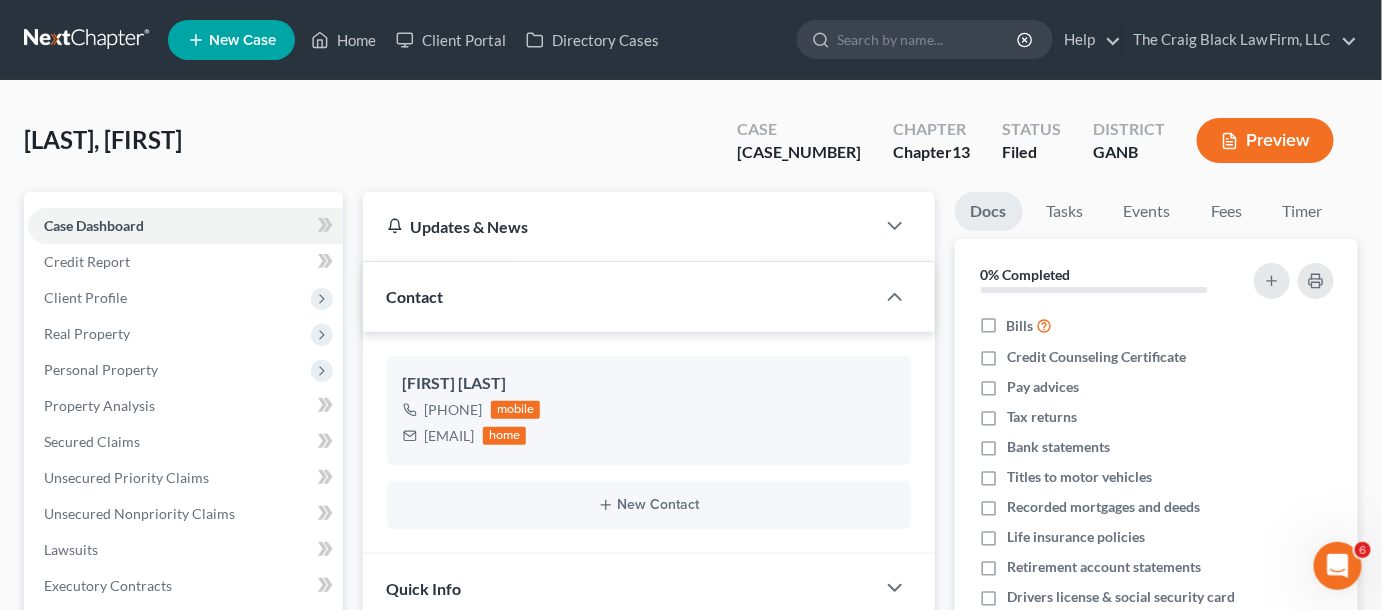 scroll, scrollTop: 454, scrollLeft: 0, axis: vertical 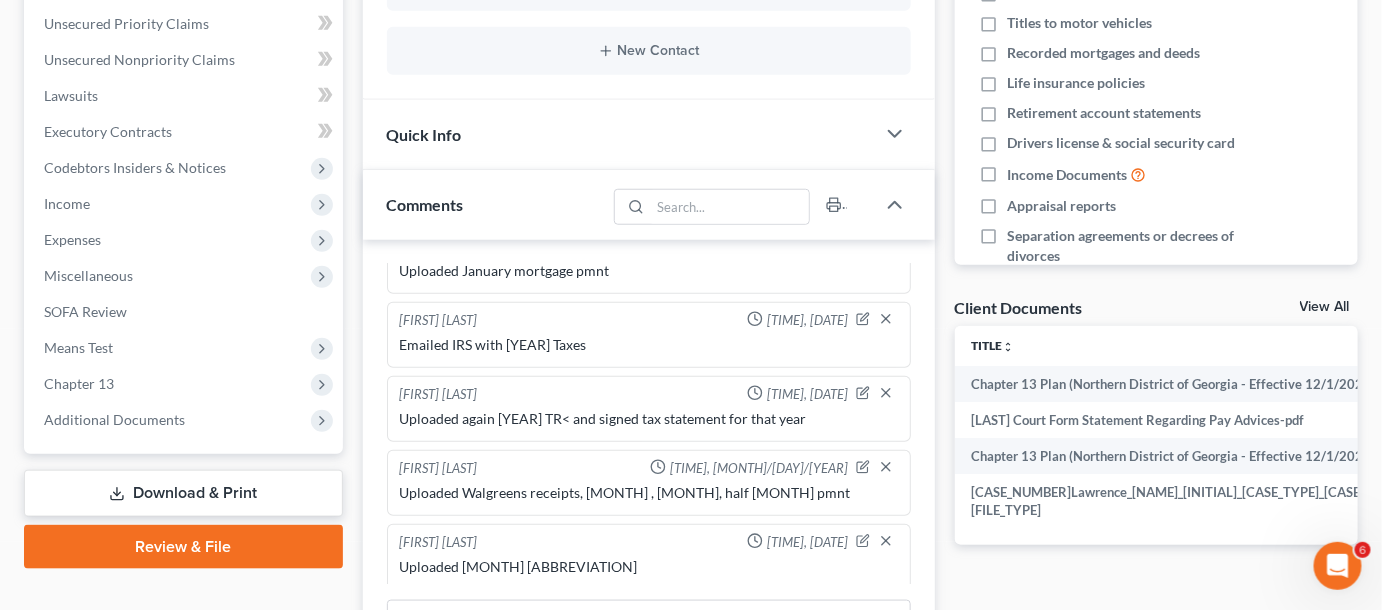 click on "Additional Documents" at bounding box center [114, 419] 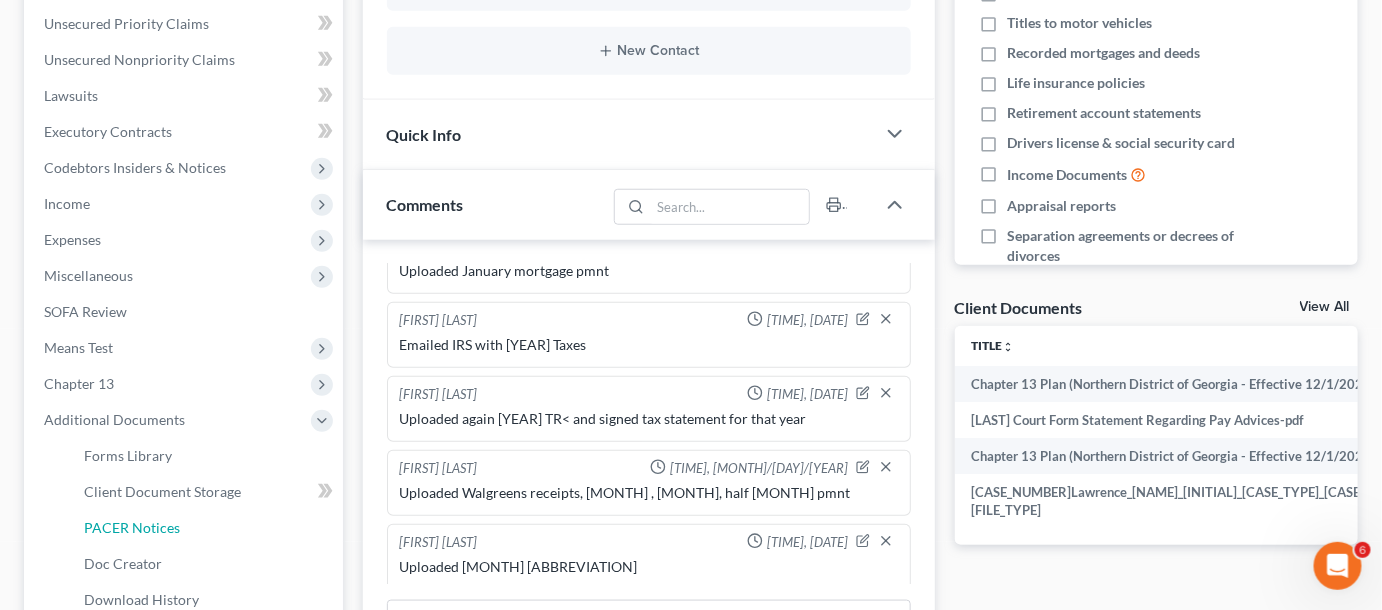 click on "PACER Notices" at bounding box center [132, 527] 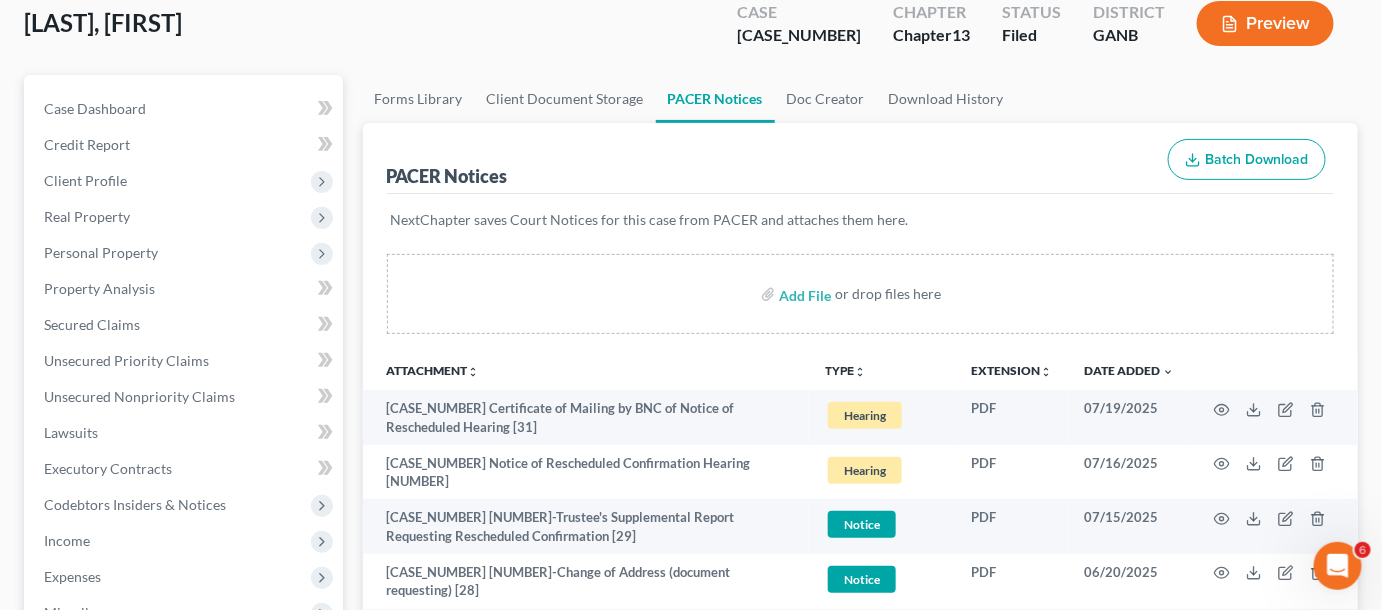 scroll, scrollTop: 151, scrollLeft: 0, axis: vertical 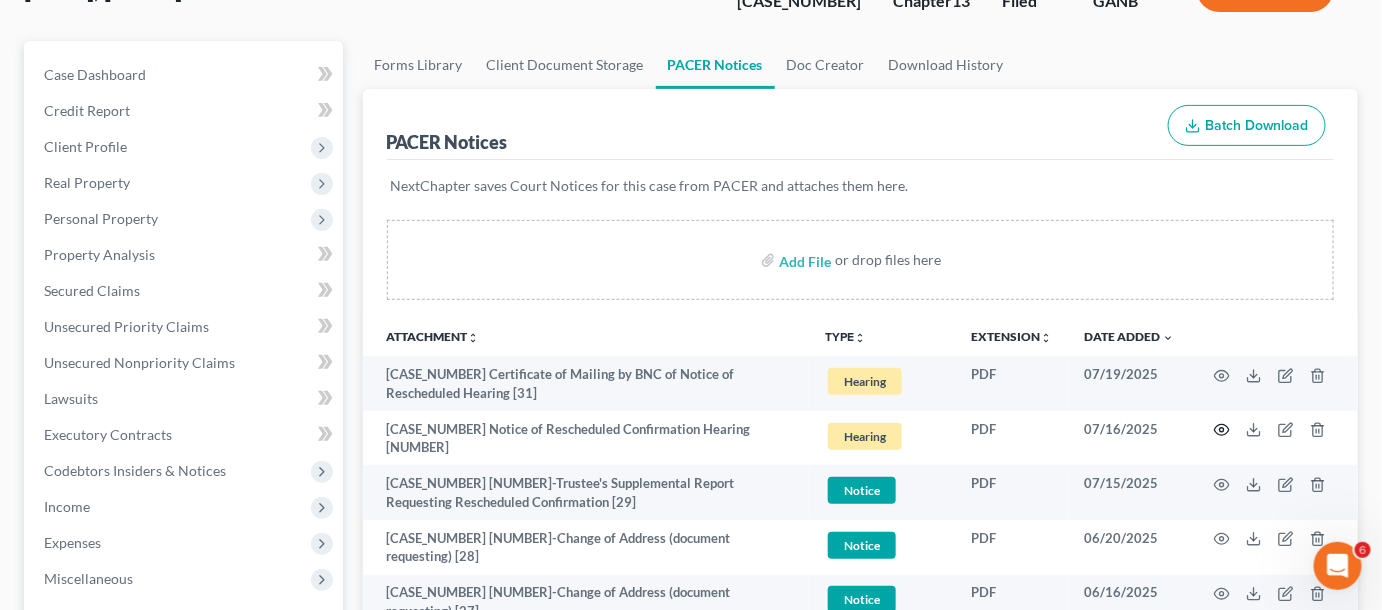 click 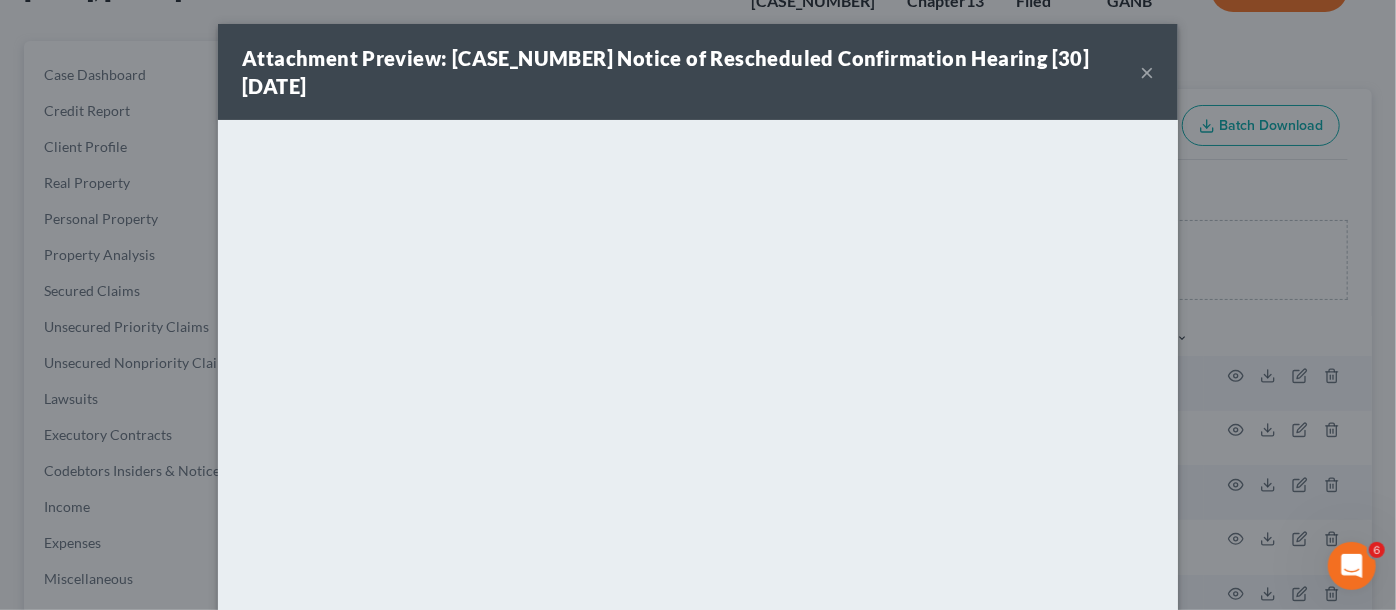 click on "Attachment Preview: 24-60584-pmb Notice of Rescheduled Confirmation Hearing [30] 07/16/2025 ×
Download" at bounding box center [698, 305] 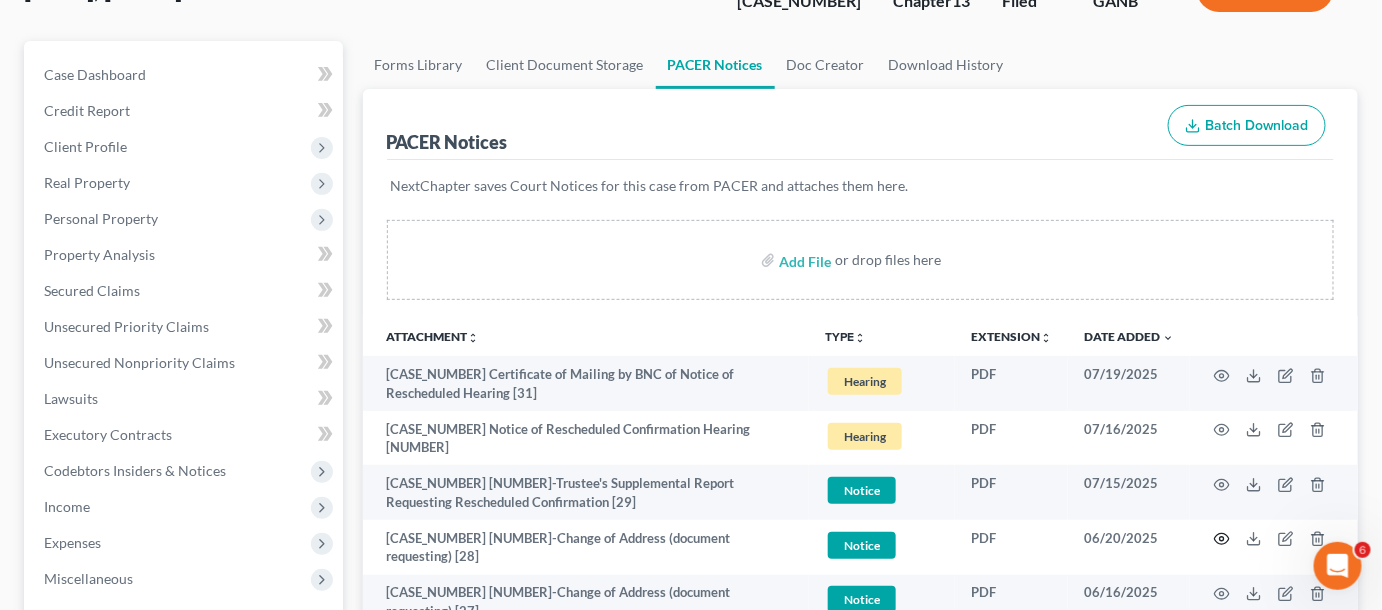 click 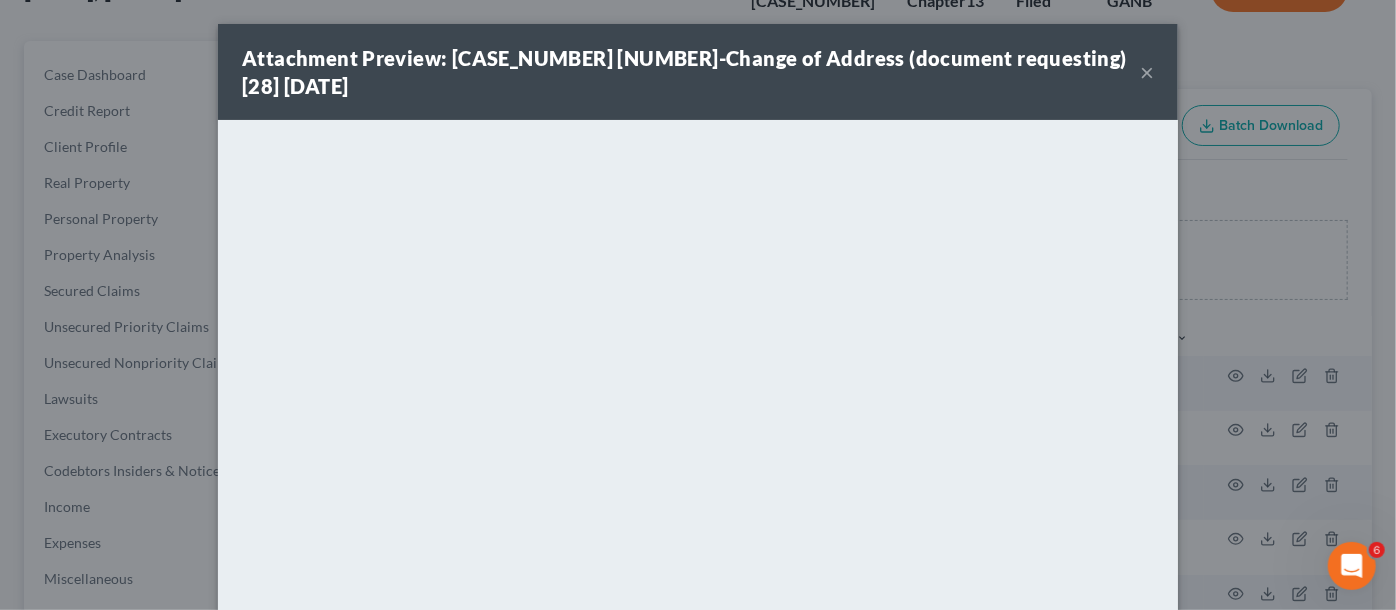 click on "Attachment Preview: 24-60584-pmb 0-Change of Address (document requesting) [28] 06/20/2025 ×" at bounding box center [698, 72] 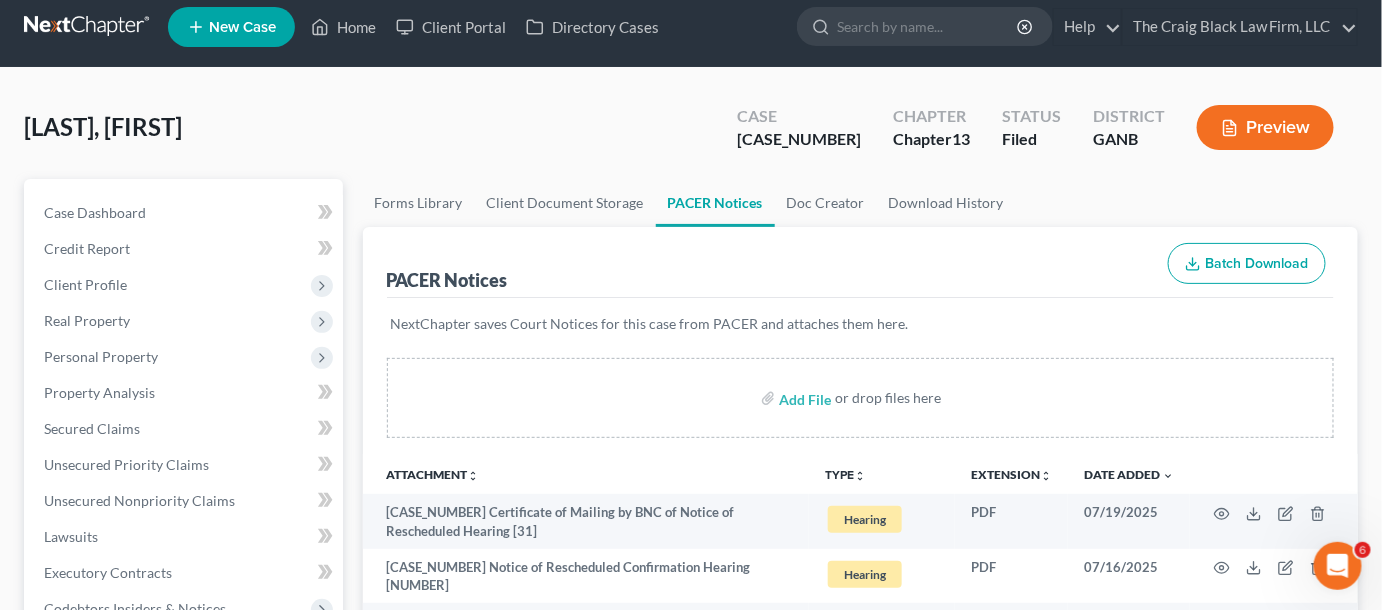 scroll, scrollTop: 0, scrollLeft: 0, axis: both 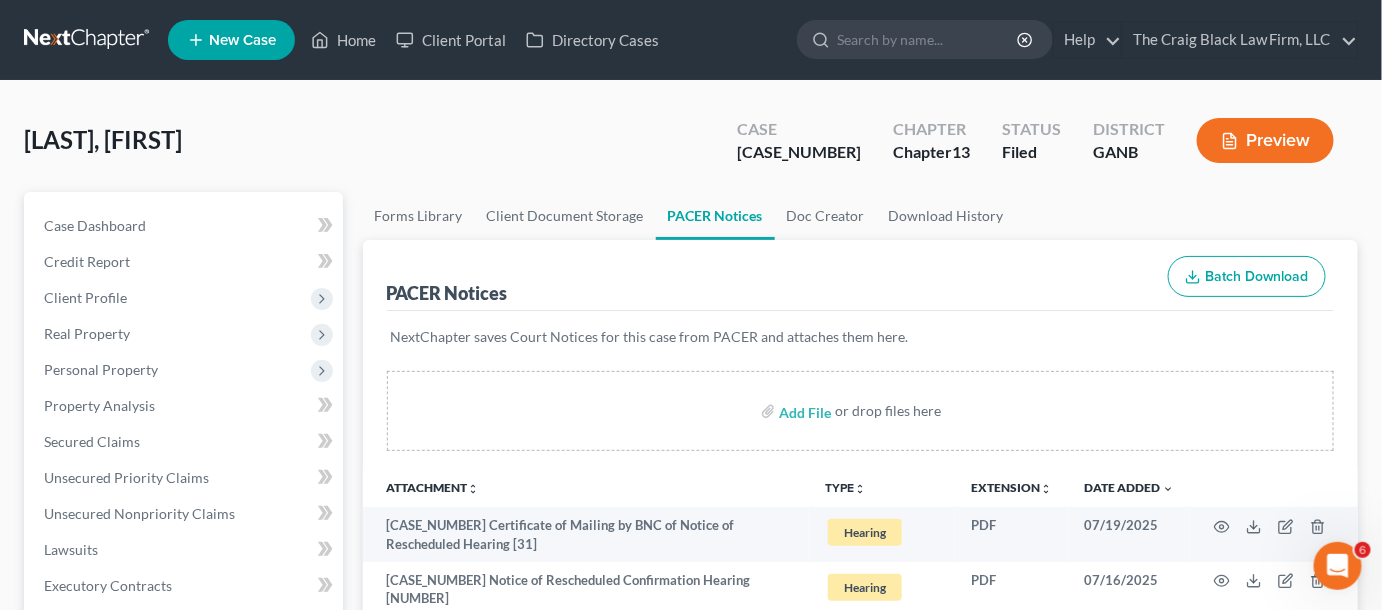 click at bounding box center [88, 40] 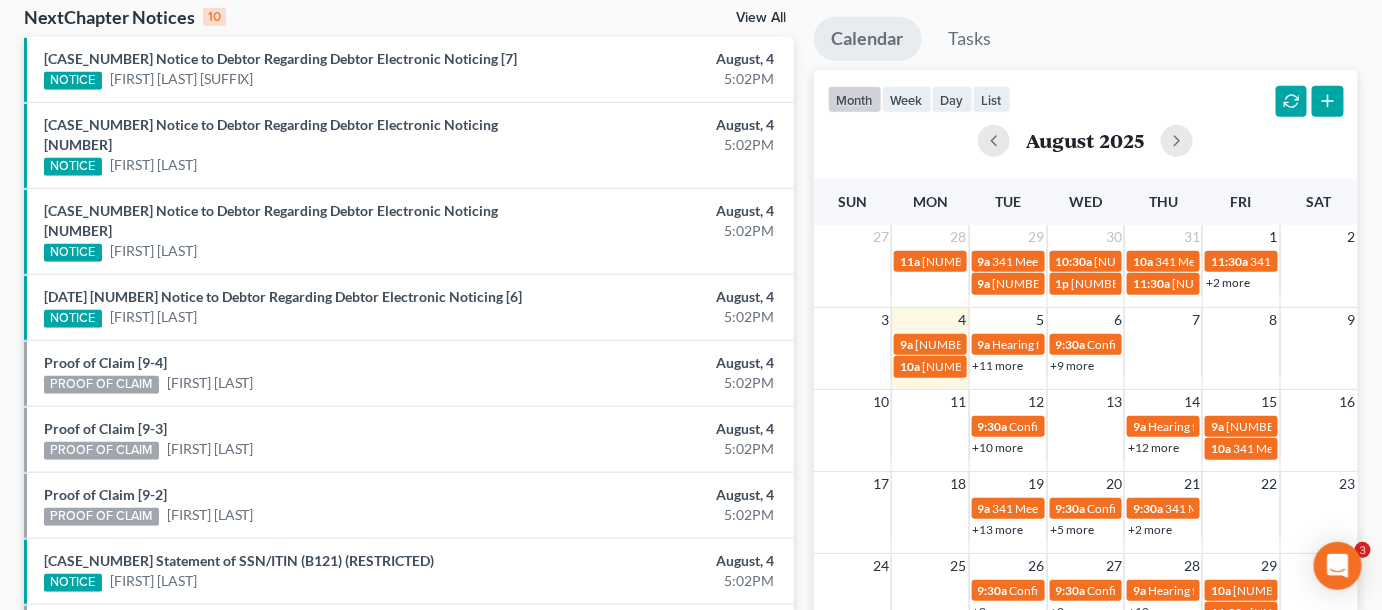 scroll, scrollTop: 454, scrollLeft: 0, axis: vertical 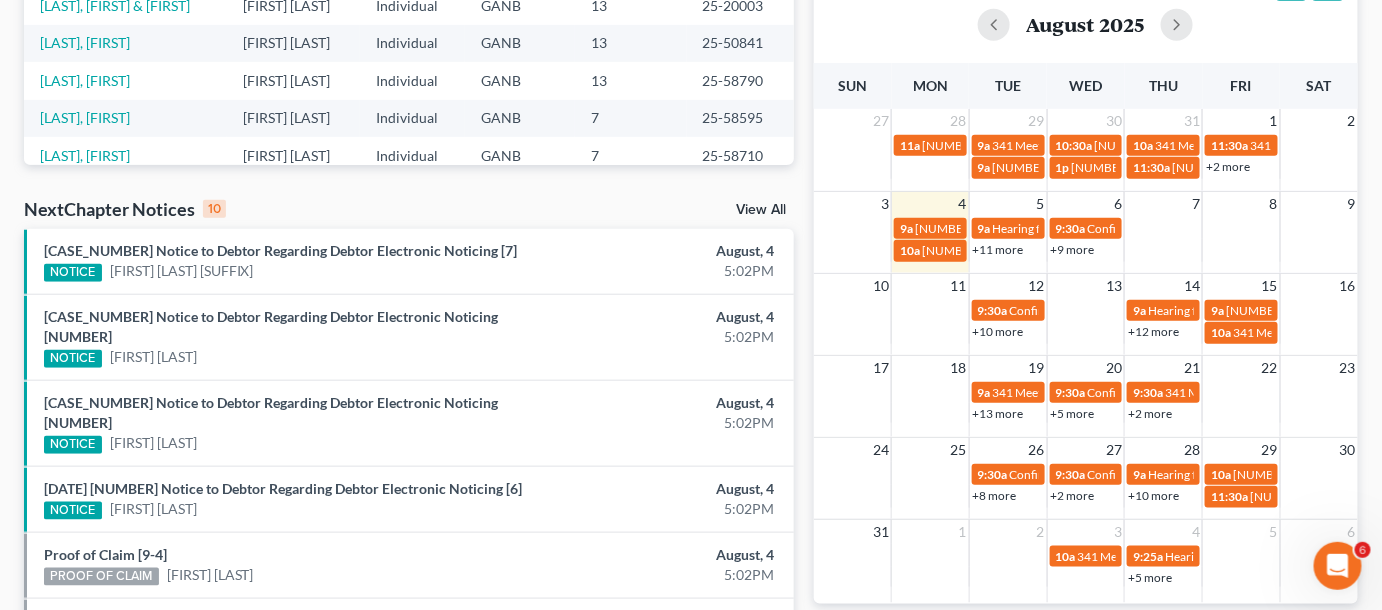 click on "+10 more" at bounding box center (998, 331) 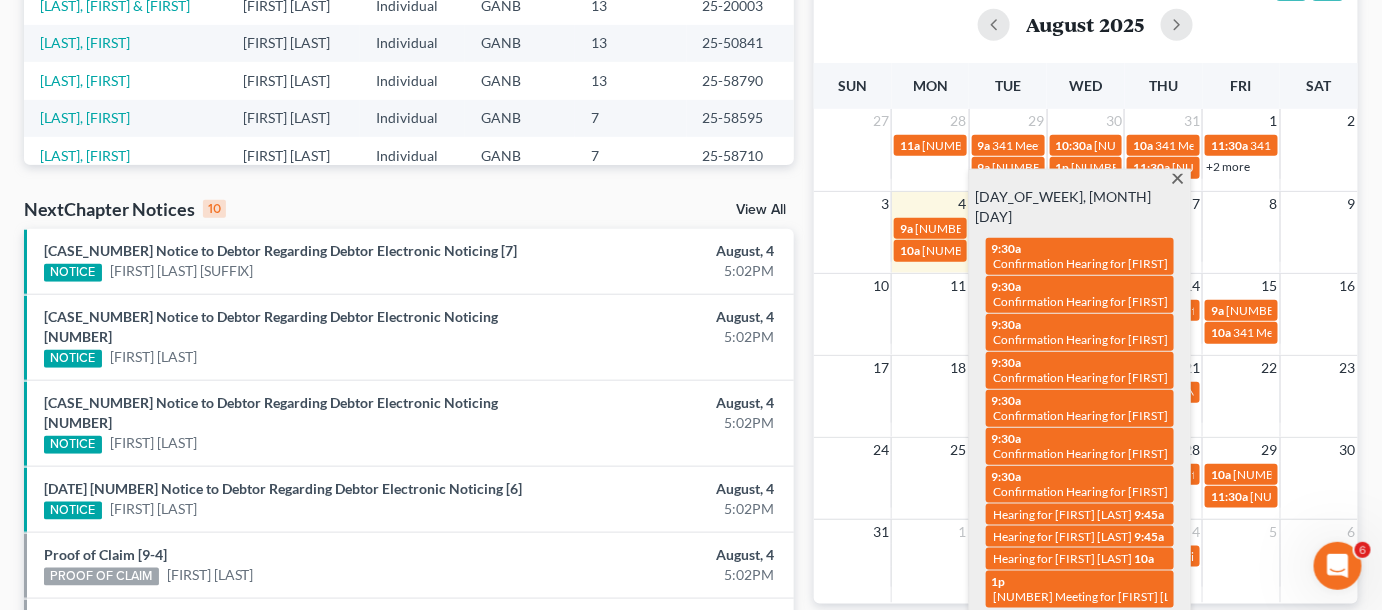 click at bounding box center [1178, 180] 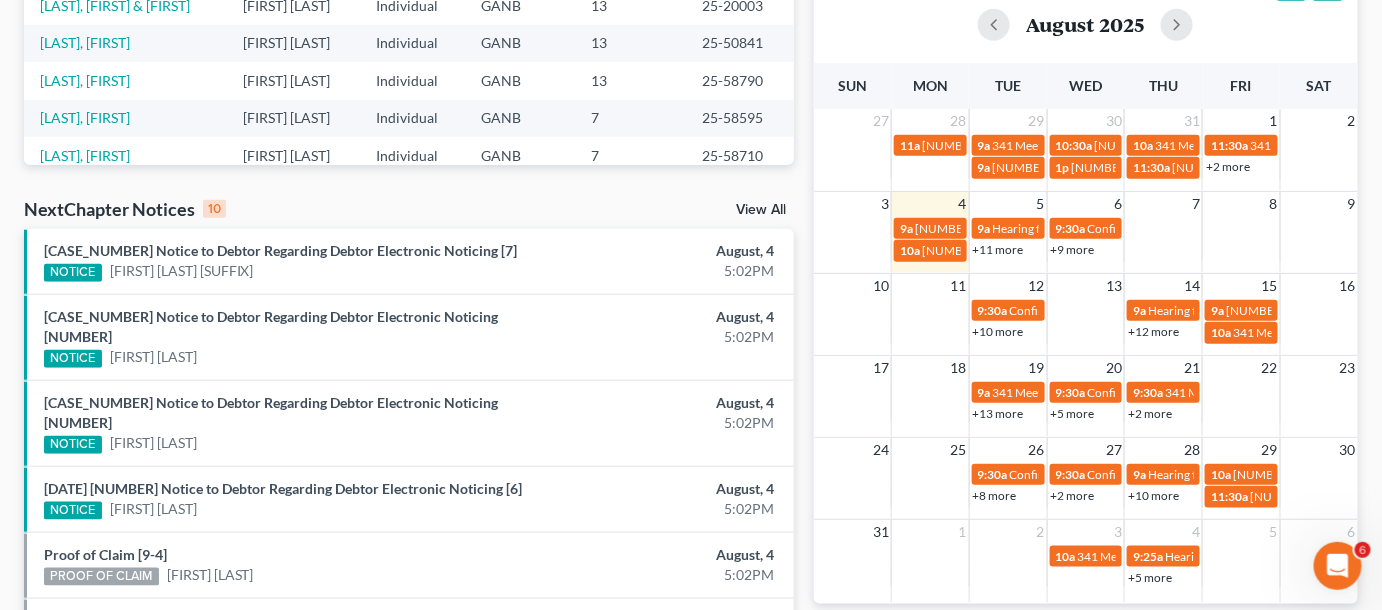 click on "+12 more" at bounding box center [1153, 331] 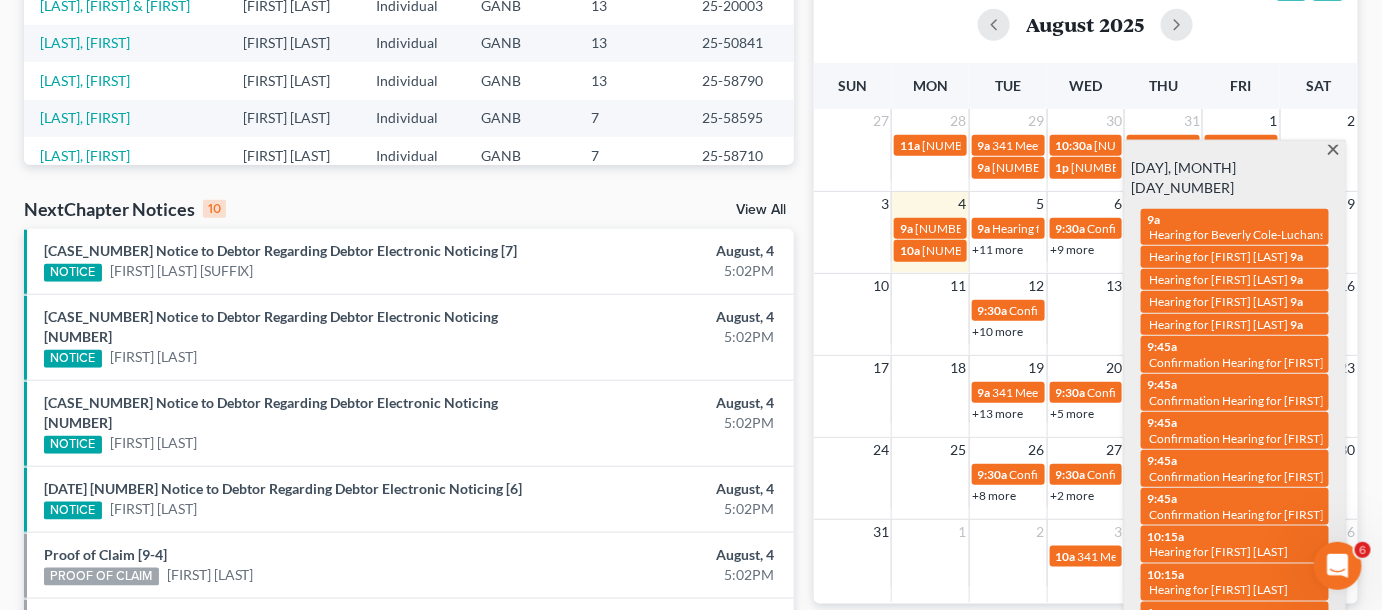 click on "[TIME] Confirmation Hearing for [FIRST] [LAST]" at bounding box center [1235, 468] 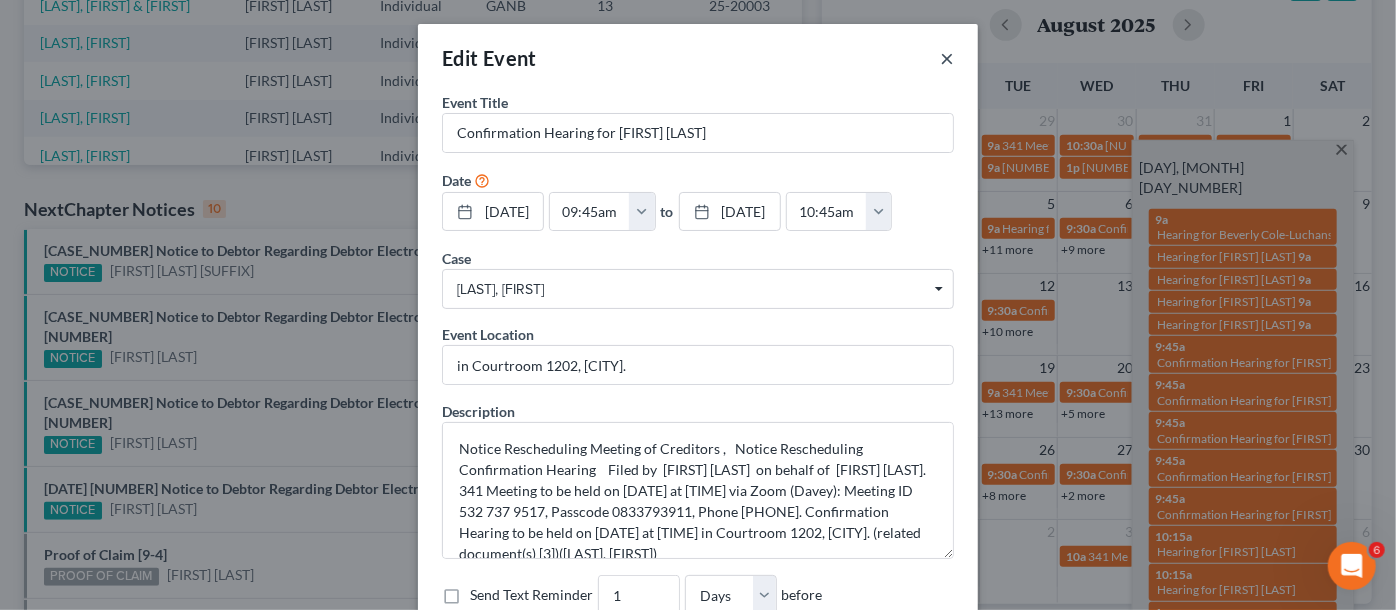 click on "×" at bounding box center (947, 58) 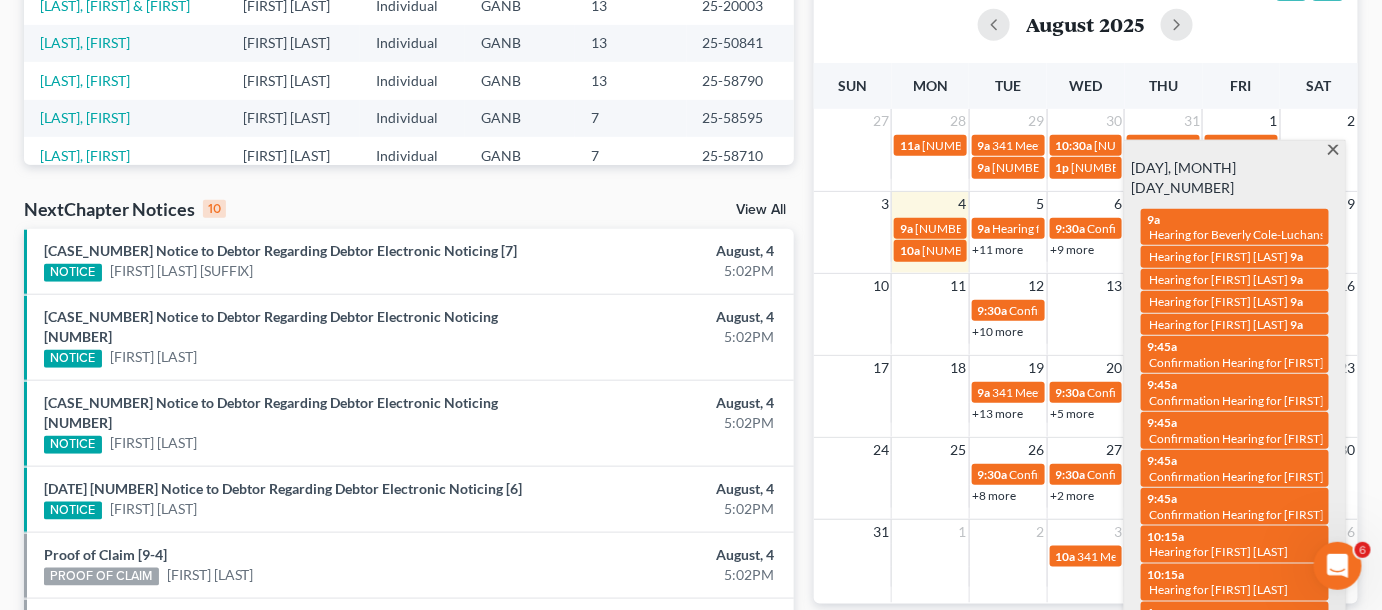 scroll, scrollTop: 0, scrollLeft: 0, axis: both 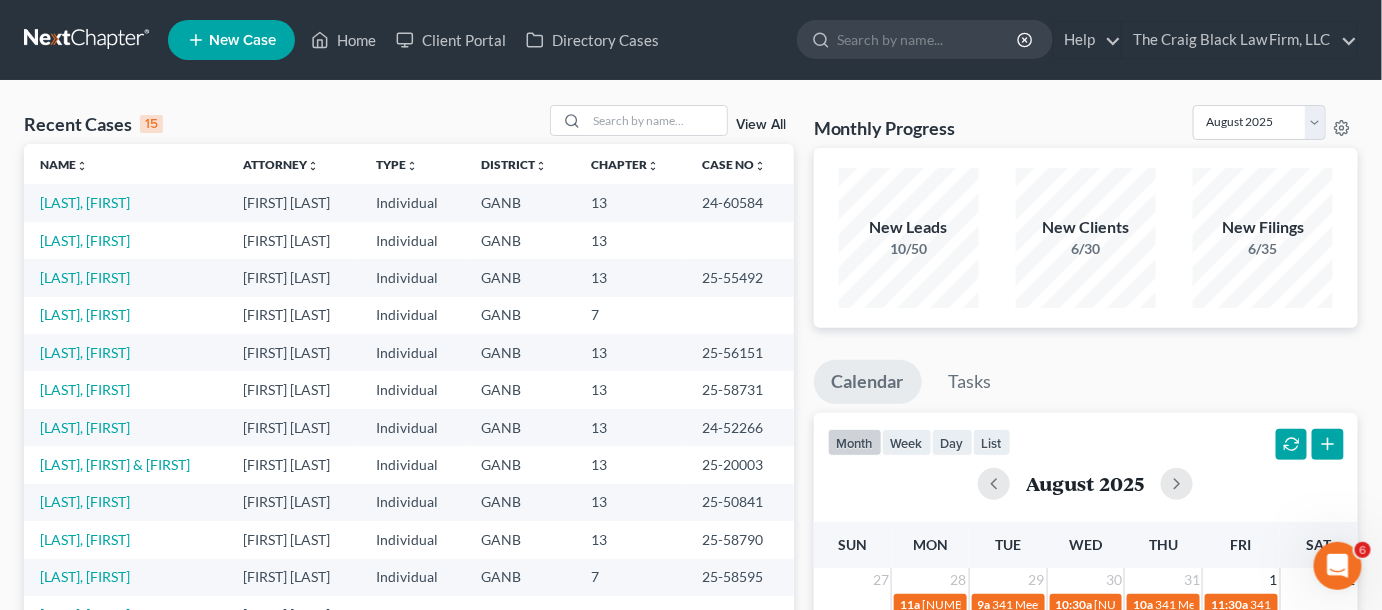 click on "[LAST], [FIRST]" at bounding box center [125, 202] 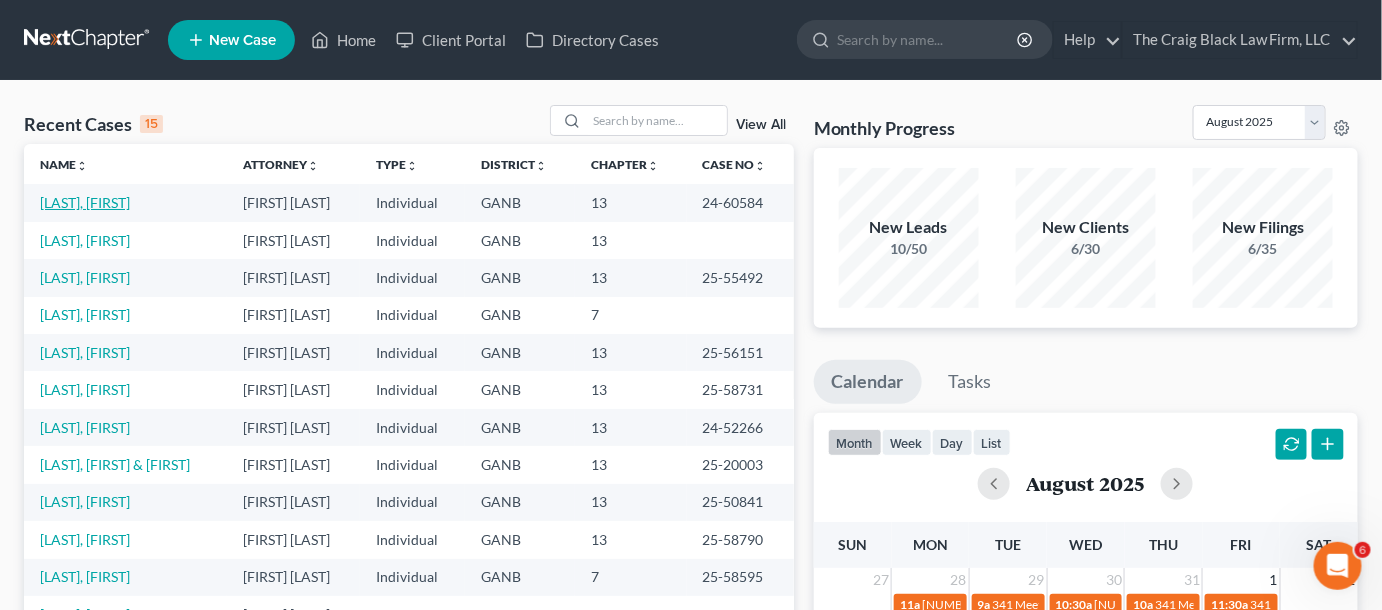 click on "[LAST], [FIRST]" at bounding box center [85, 202] 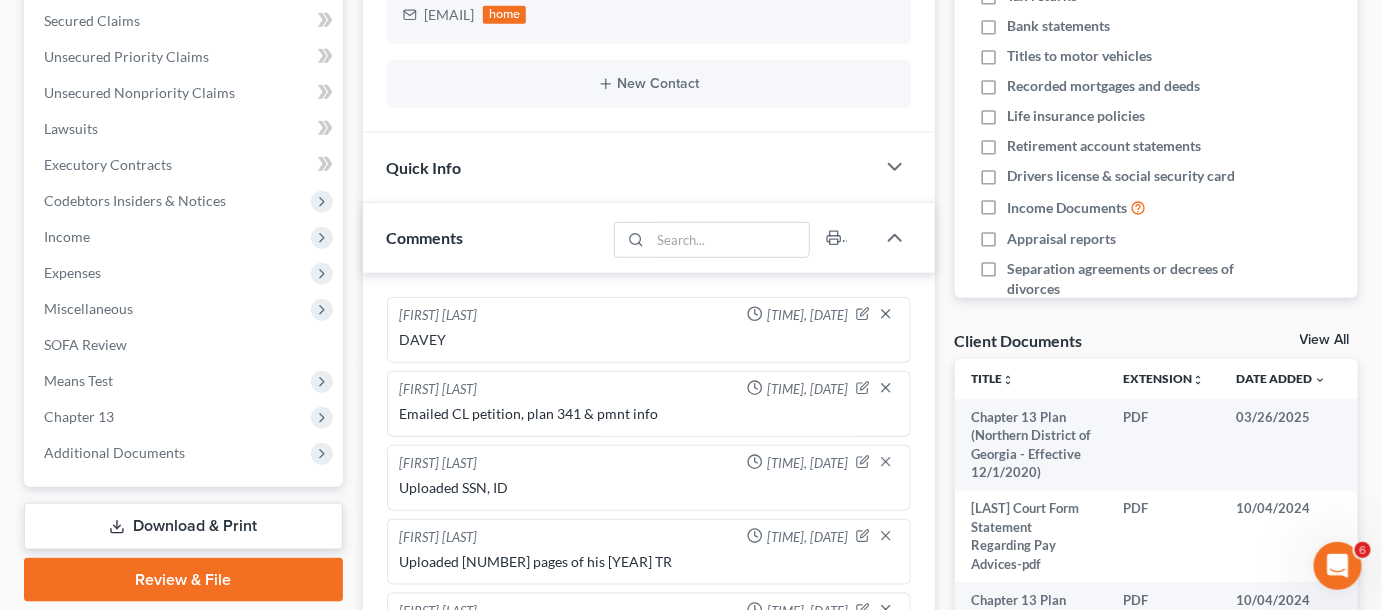 scroll, scrollTop: 454, scrollLeft: 0, axis: vertical 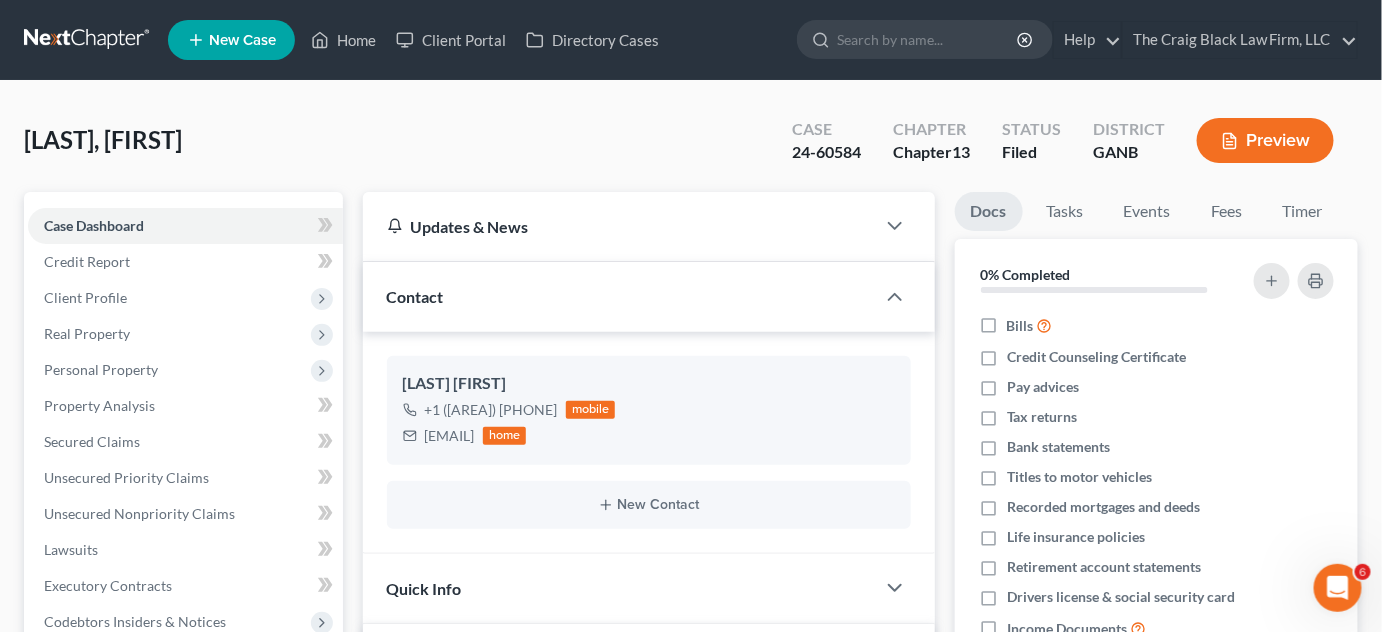 click at bounding box center [928, 39] 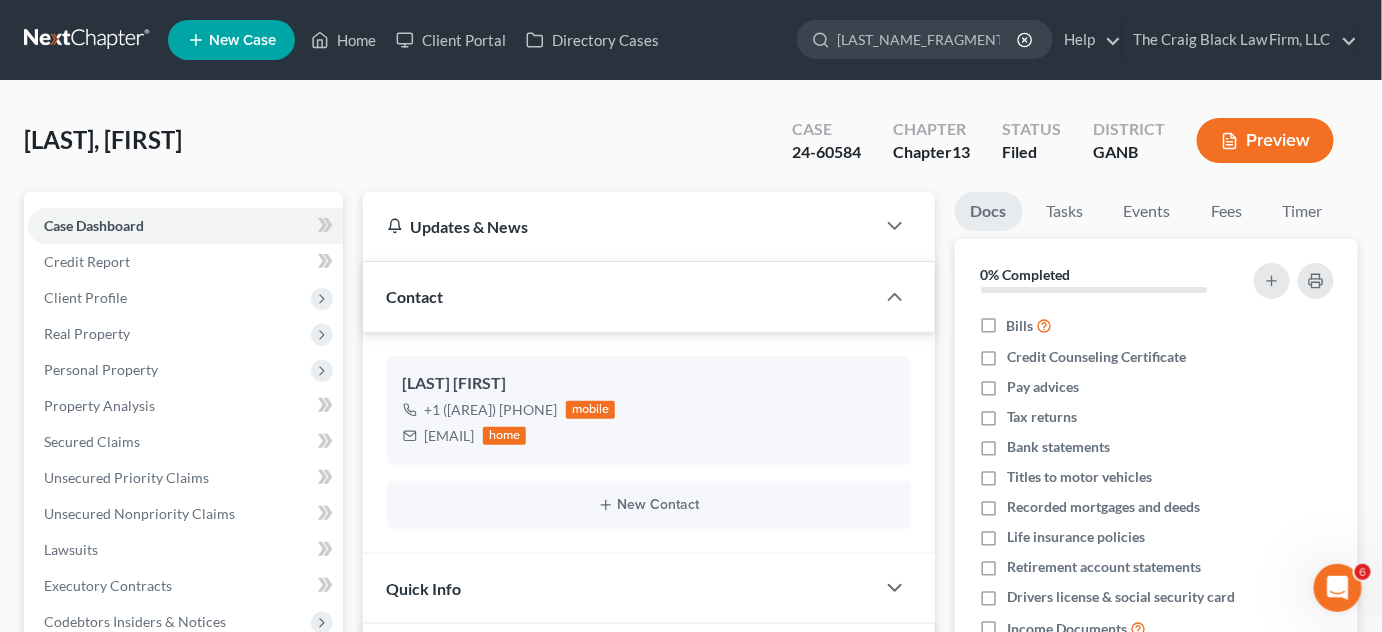 type on "mozie" 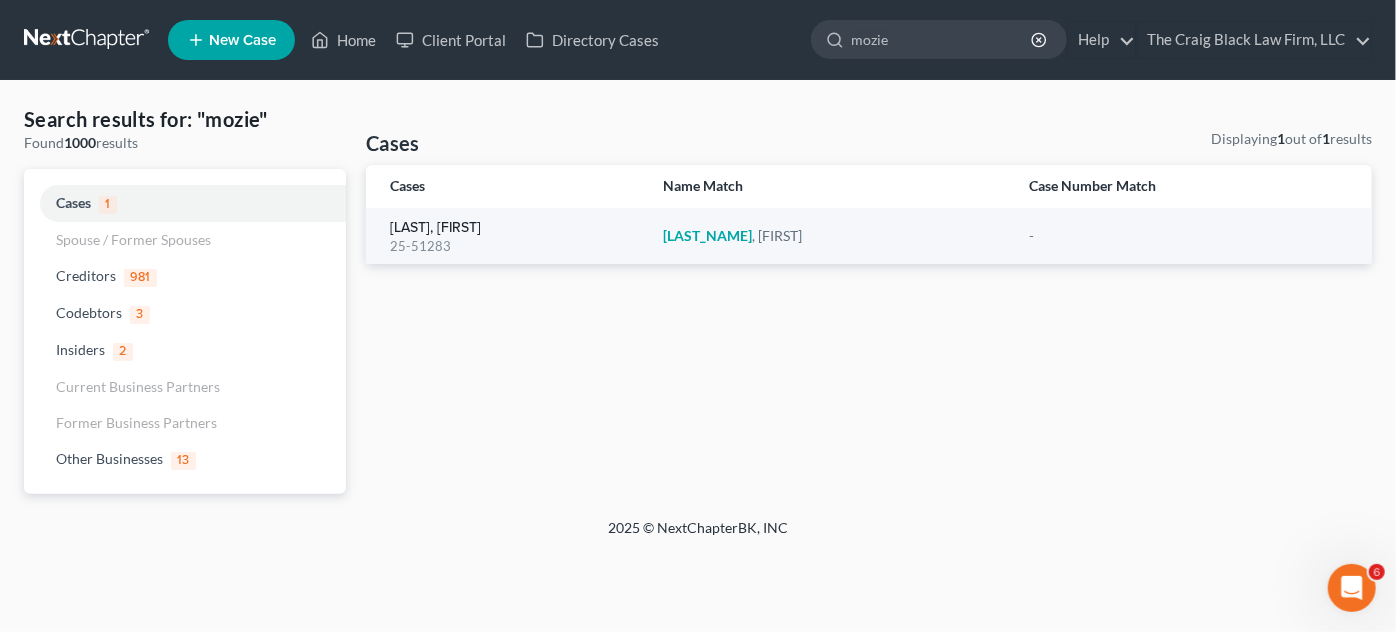 click on "[LAST], [FIRST]" at bounding box center (435, 228) 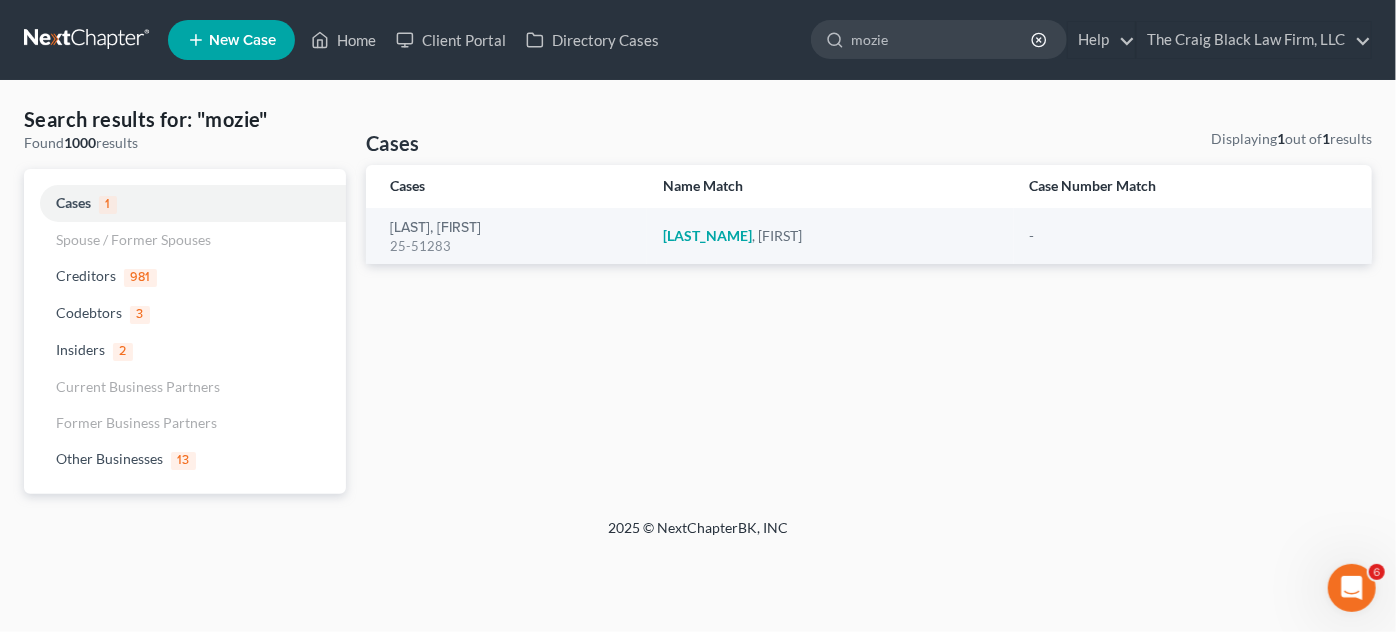 type 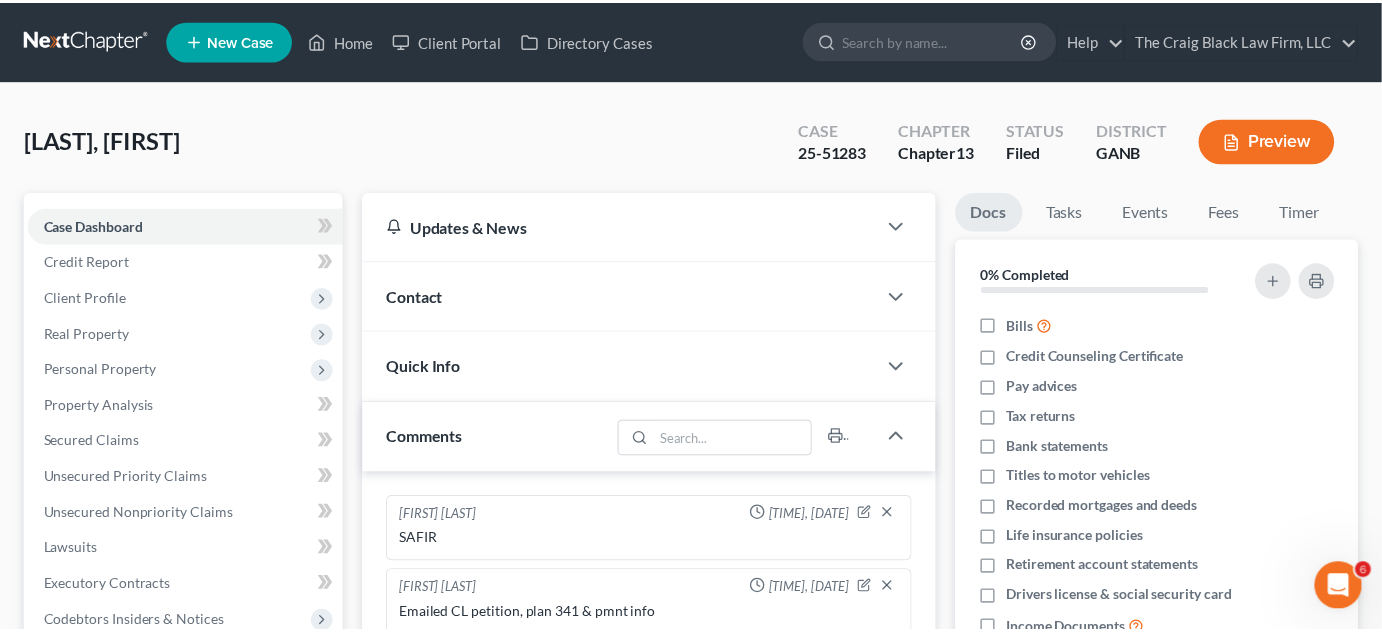 scroll, scrollTop: 454, scrollLeft: 0, axis: vertical 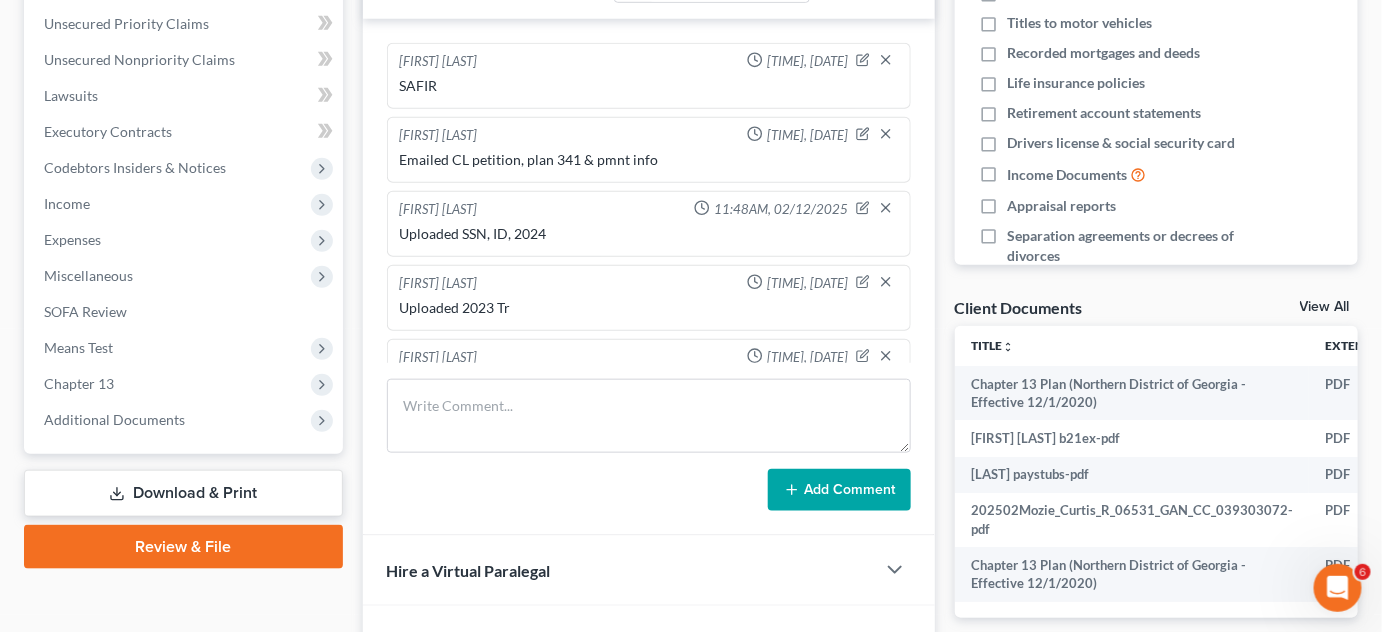 click on "Additional Documents" at bounding box center (114, 419) 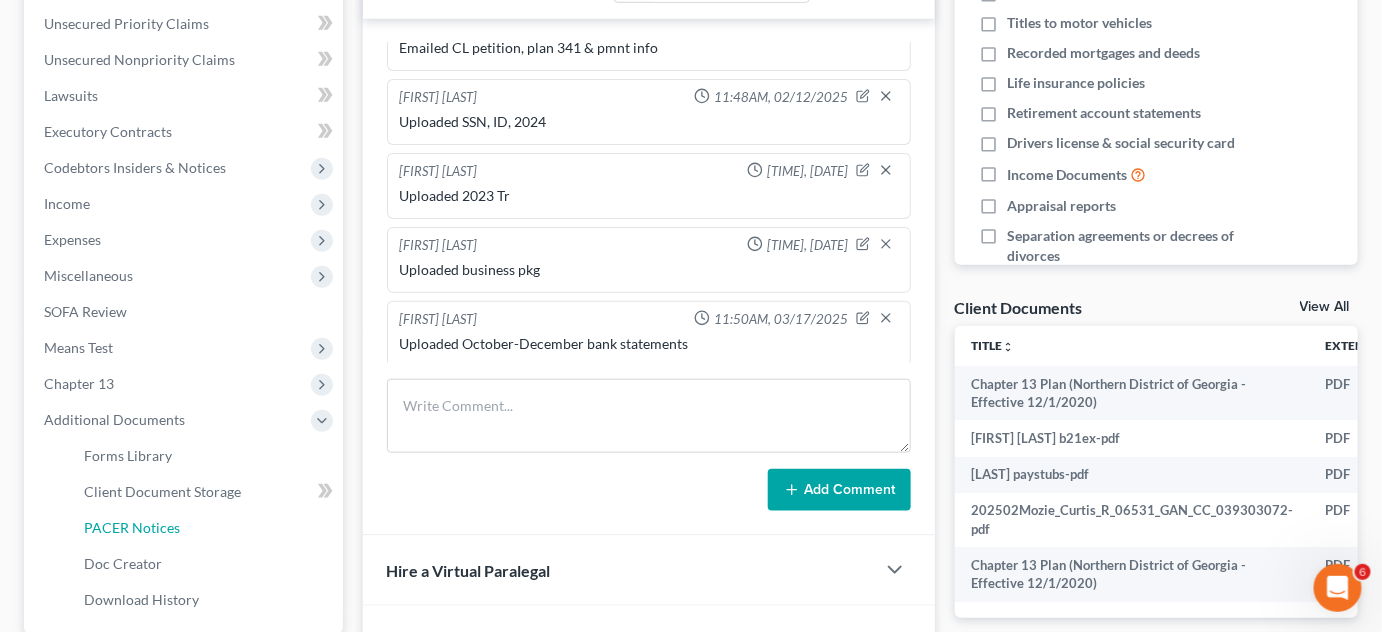 click on "PACER Notices" at bounding box center [132, 527] 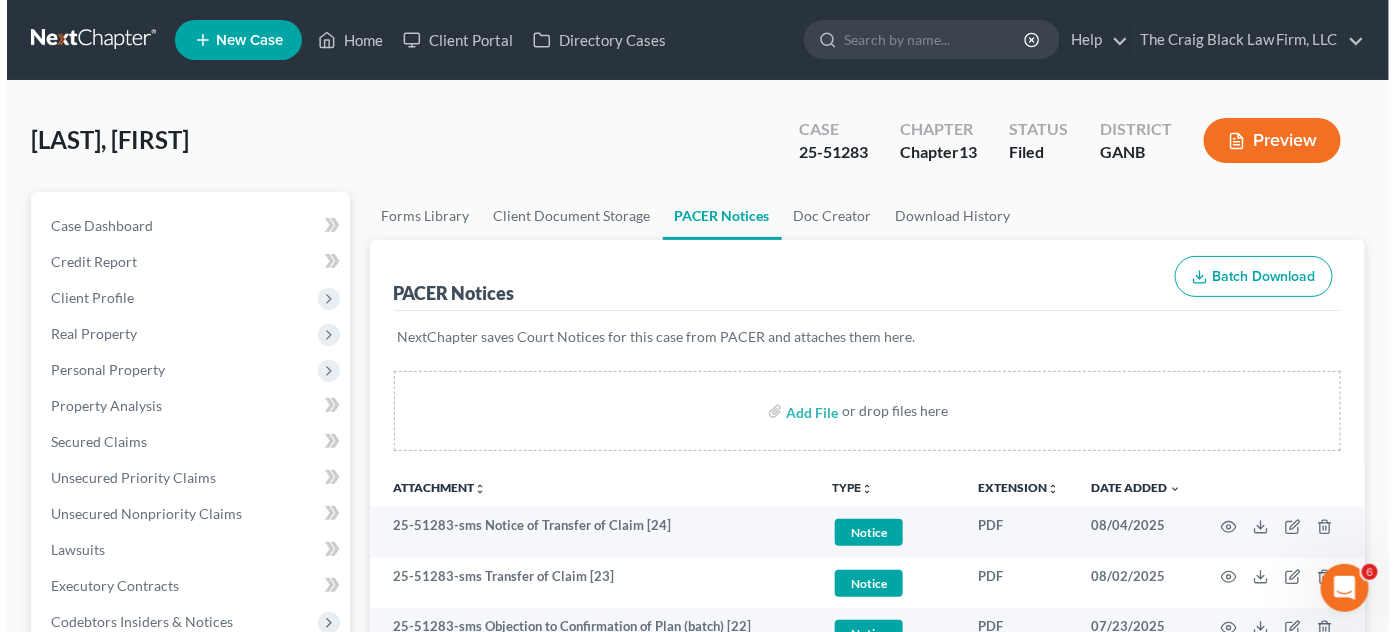 scroll, scrollTop: 151, scrollLeft: 0, axis: vertical 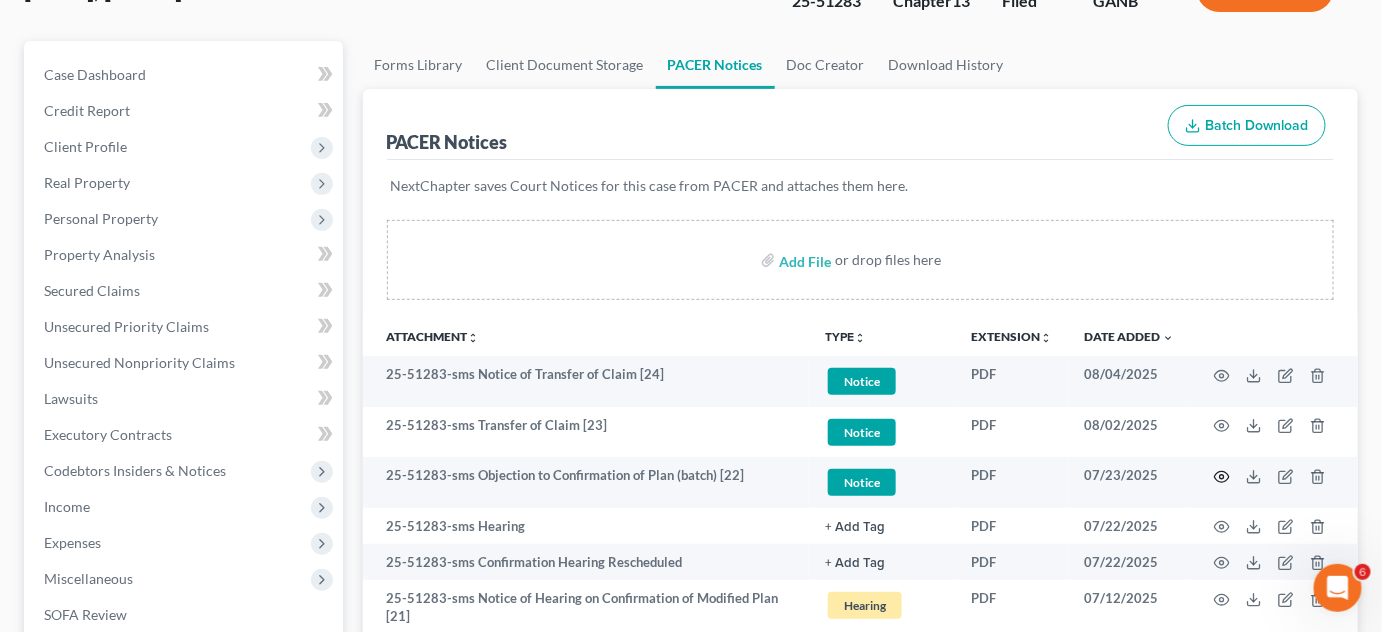 click 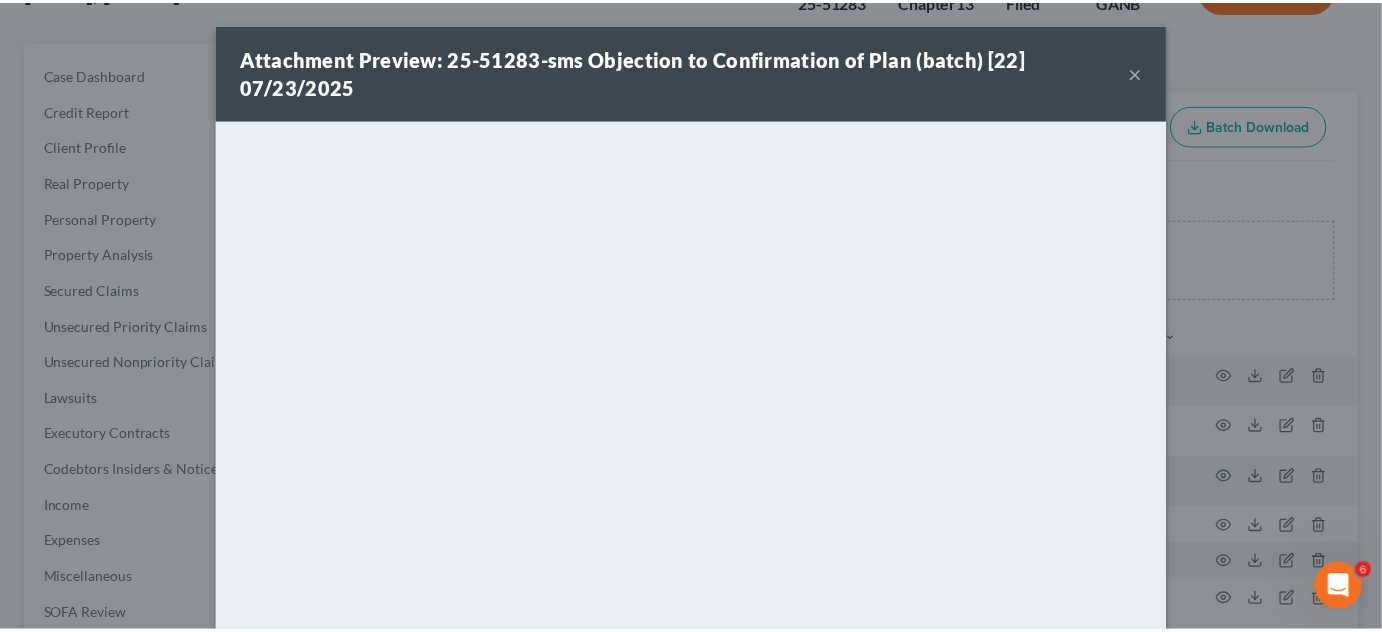 scroll, scrollTop: 26, scrollLeft: 0, axis: vertical 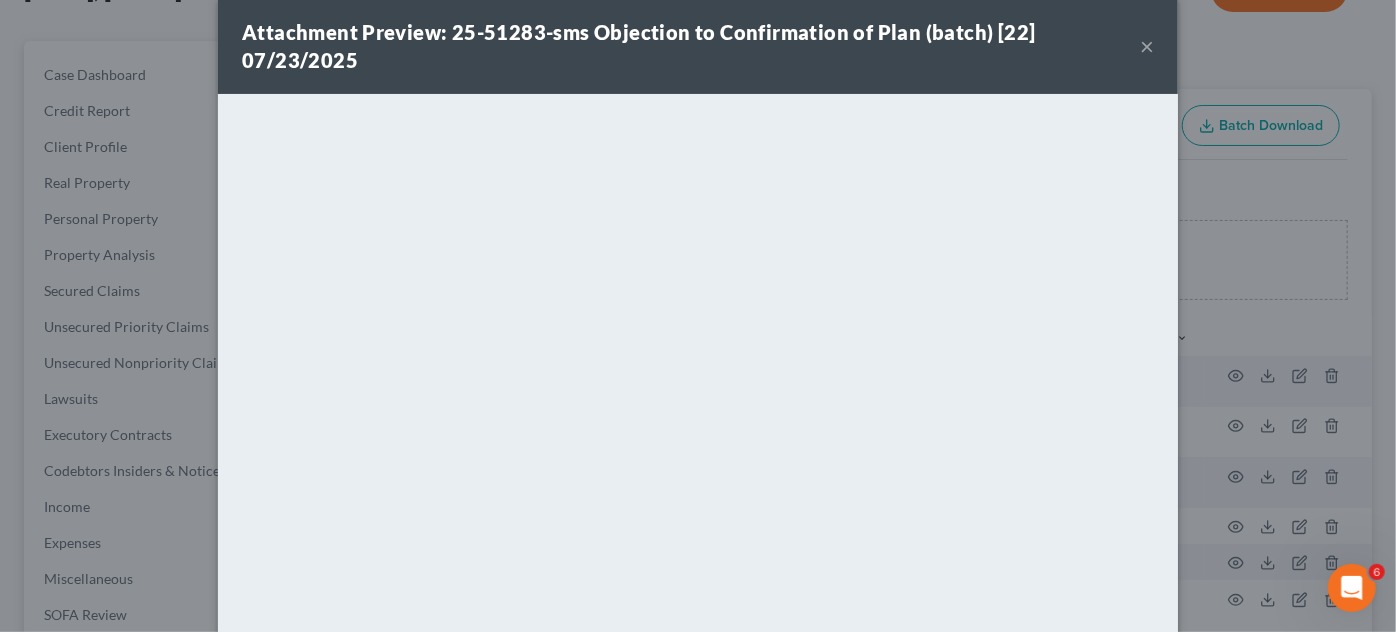 click on "Attachment Preview: 25-51283-sms Objection to Confirmation of Plan (batch) [22] 07/23/2025 ×
Download" at bounding box center [698, 316] 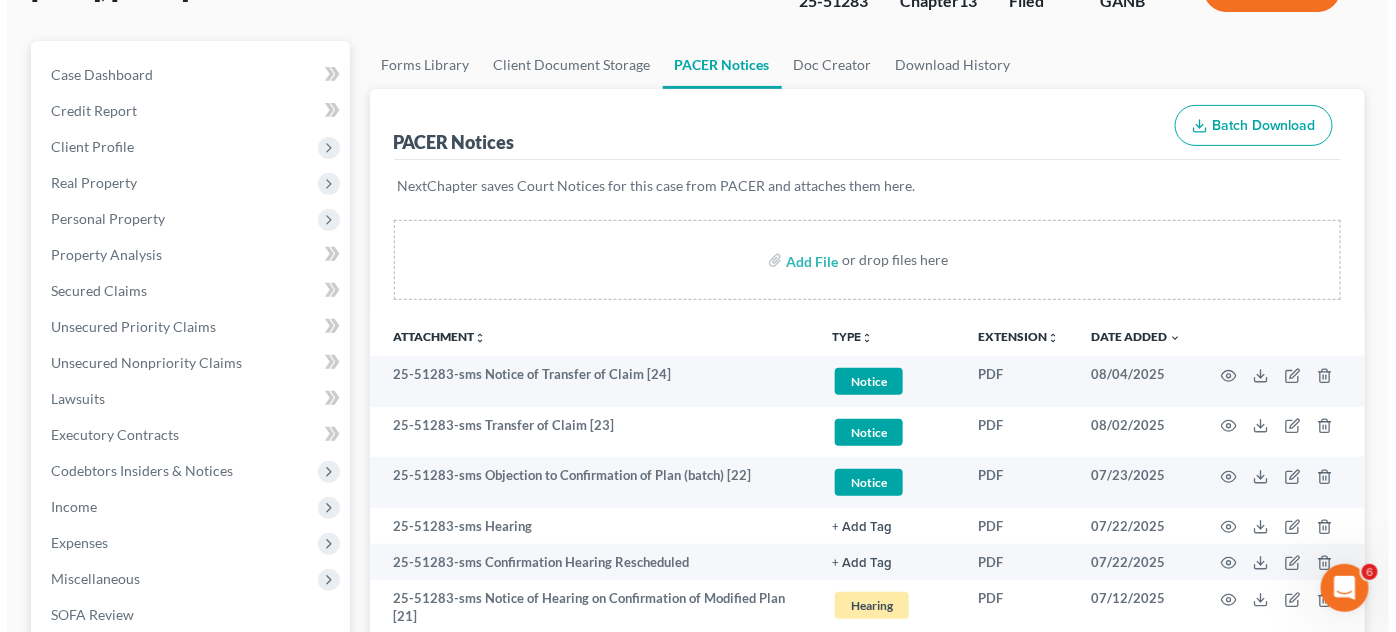 scroll, scrollTop: 303, scrollLeft: 0, axis: vertical 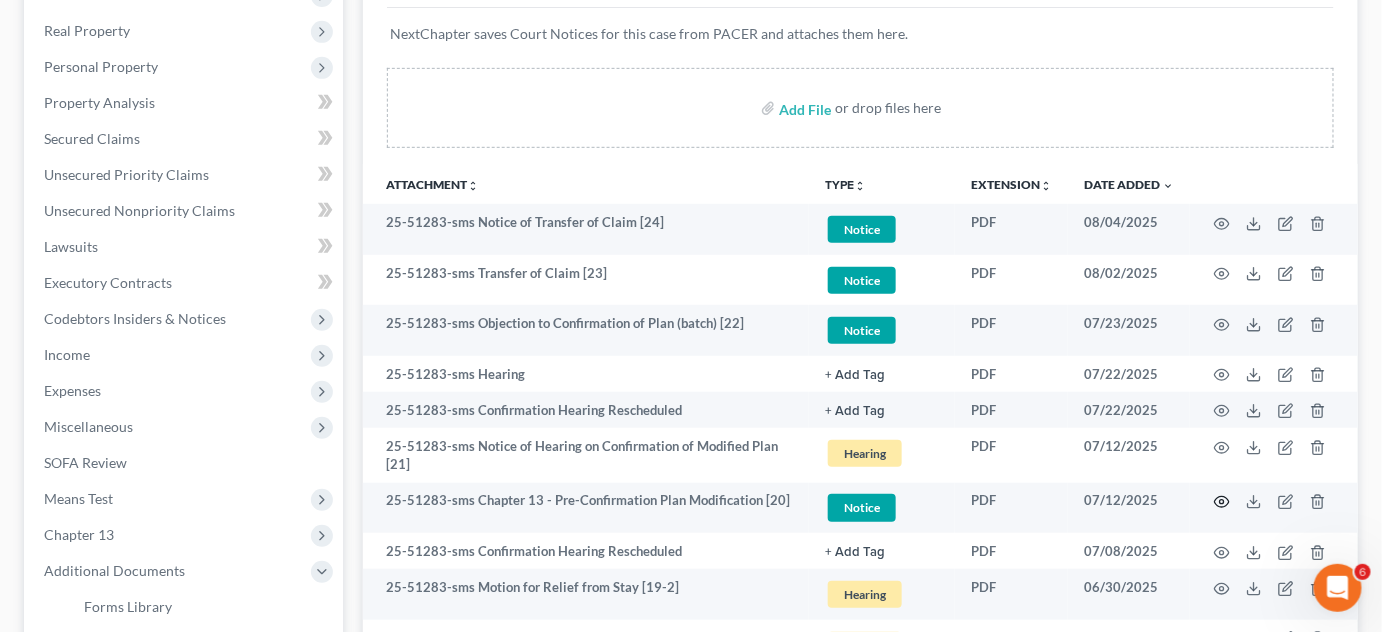 click 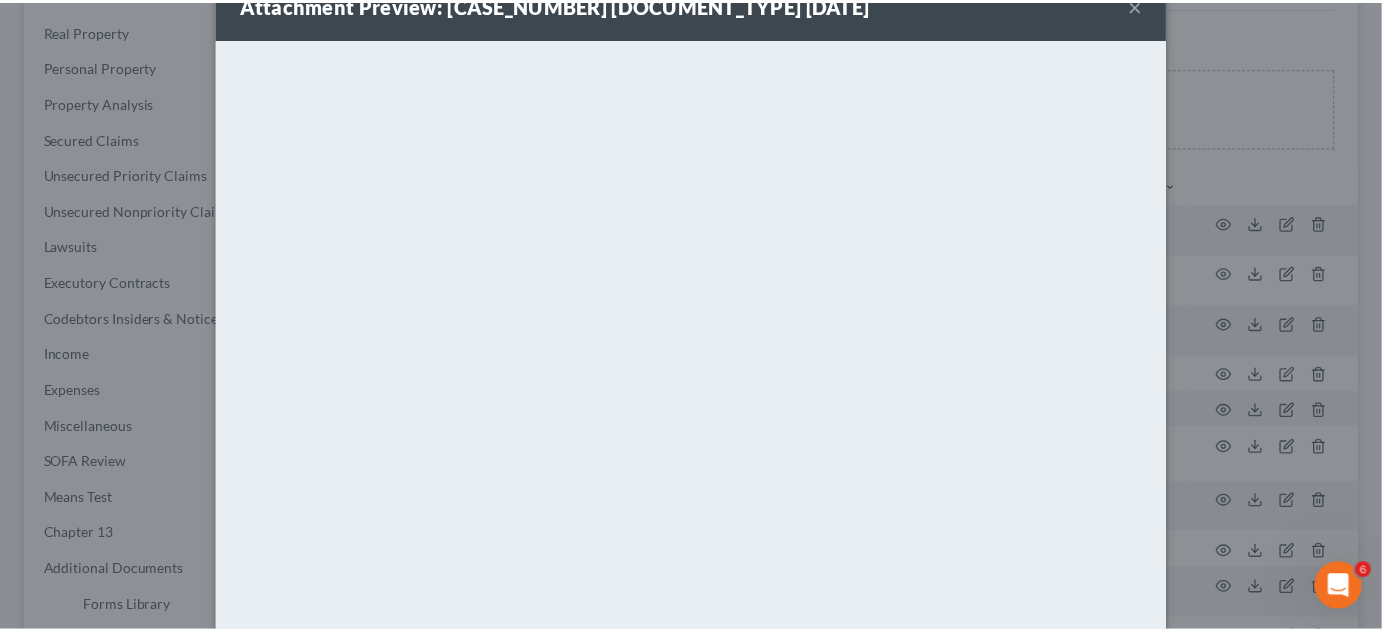 scroll, scrollTop: 138, scrollLeft: 0, axis: vertical 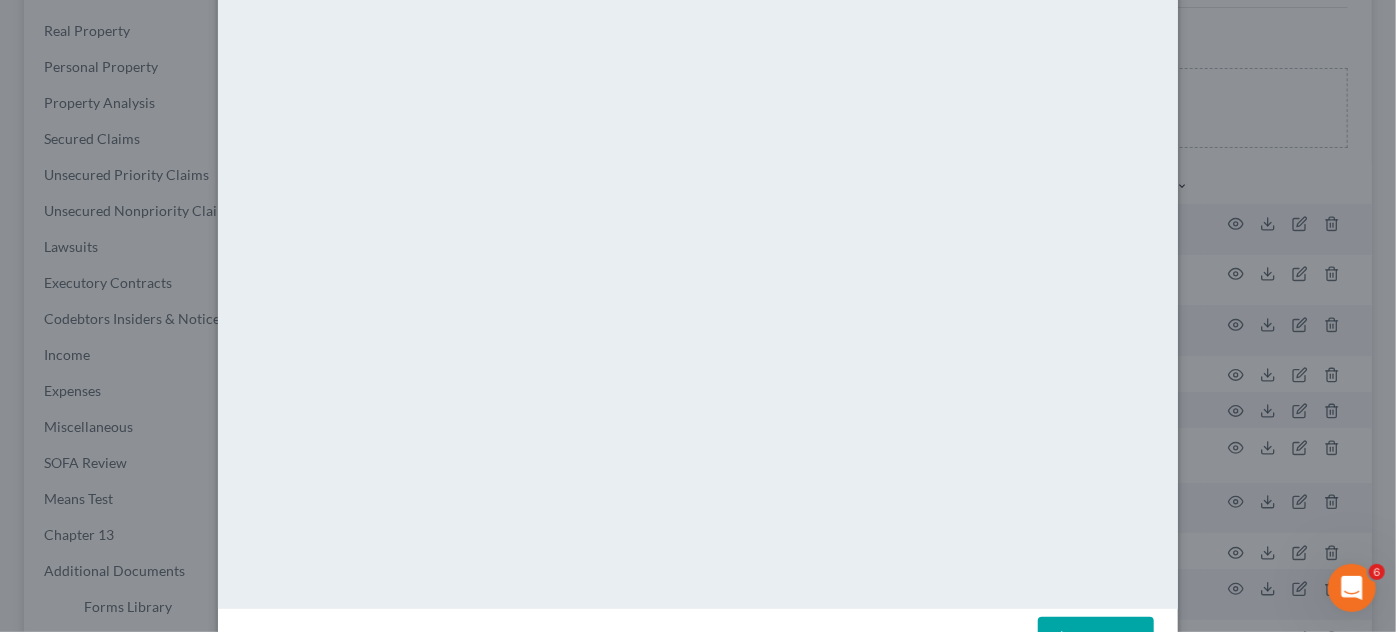 click on "Attachment Preview: 25-51283-sms Chapter 13 - Pre-Confirmation Plan Modification [20] 07/12/2025 ×
Download" at bounding box center [698, 316] 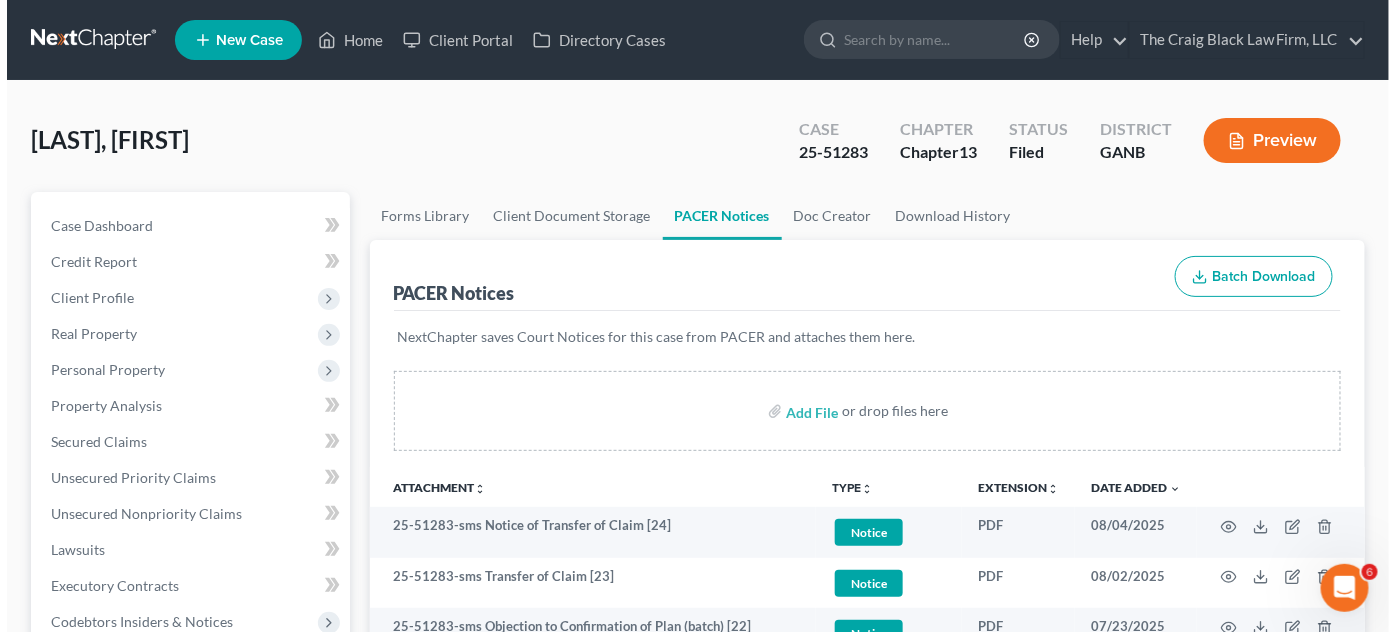 scroll, scrollTop: 303, scrollLeft: 0, axis: vertical 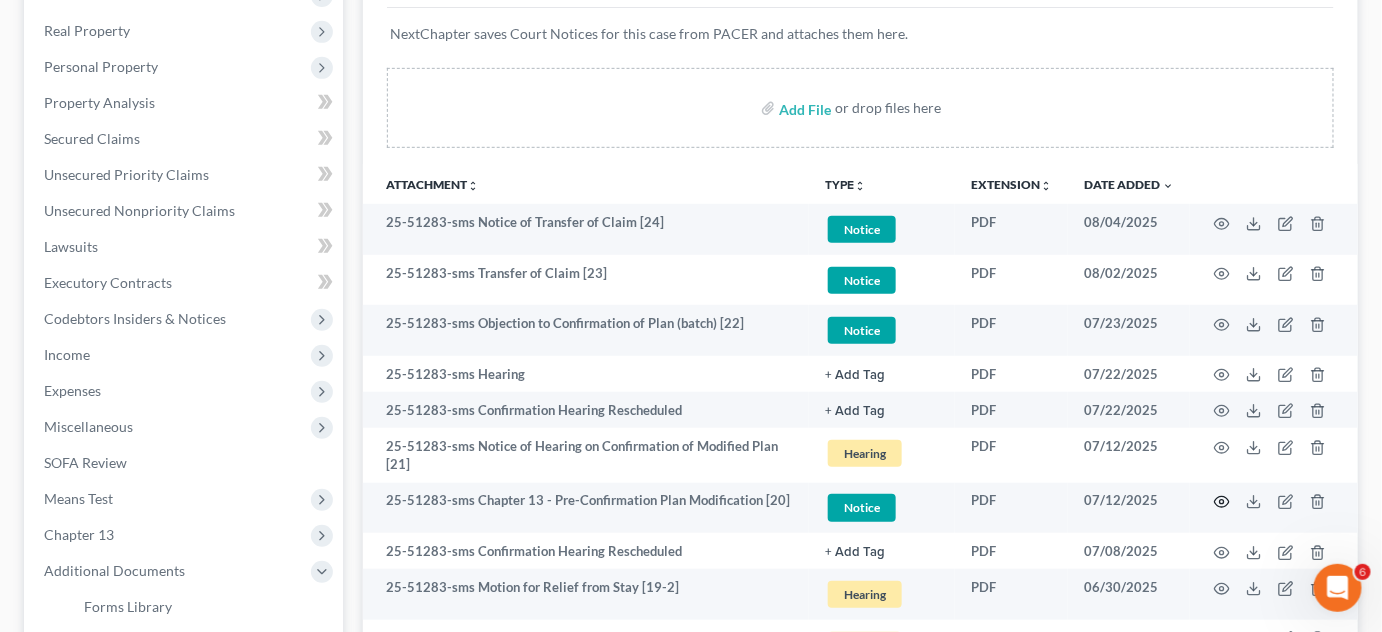 click 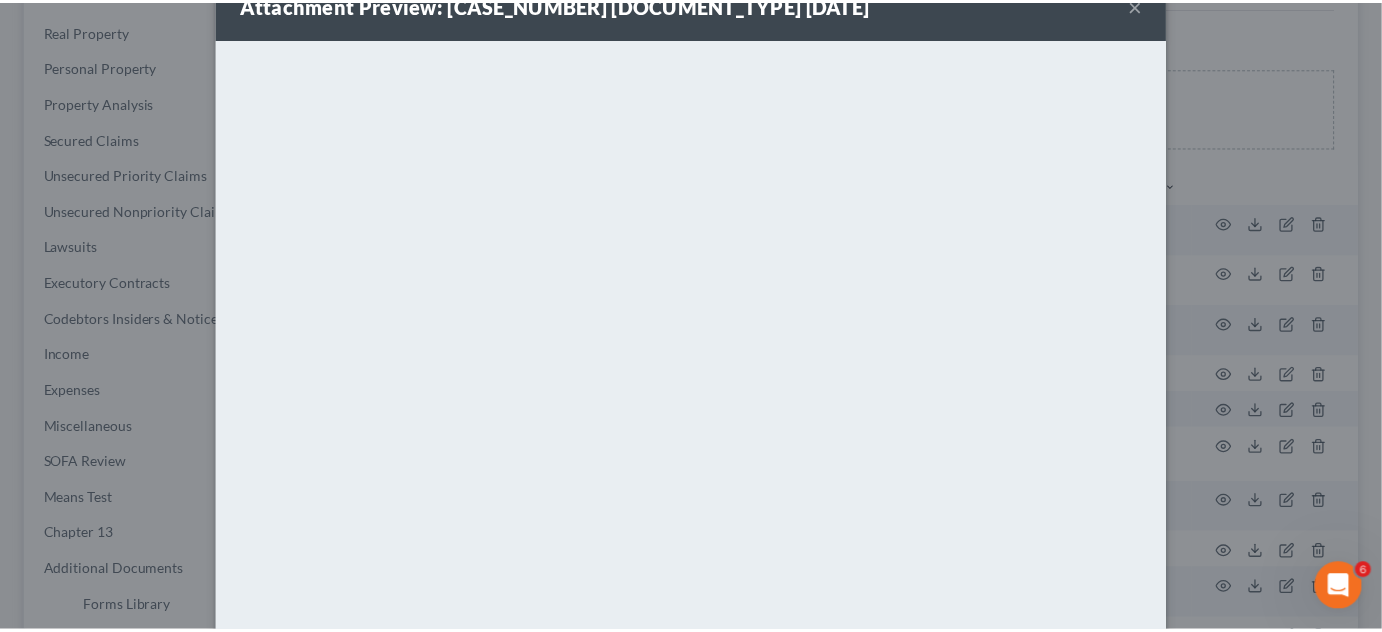 scroll, scrollTop: 138, scrollLeft: 0, axis: vertical 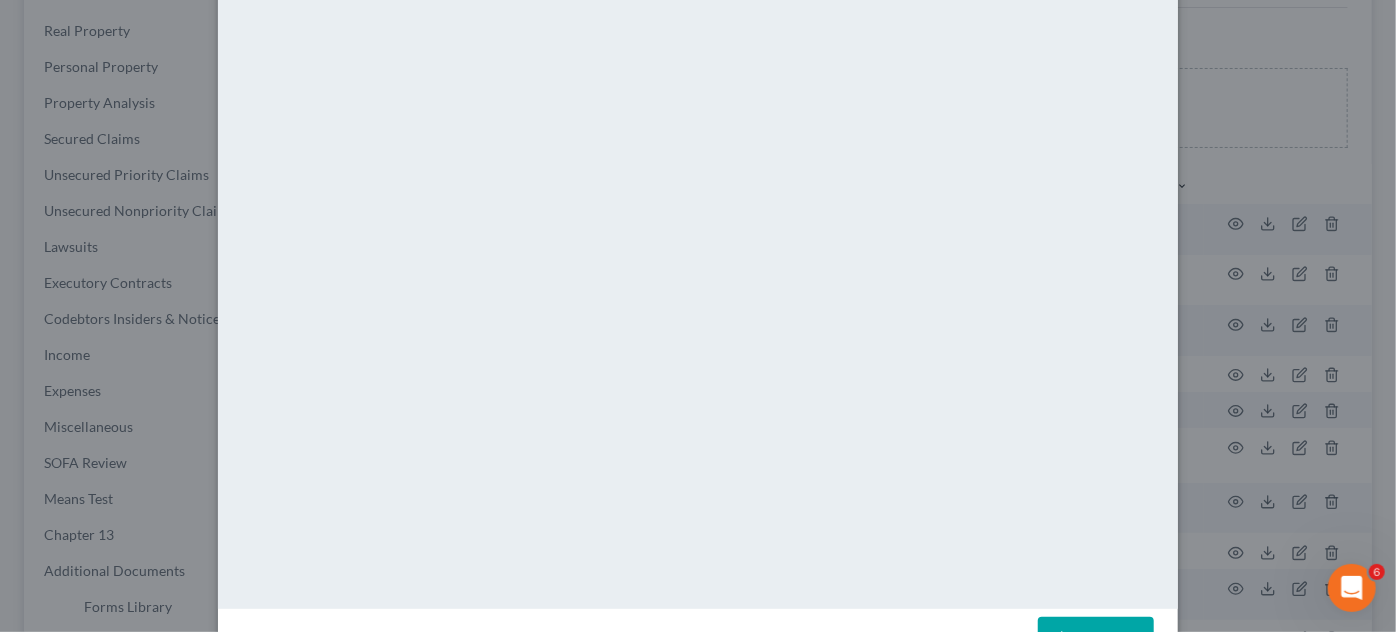 click on "Attachment Preview: 25-51283-sms Chapter 13 - Pre-Confirmation Plan Modification [20] 07/12/2025 ×
Download" at bounding box center [698, 316] 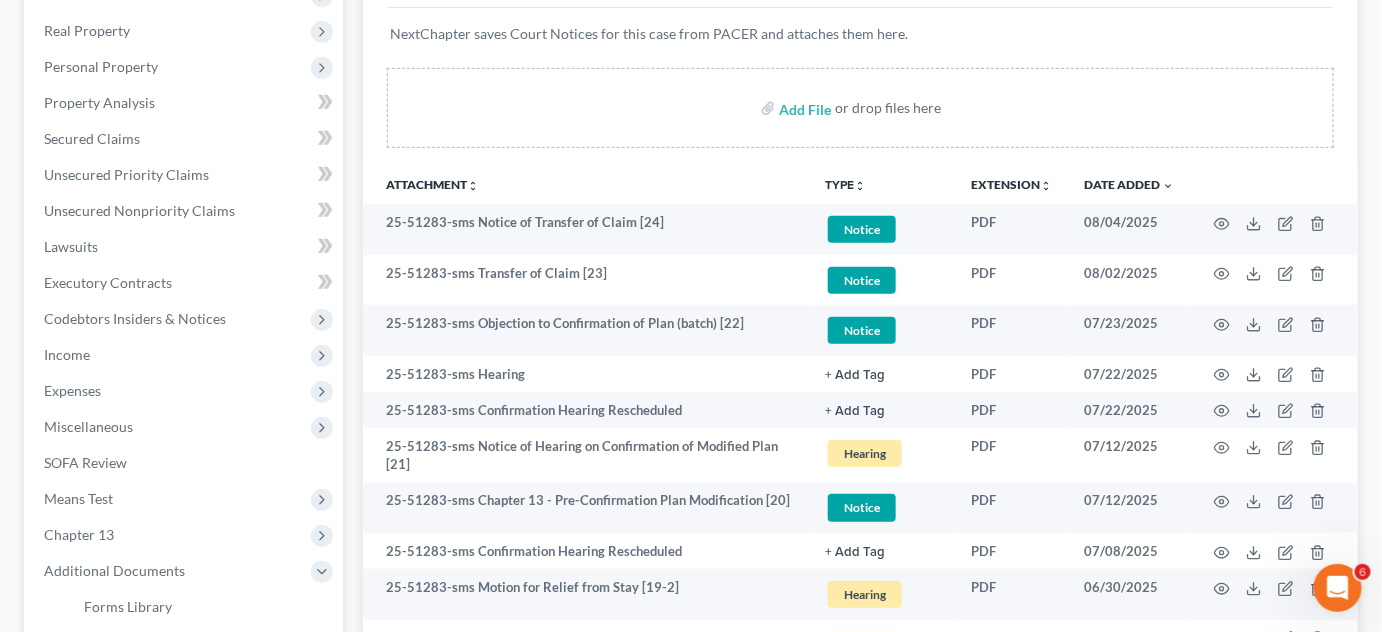 click on "Chapter 13" at bounding box center [79, 534] 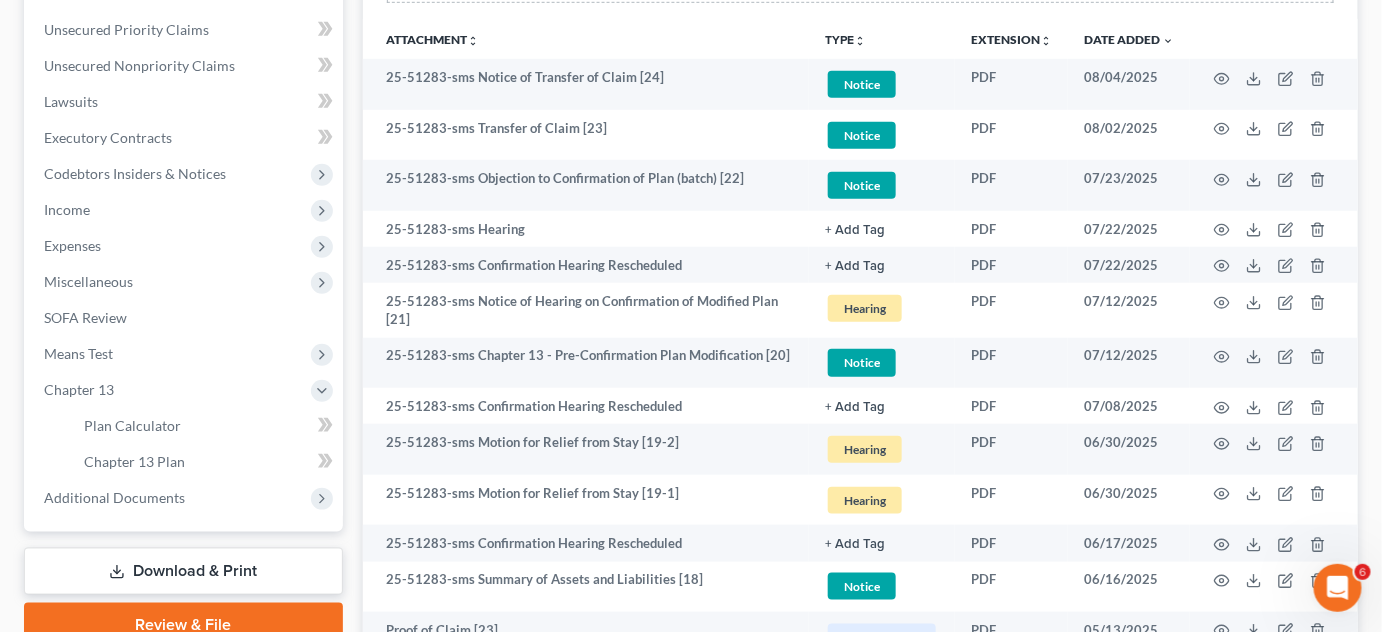 scroll, scrollTop: 454, scrollLeft: 0, axis: vertical 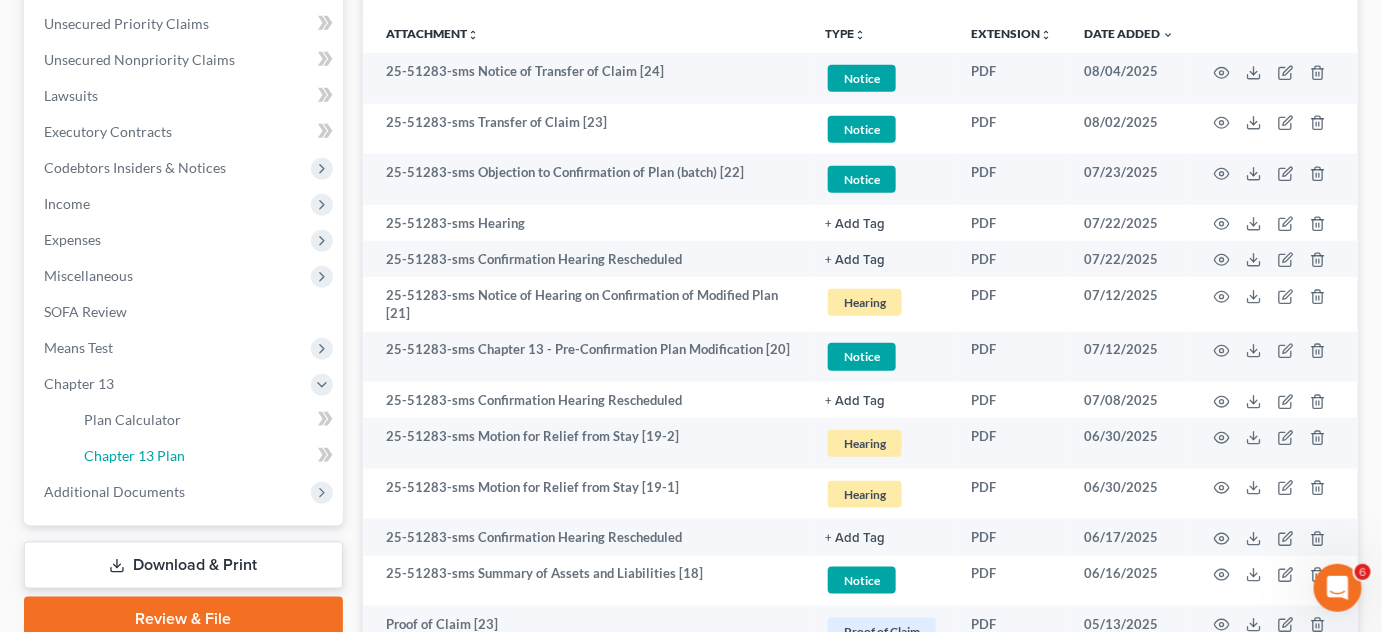click on "Chapter 13 Plan" at bounding box center (205, 456) 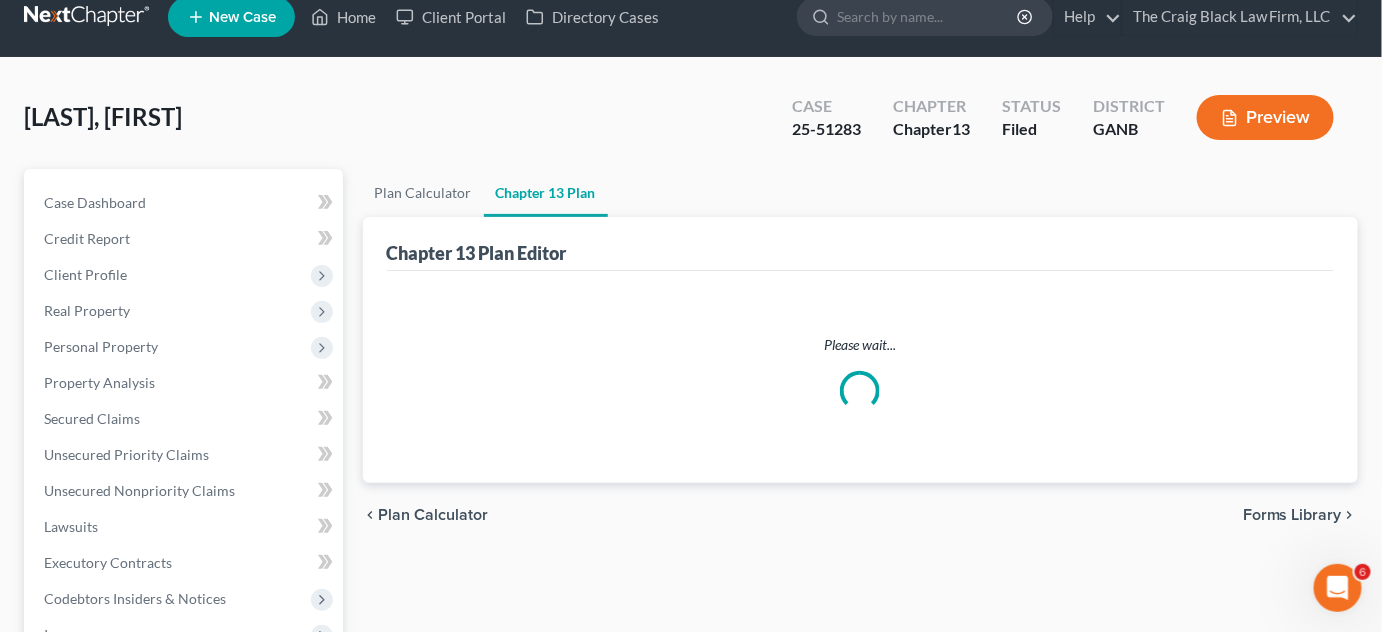 scroll, scrollTop: 0, scrollLeft: 0, axis: both 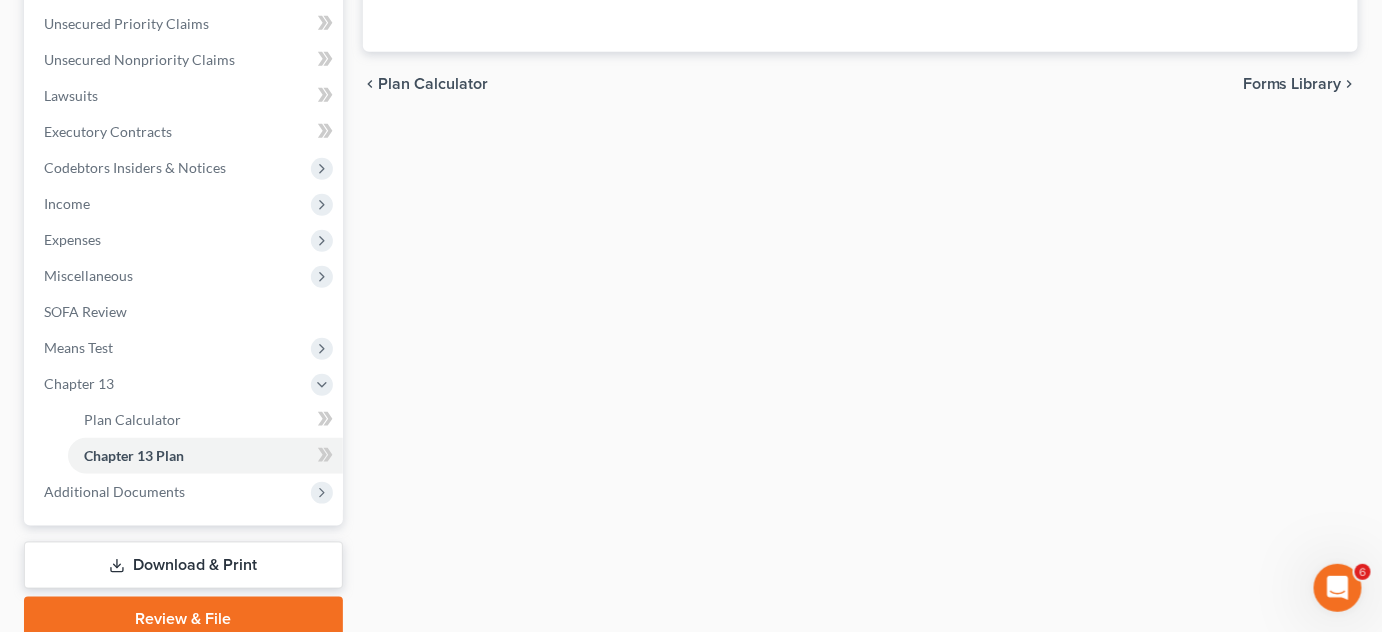 click on "Chapter 13 Plan" at bounding box center (205, 456) 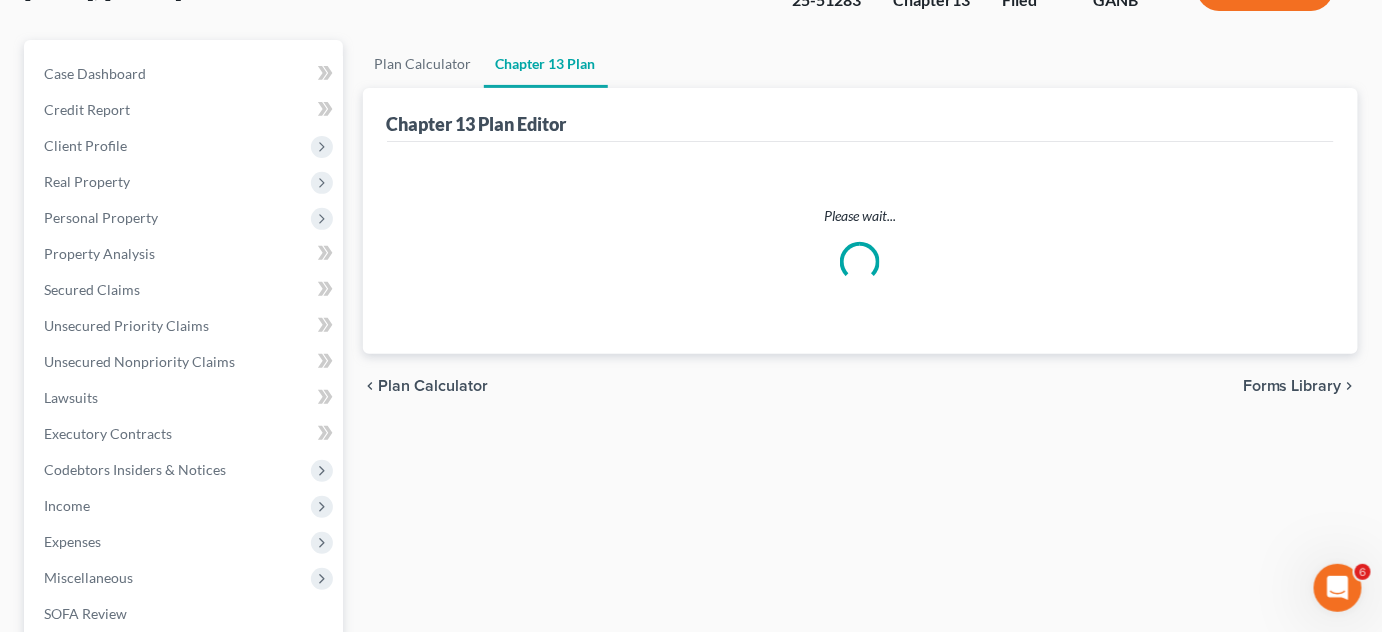 scroll, scrollTop: 151, scrollLeft: 0, axis: vertical 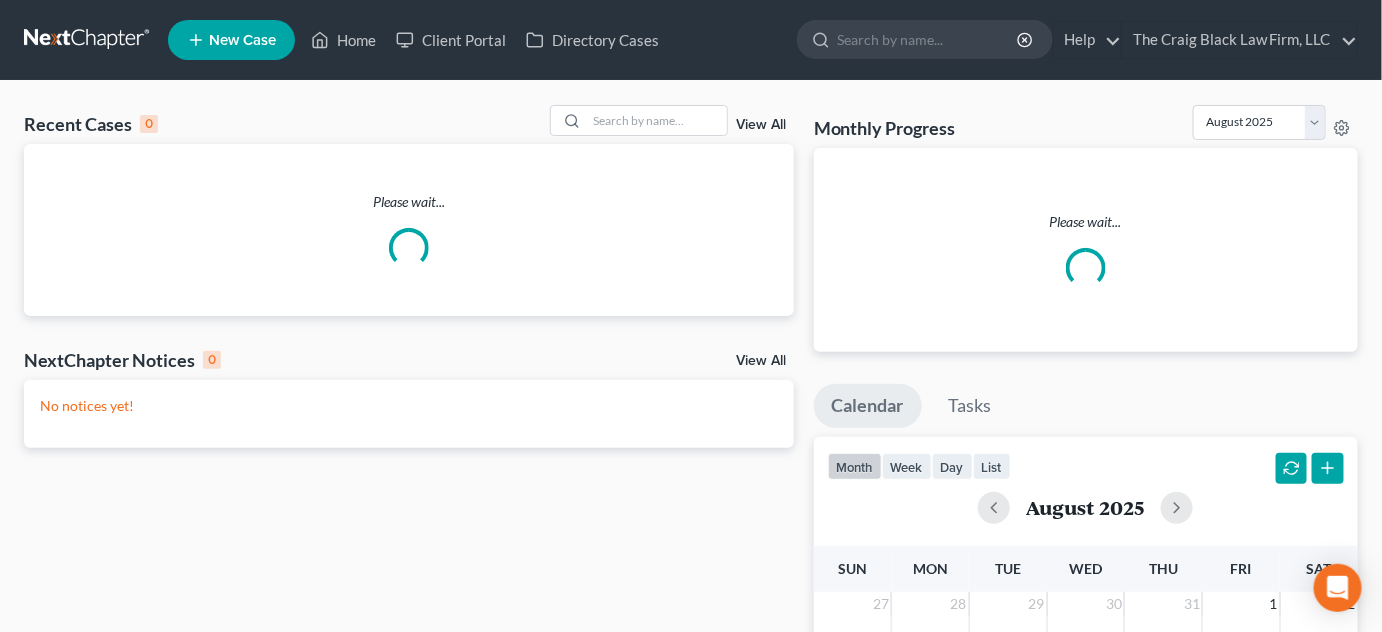 click at bounding box center [928, 39] 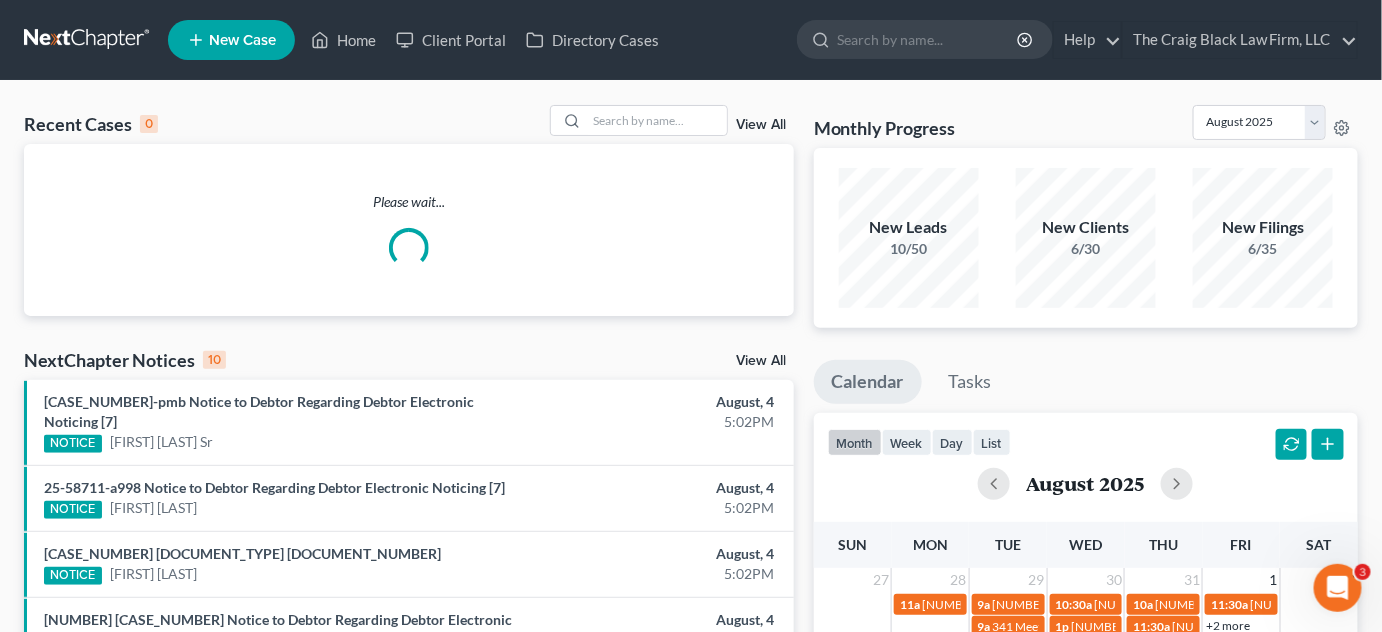 scroll, scrollTop: 0, scrollLeft: 0, axis: both 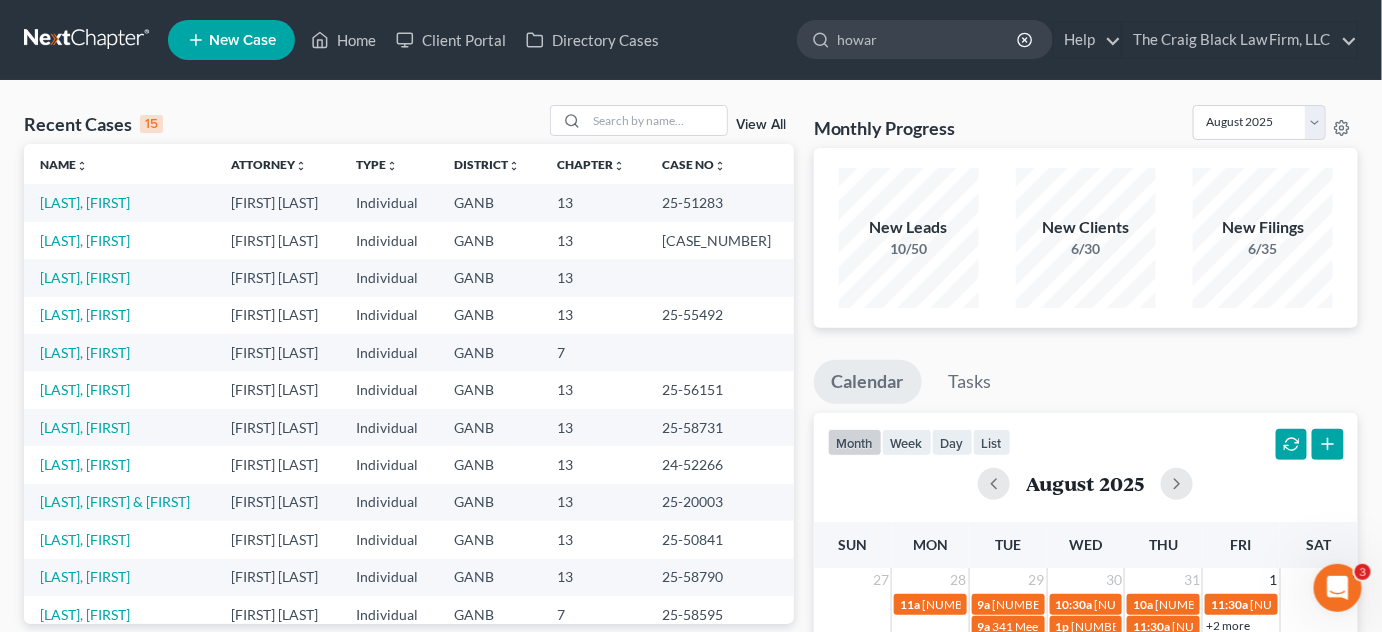 type on "howard" 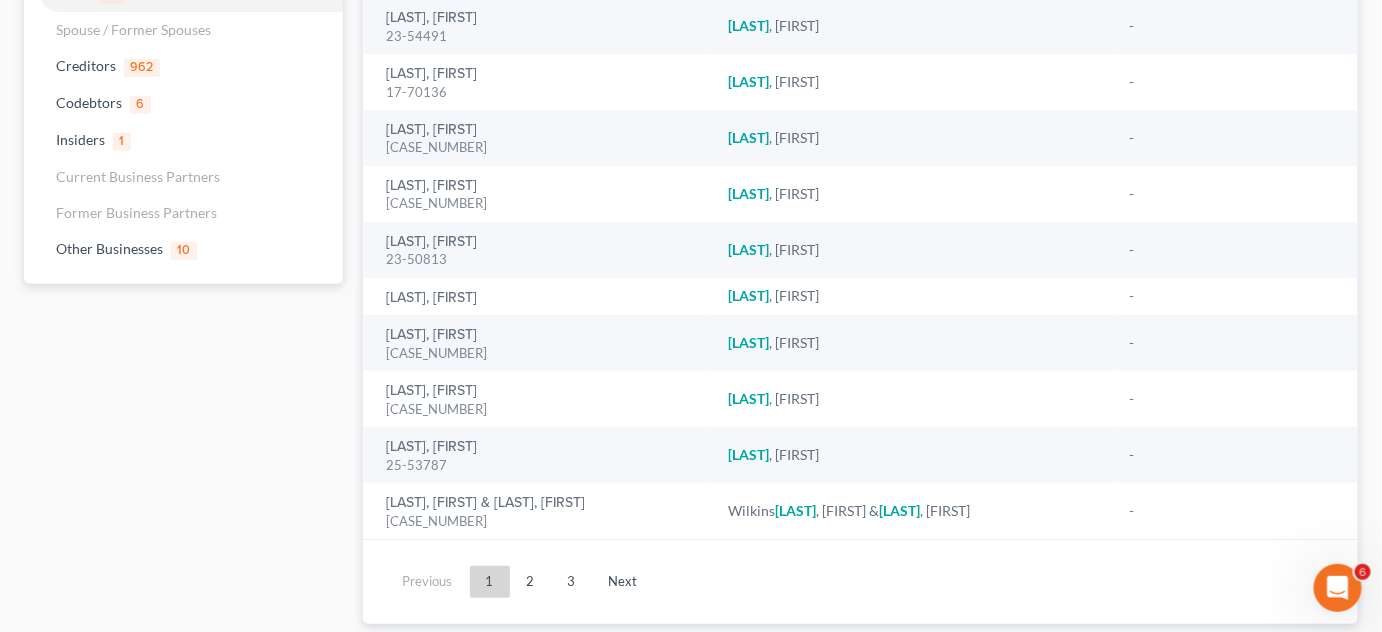 scroll, scrollTop: 261, scrollLeft: 0, axis: vertical 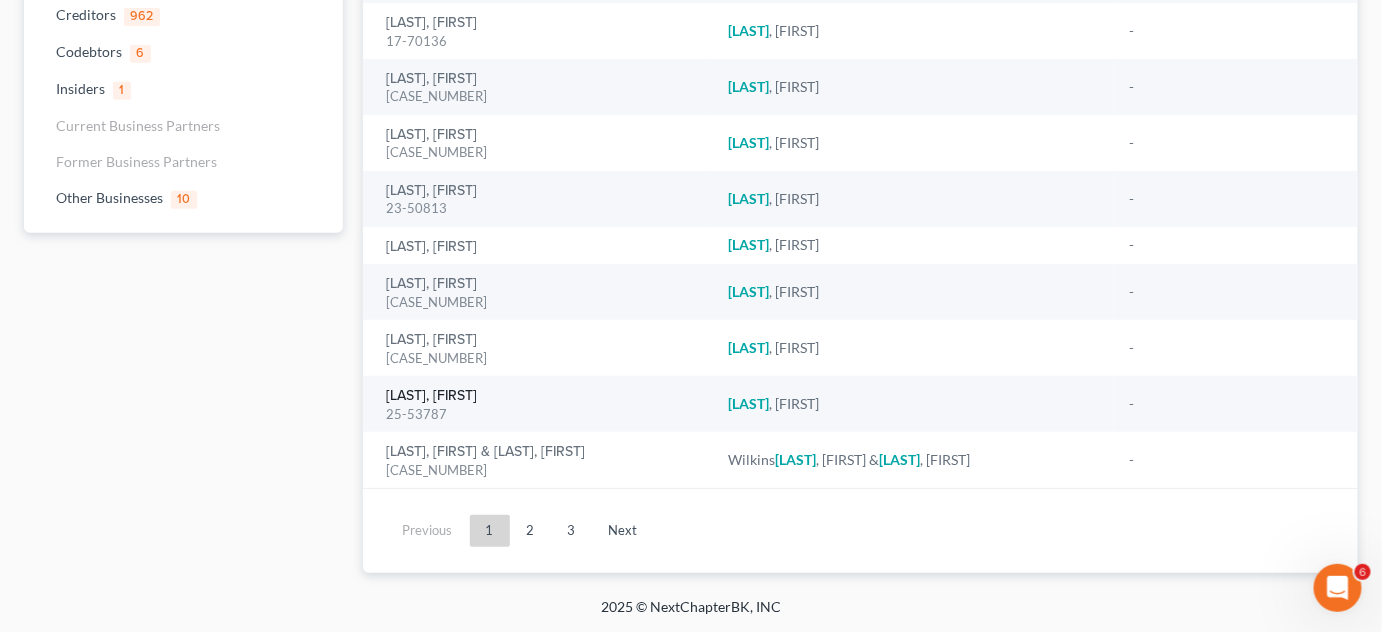 click on "[LAST], [FIRST]" at bounding box center [432, 396] 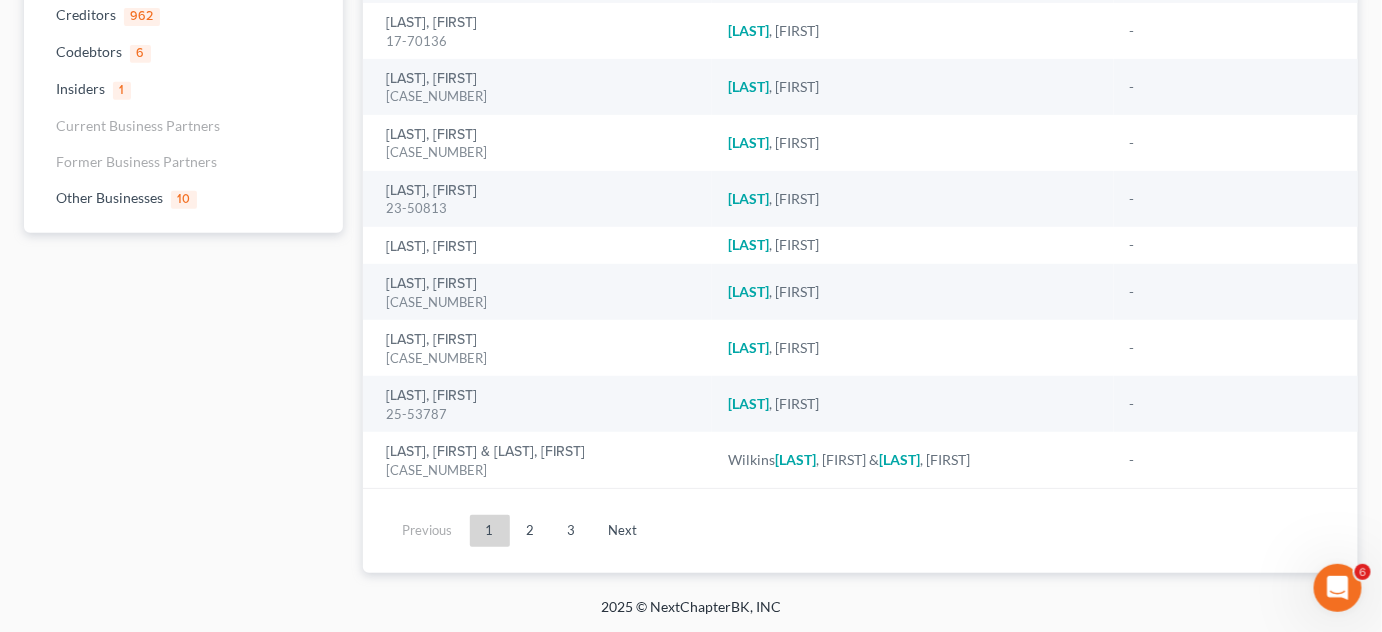 type 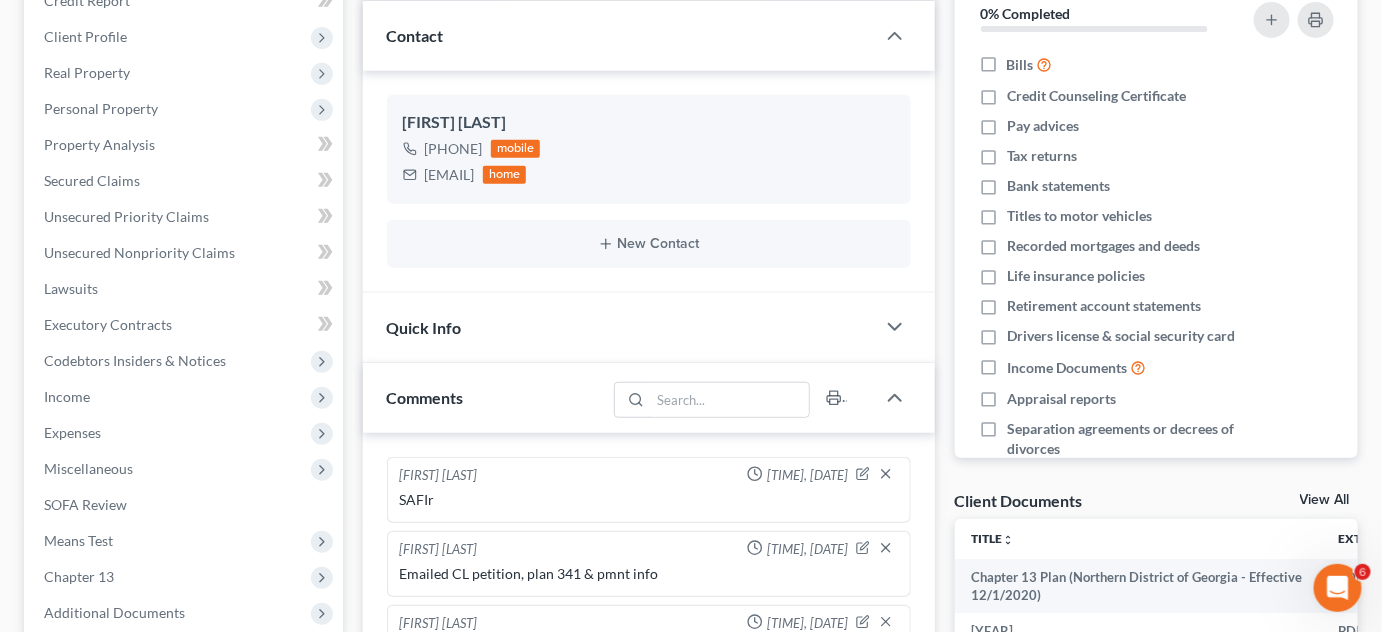 scroll, scrollTop: 39, scrollLeft: 0, axis: vertical 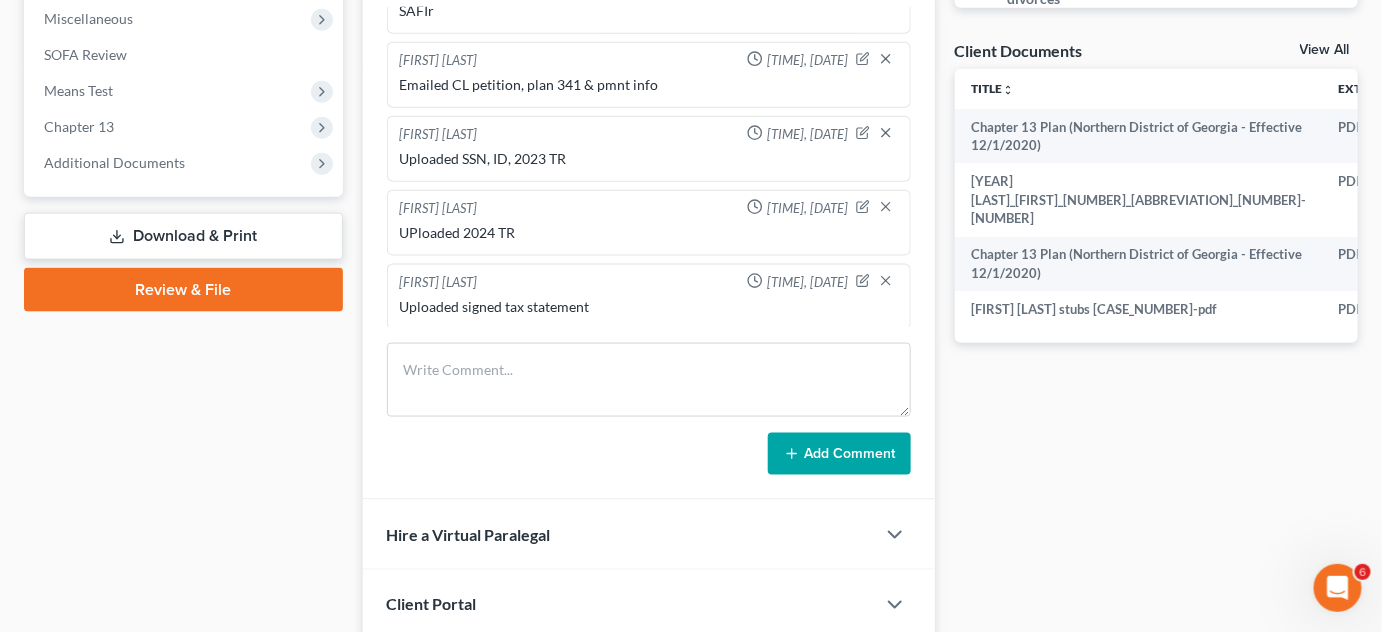 click on "Additional Documents" at bounding box center [114, 162] 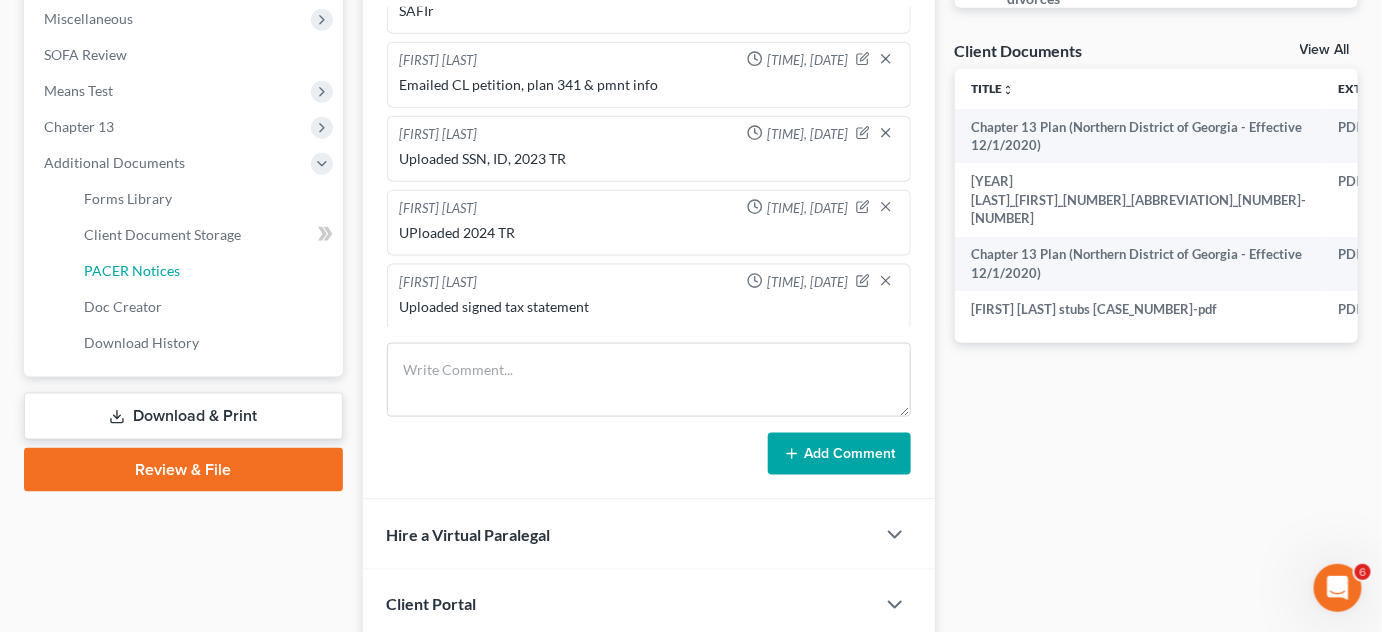 click on "PACER Notices" at bounding box center [132, 270] 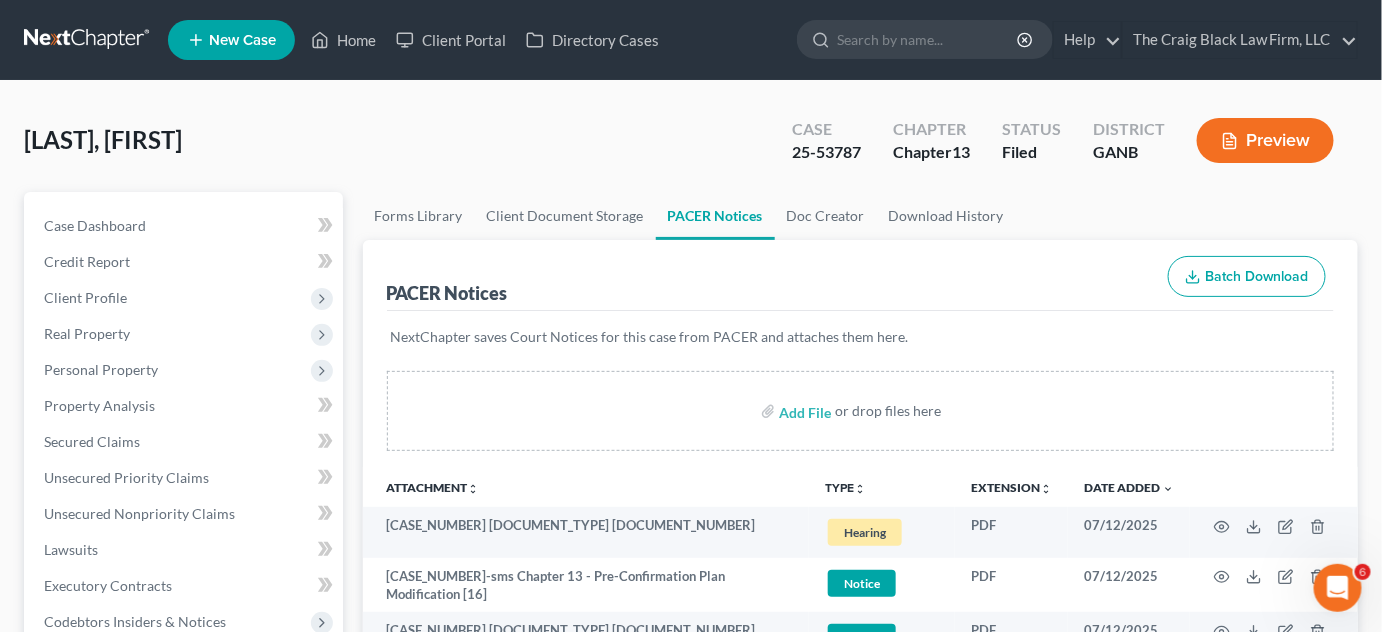 scroll, scrollTop: 151, scrollLeft: 0, axis: vertical 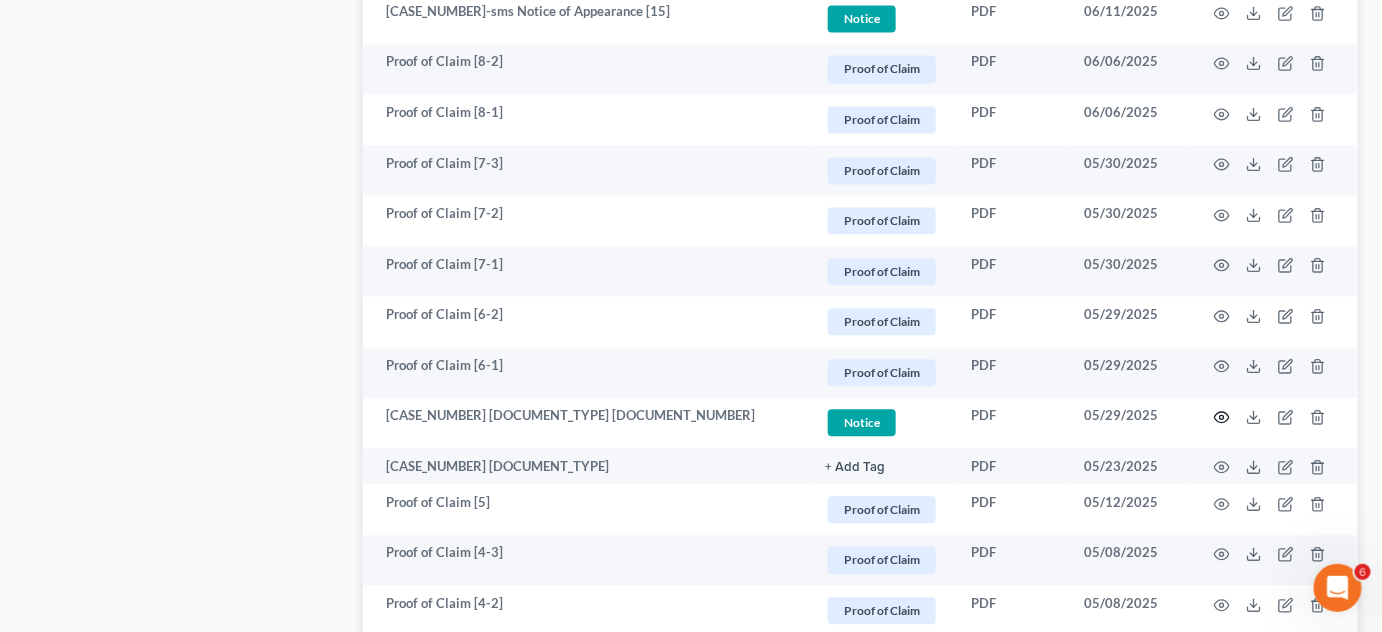 click 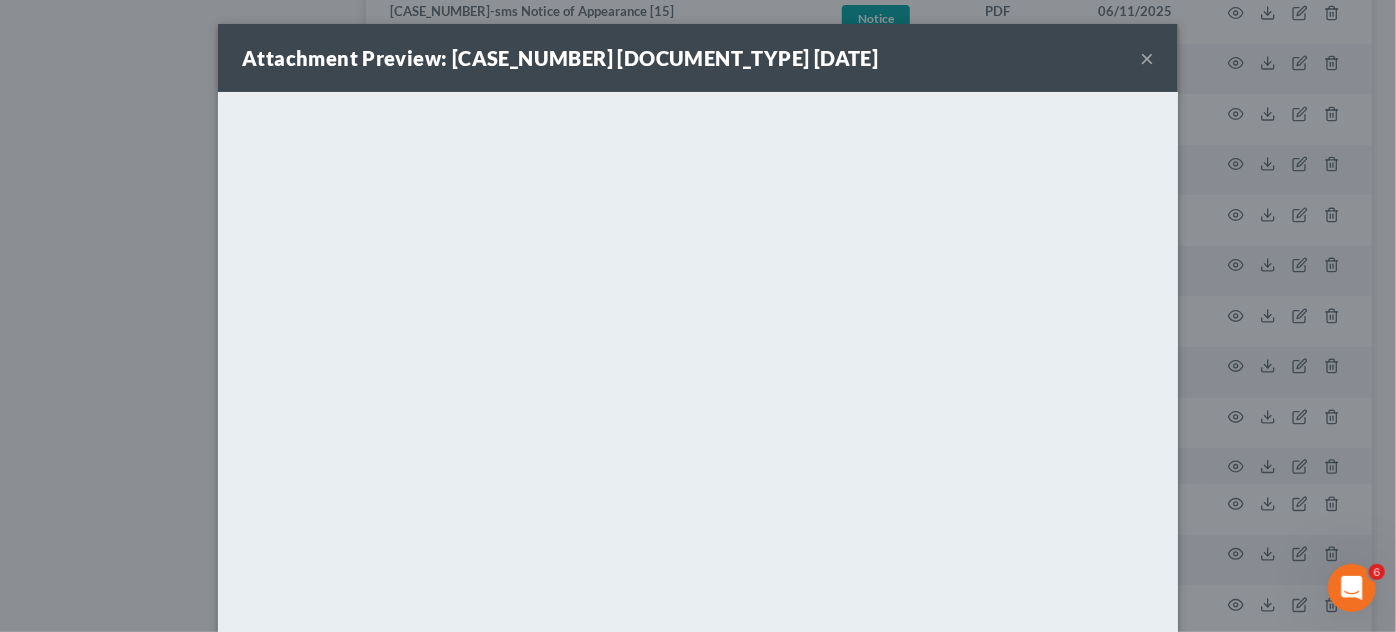scroll, scrollTop: 26, scrollLeft: 0, axis: vertical 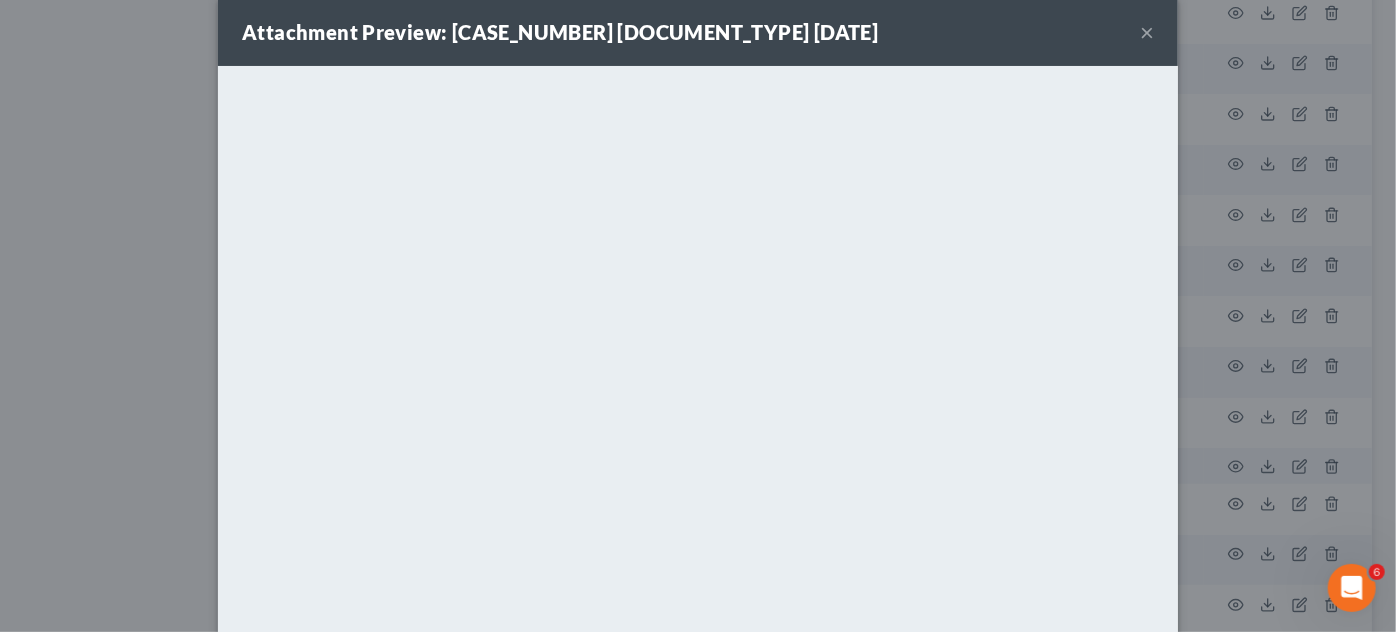 click on "Attachment Preview: 25-53787-sms Objection to Confirmation of Plan (batch) [14] 05/29/2025 ×
Download" at bounding box center [698, 316] 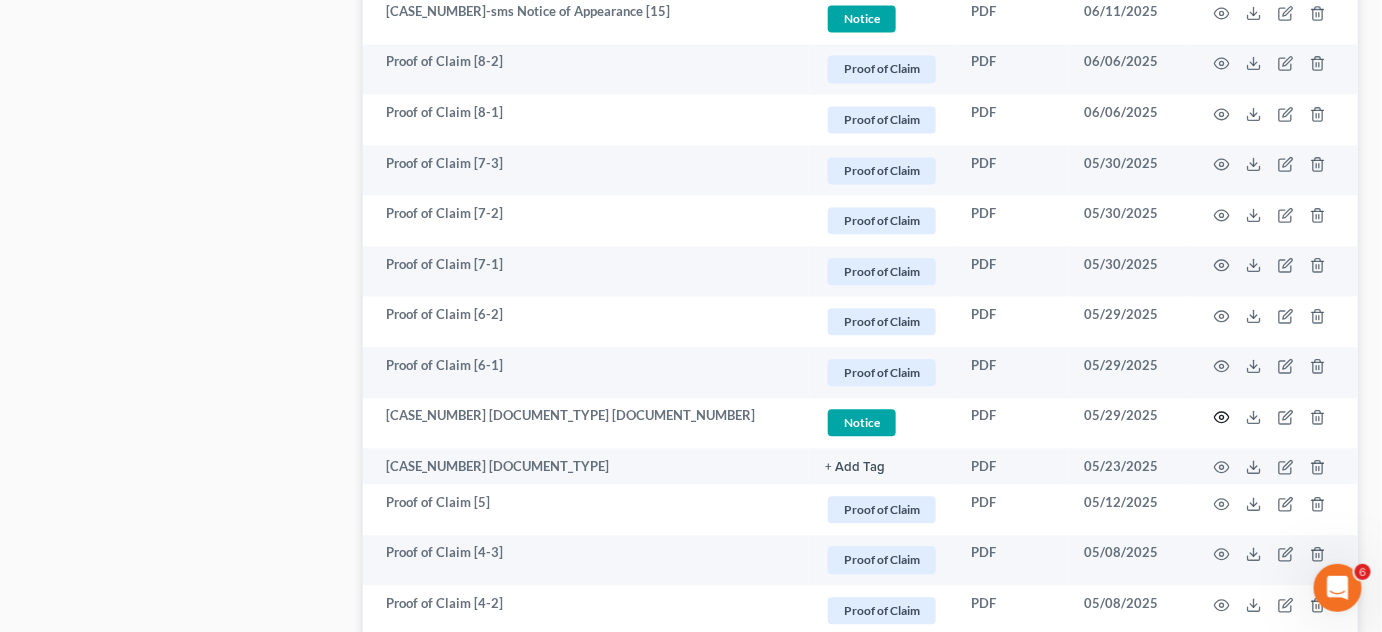 click 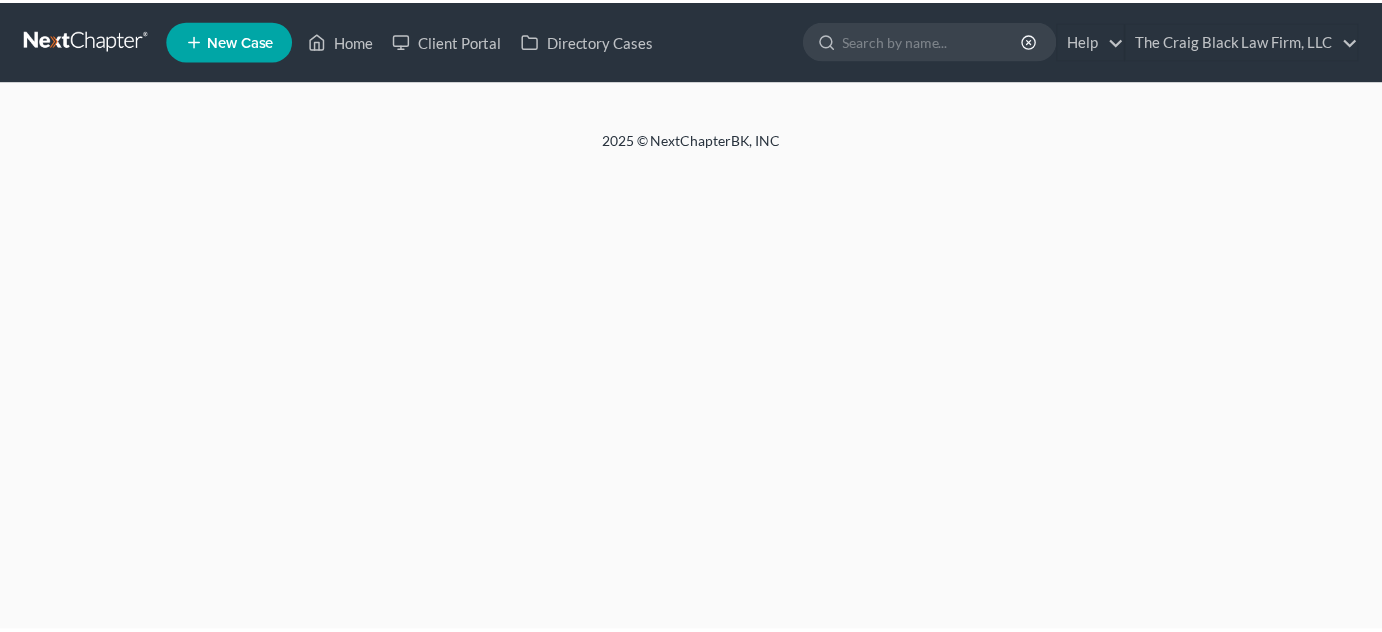 scroll, scrollTop: 0, scrollLeft: 0, axis: both 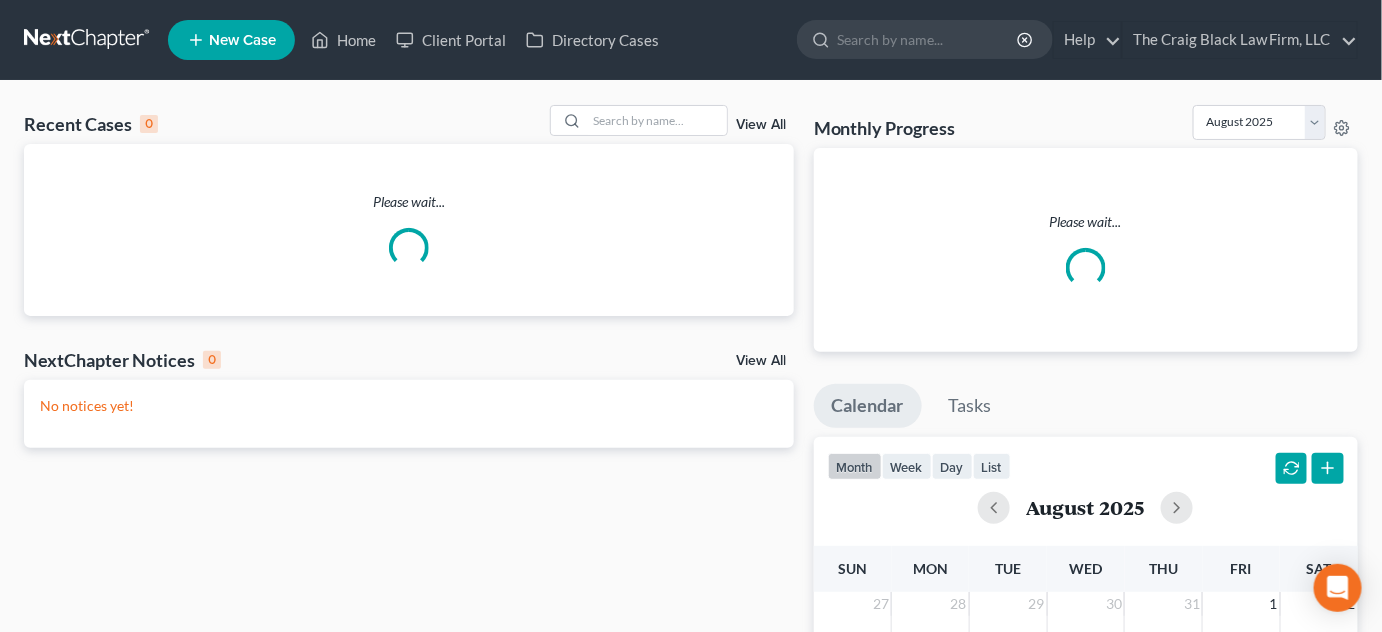 click at bounding box center [928, 39] 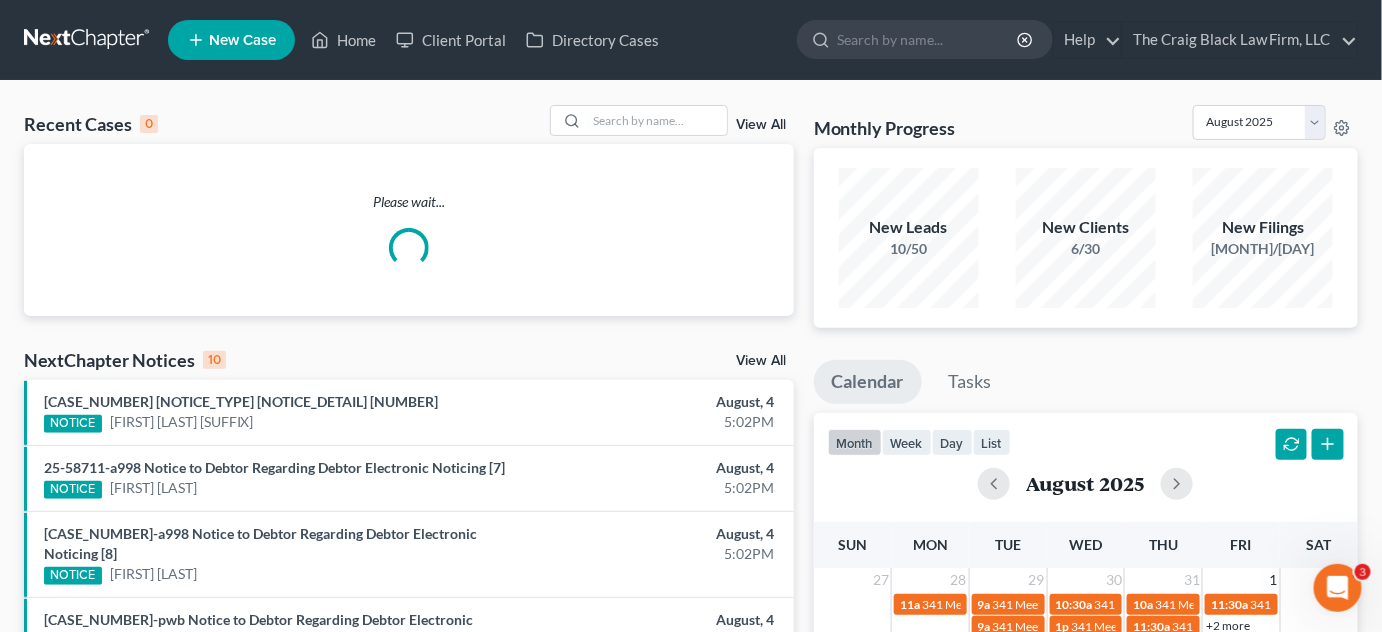 scroll, scrollTop: 0, scrollLeft: 0, axis: both 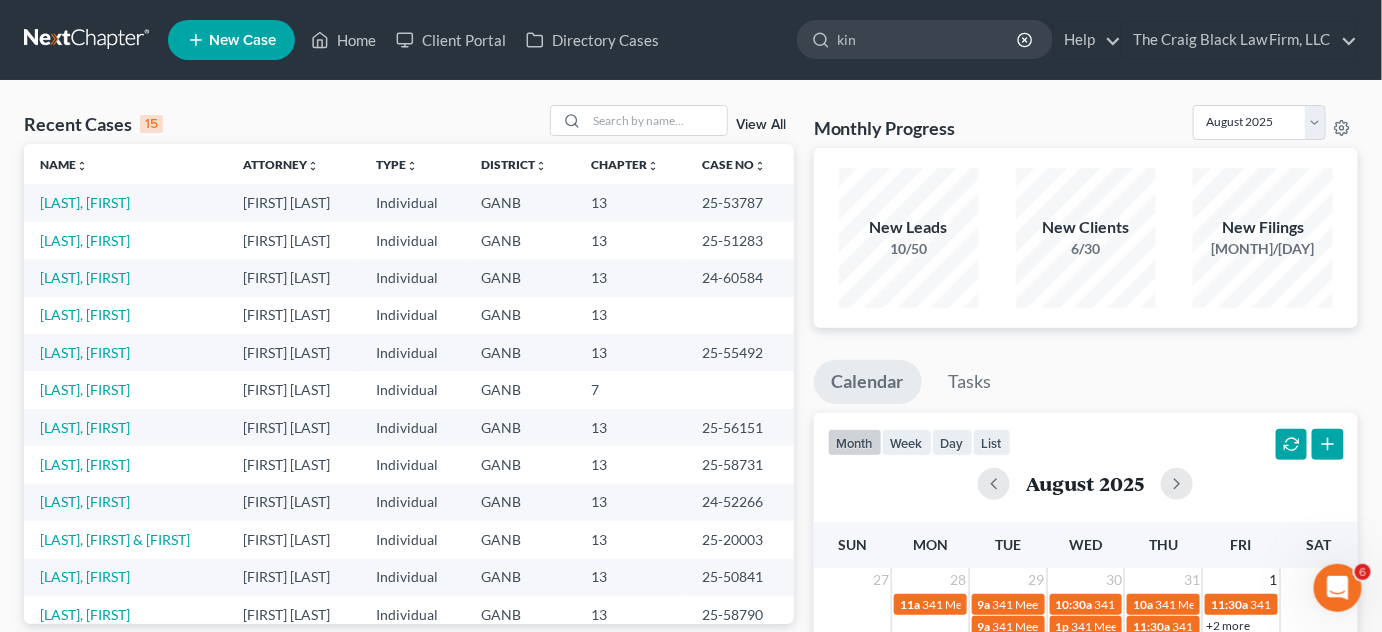 type on "king" 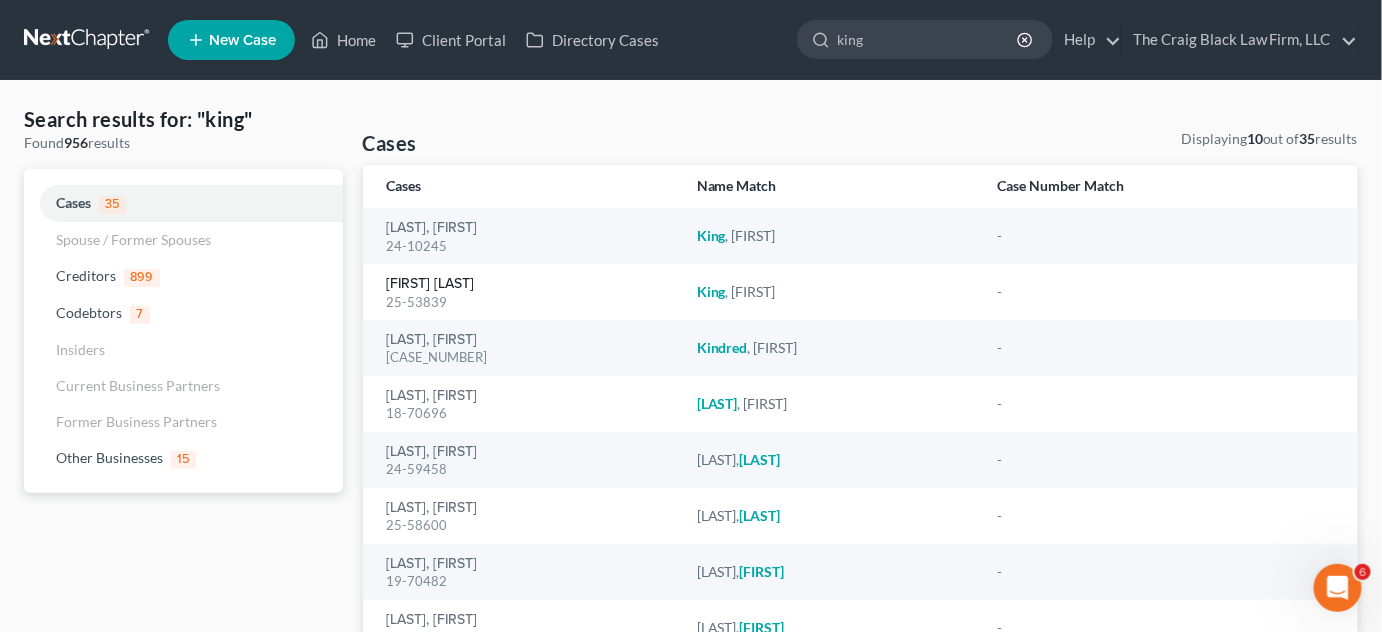 click on "[FIRST] [LAST]" at bounding box center [431, 284] 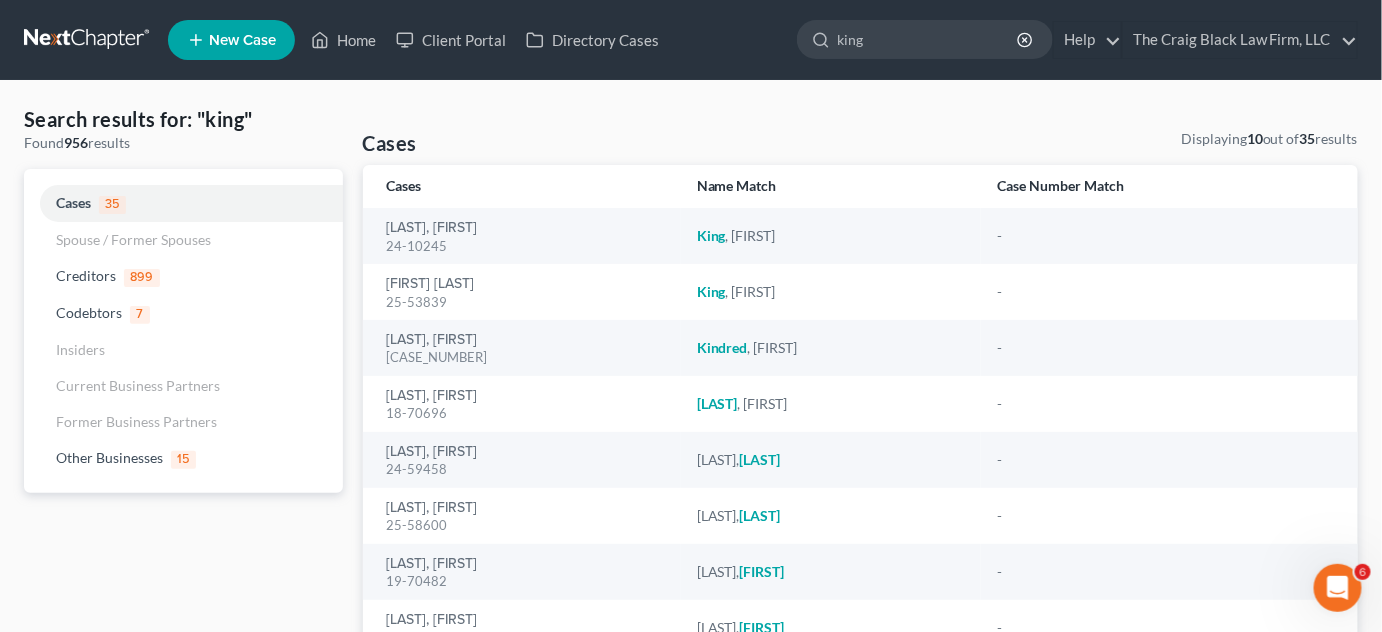 type 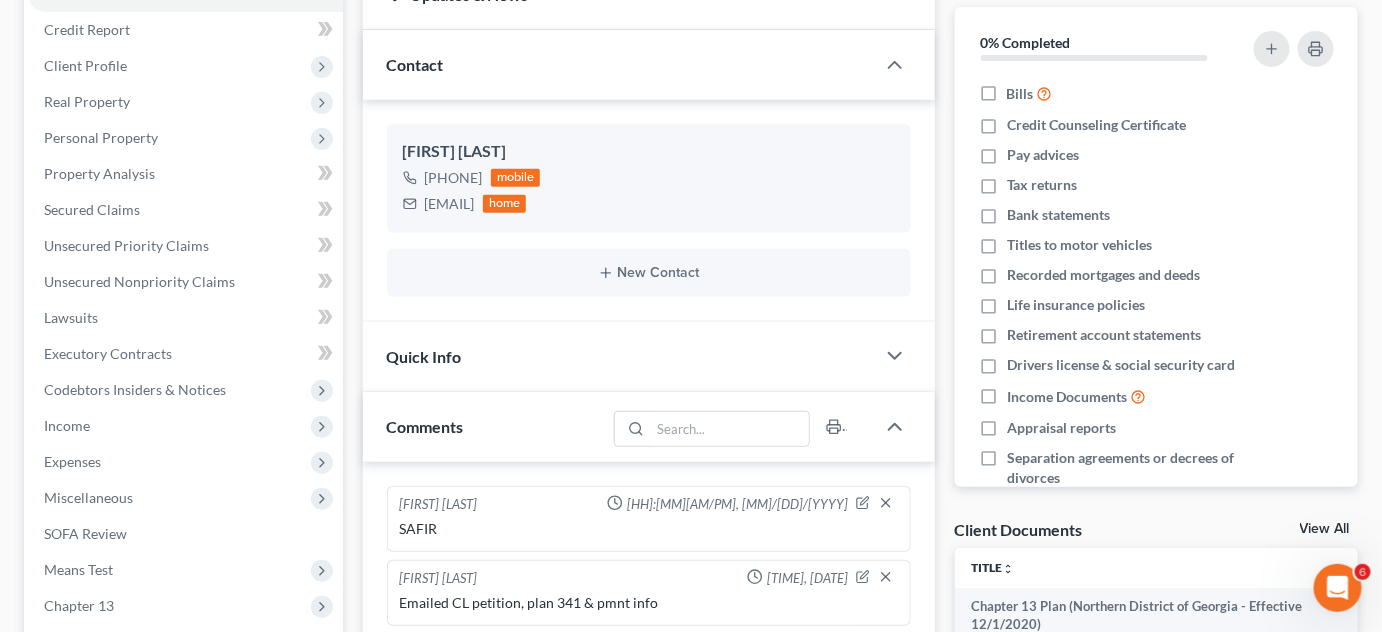 scroll, scrollTop: 454, scrollLeft: 0, axis: vertical 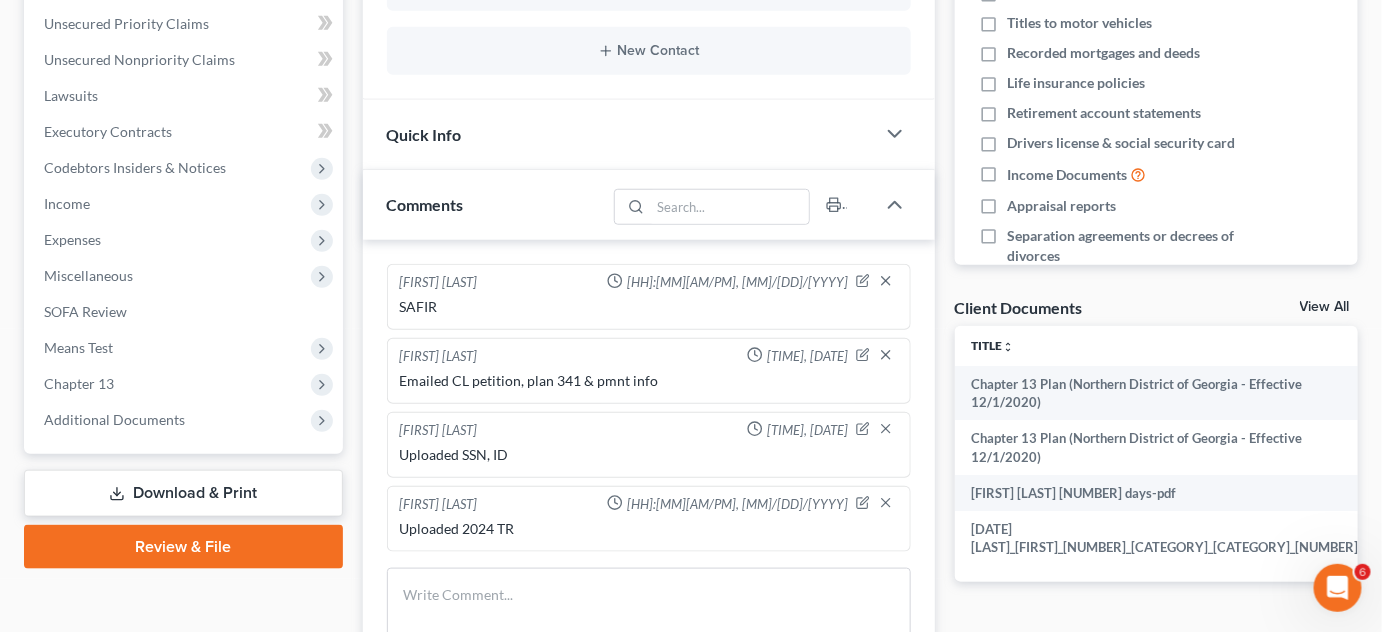 click on "Additional Documents" at bounding box center [114, 419] 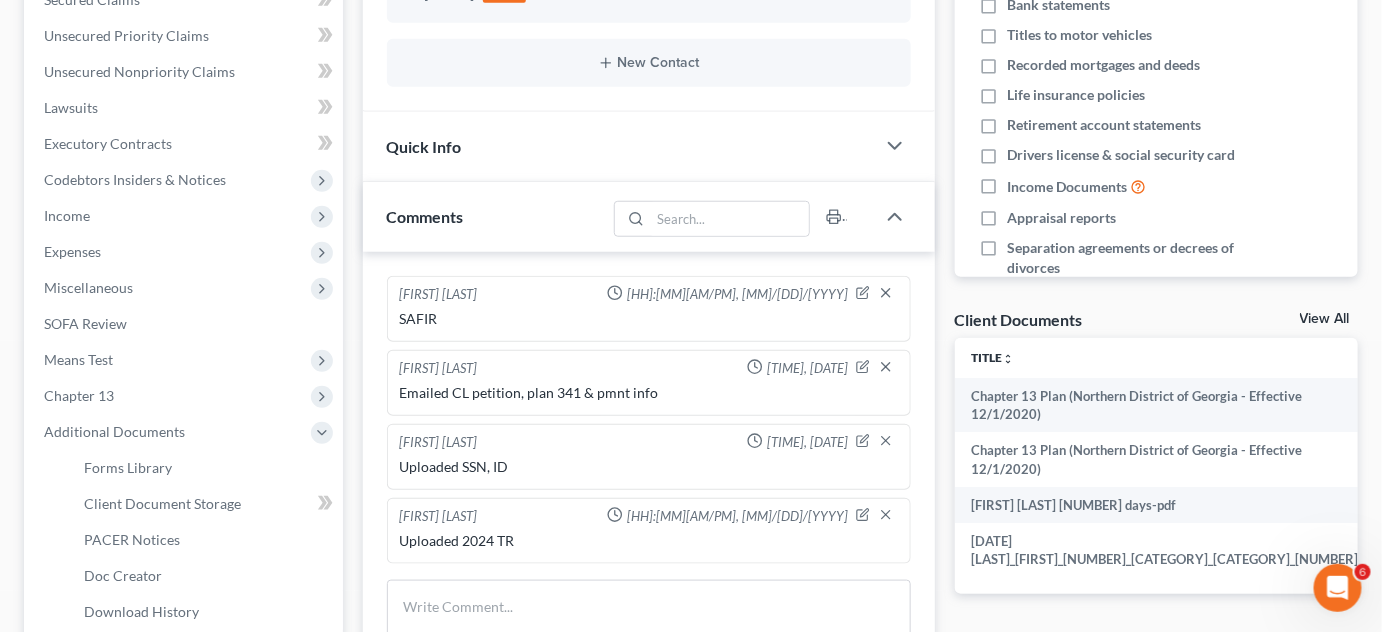 scroll, scrollTop: 454, scrollLeft: 0, axis: vertical 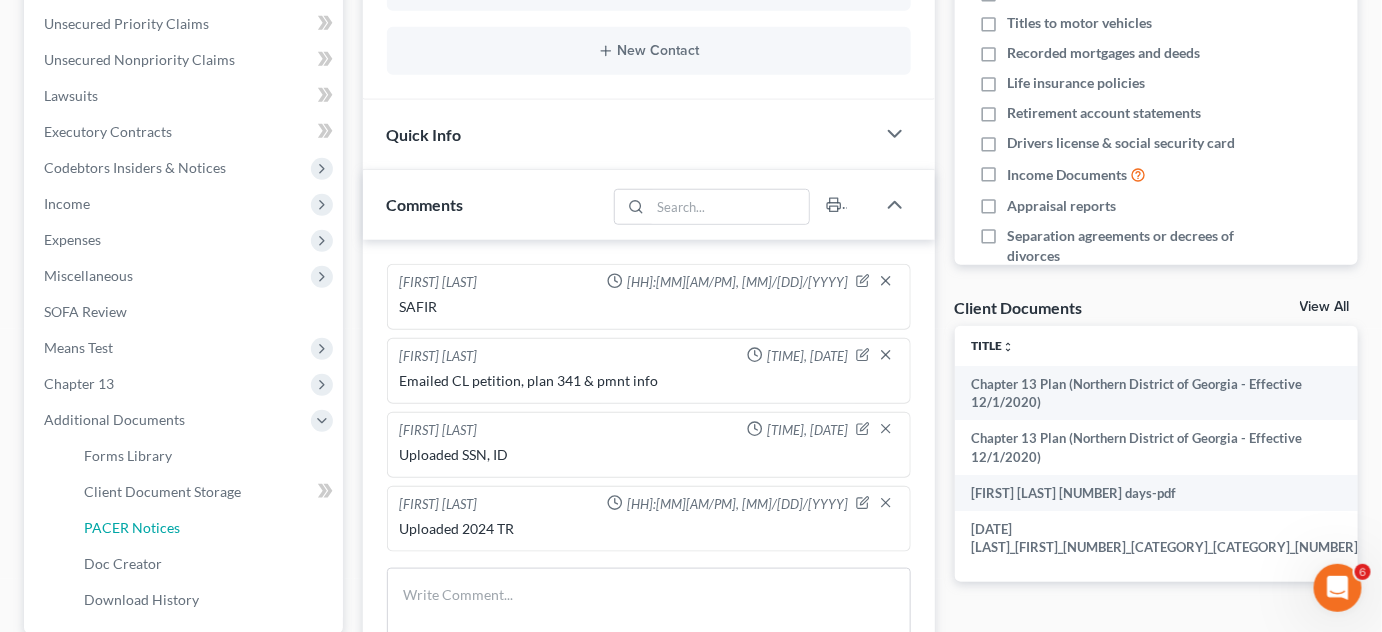 click on "PACER Notices" at bounding box center [132, 527] 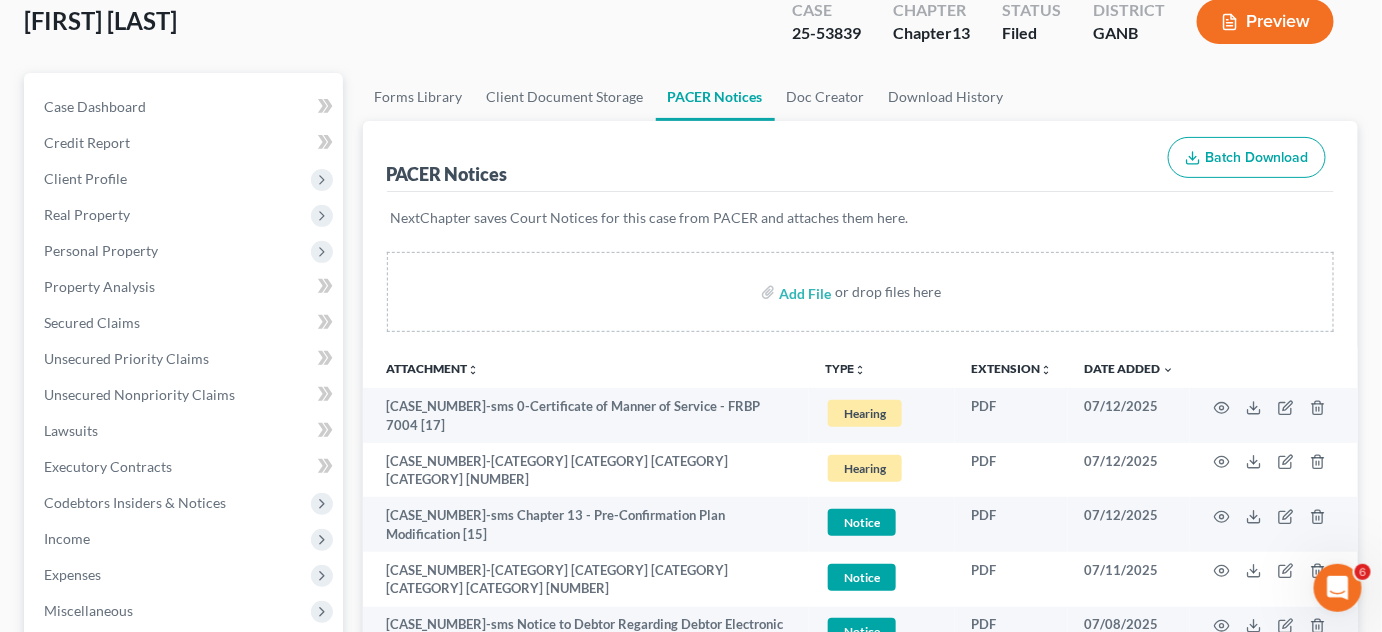 scroll, scrollTop: 151, scrollLeft: 0, axis: vertical 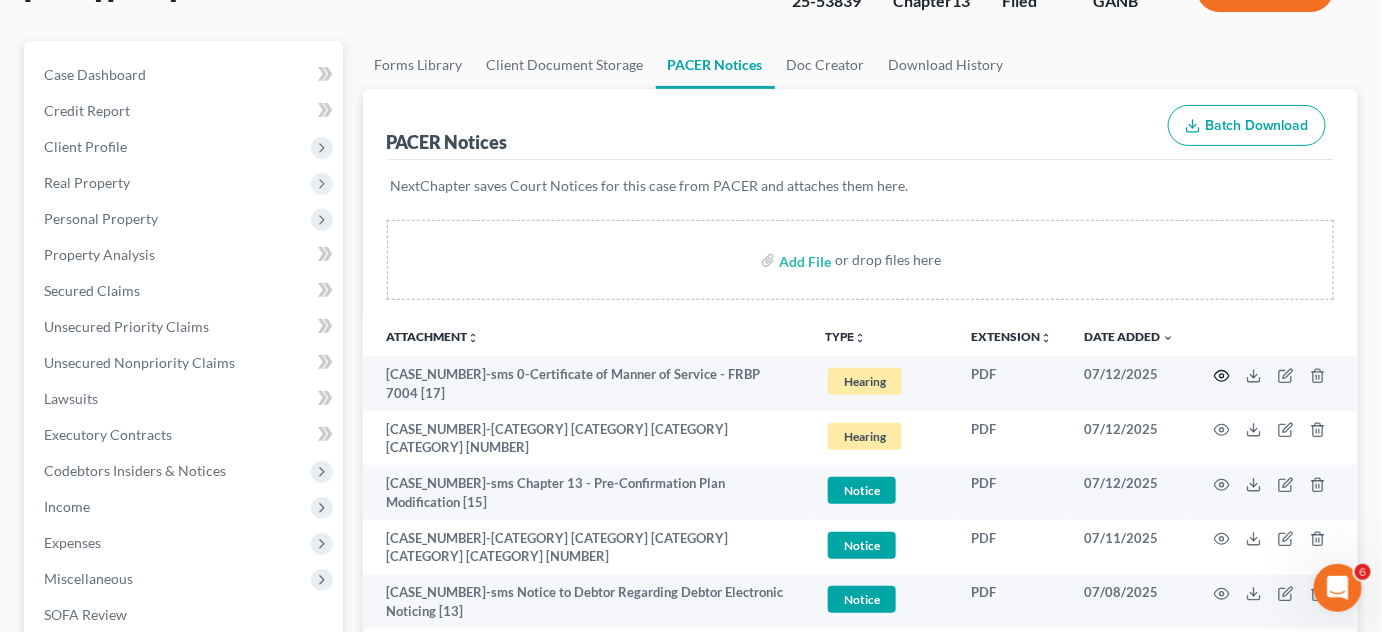 click 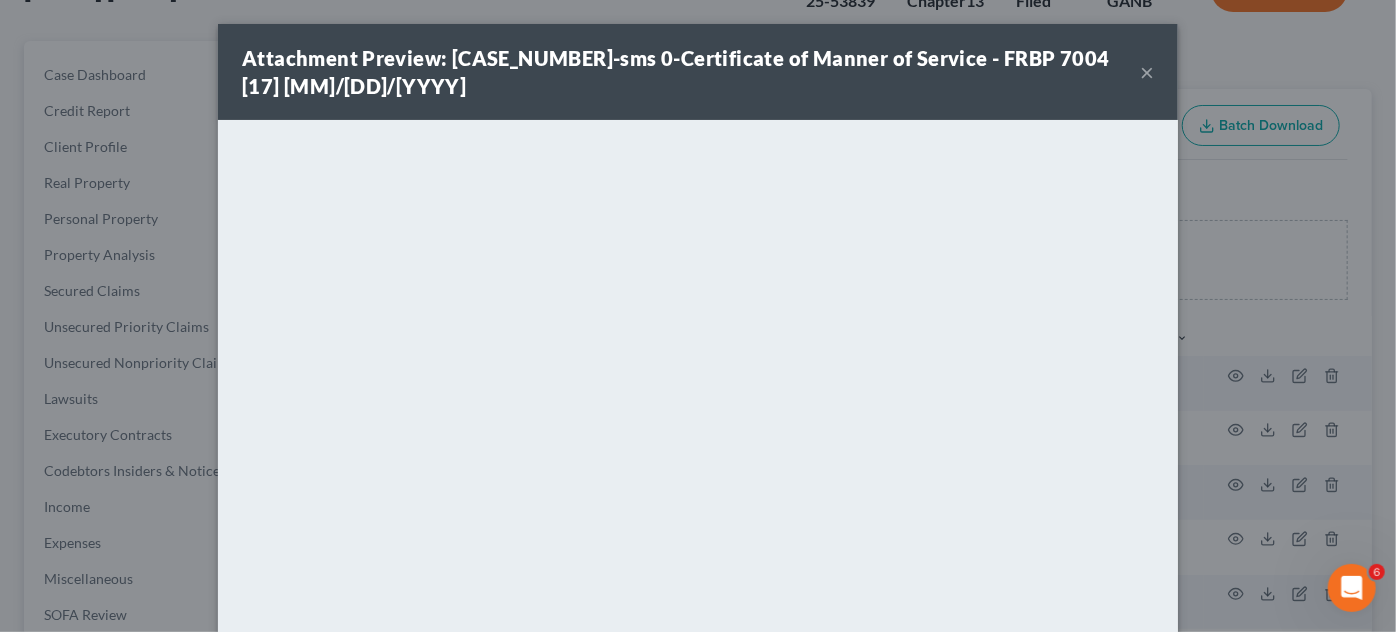 click on "×" at bounding box center [1147, 72] 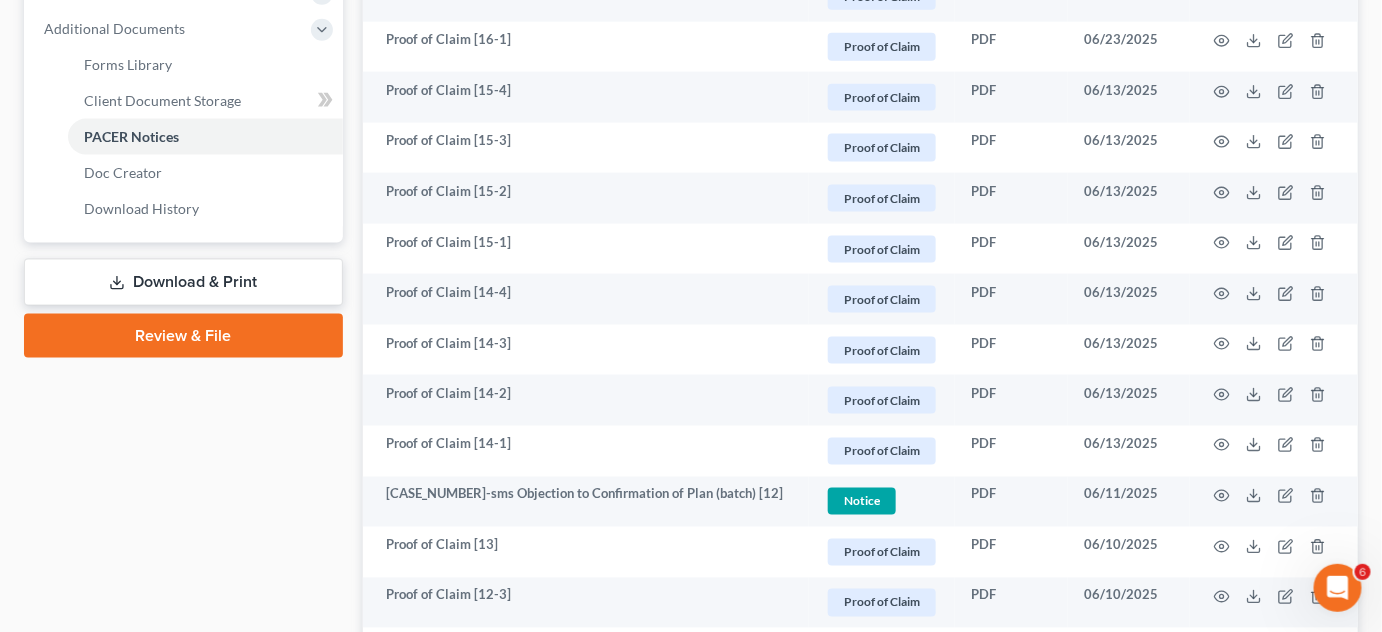 scroll, scrollTop: 1060, scrollLeft: 0, axis: vertical 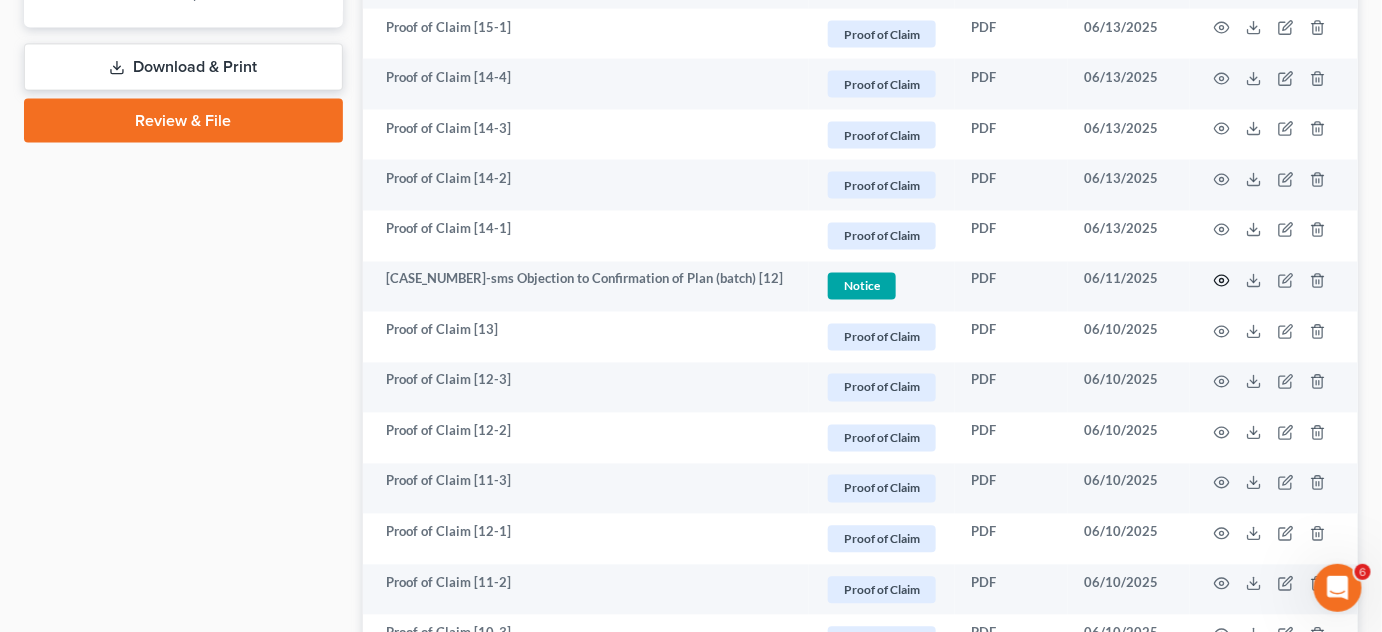 click 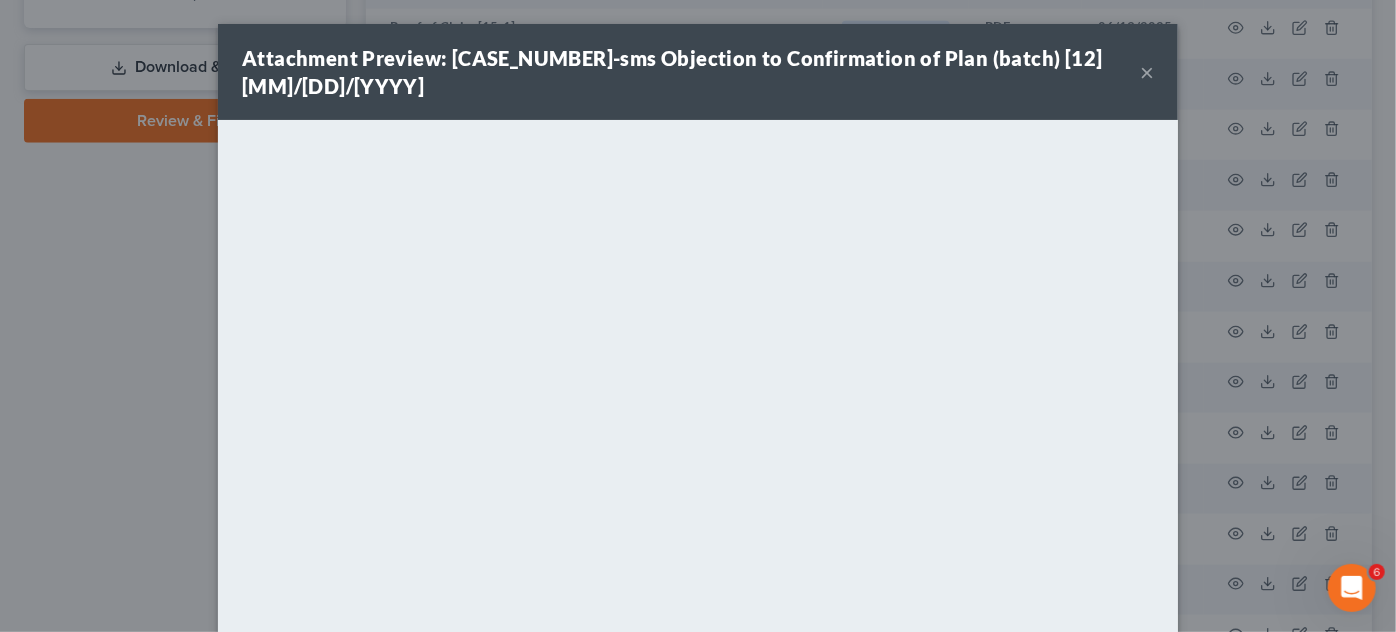 click on "Attachment Preview: 25-53839-sms Objection to Confirmation of Plan (batch) [12] 06/11/2025 ×
Download" at bounding box center (698, 316) 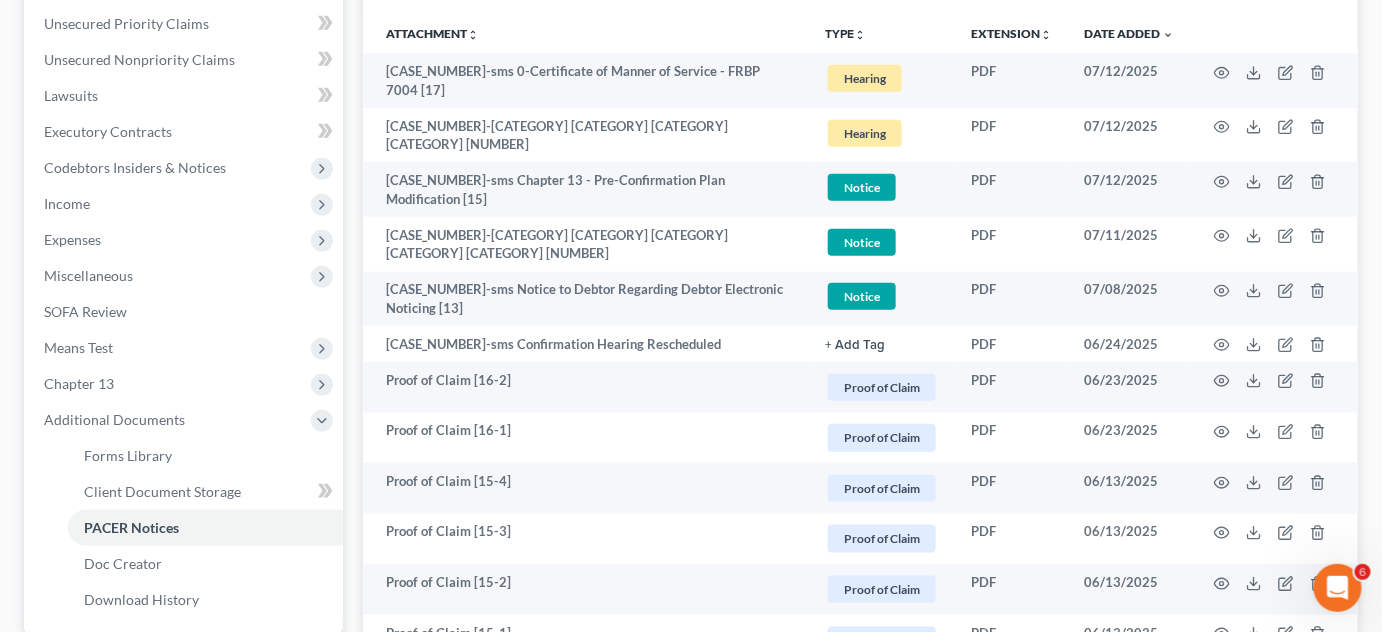 scroll, scrollTop: 151, scrollLeft: 0, axis: vertical 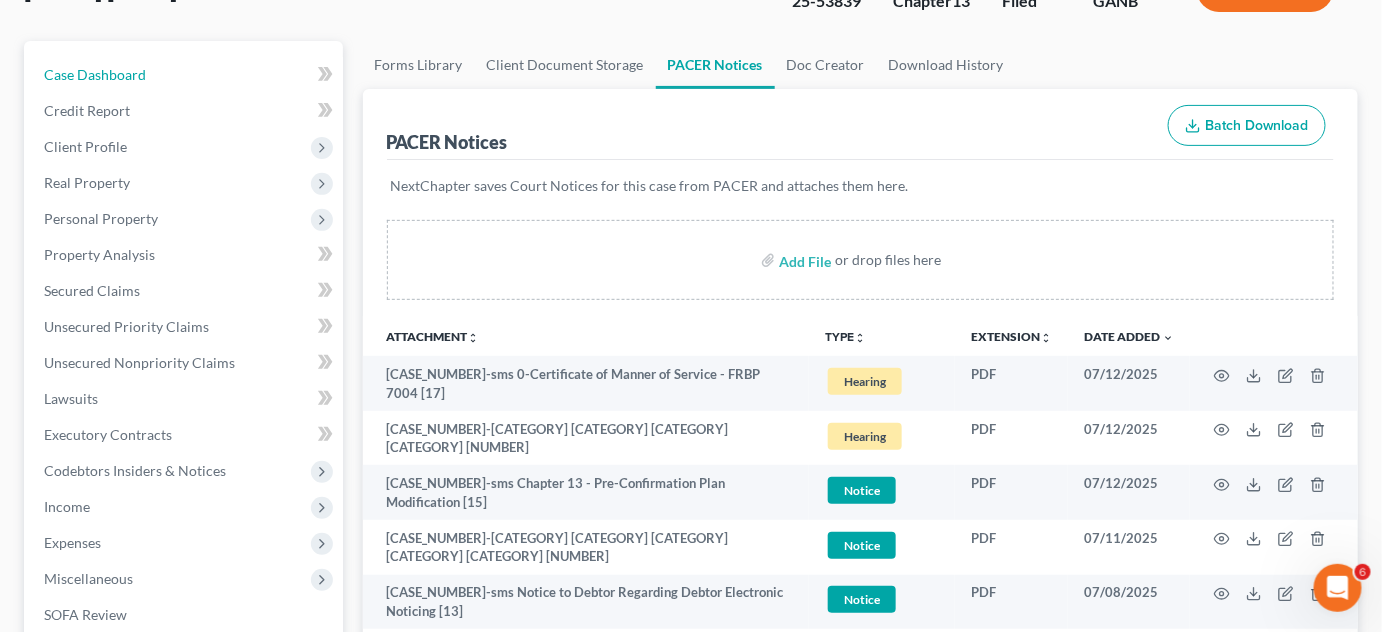 click on "Case Dashboard" at bounding box center [95, 74] 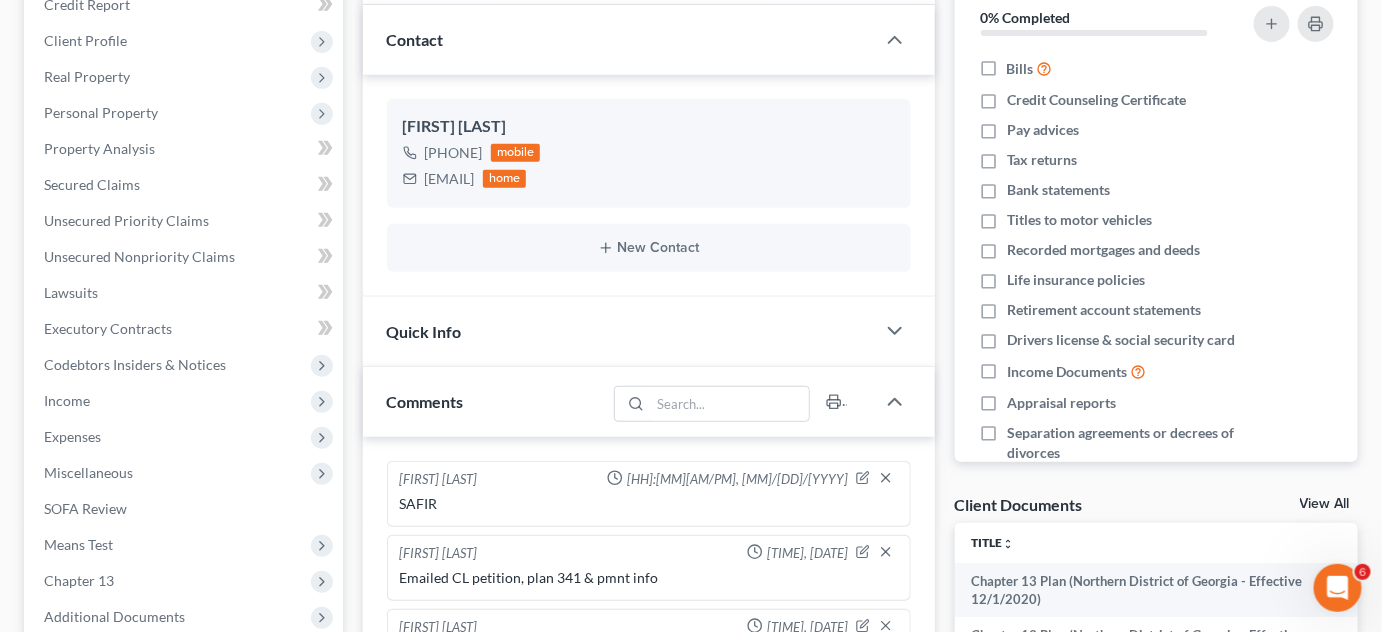 scroll, scrollTop: 605, scrollLeft: 0, axis: vertical 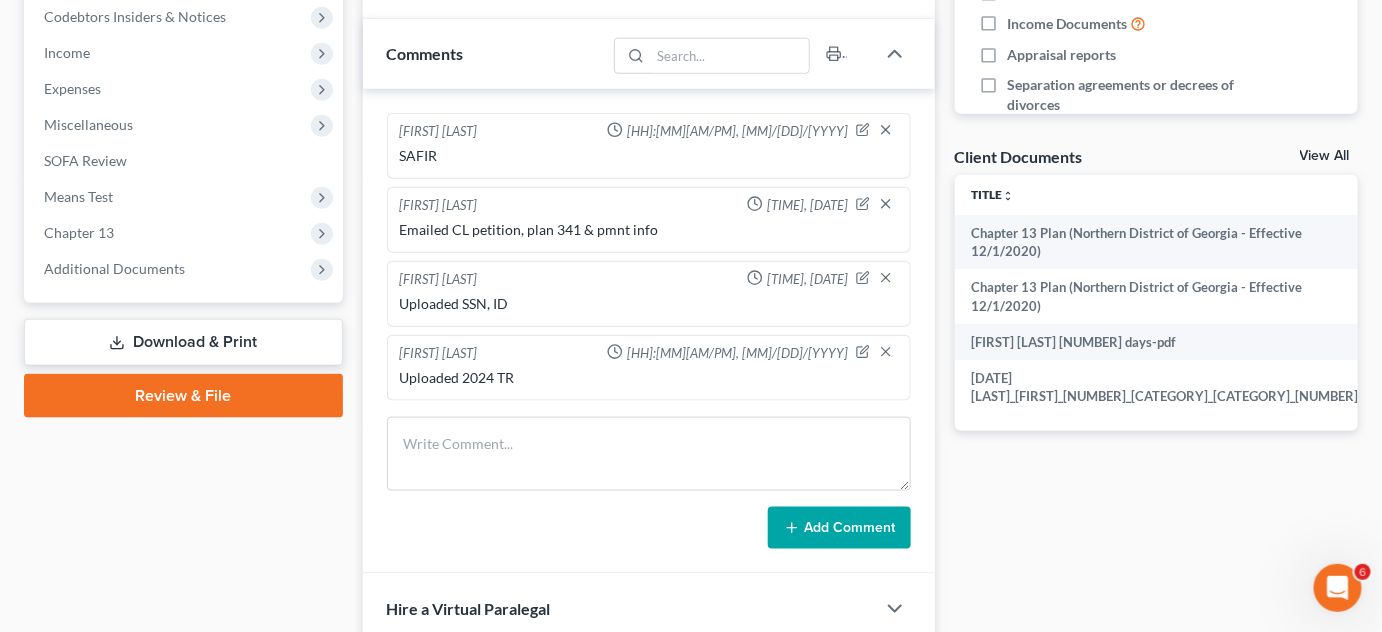 click on "Additional Documents" at bounding box center [114, 268] 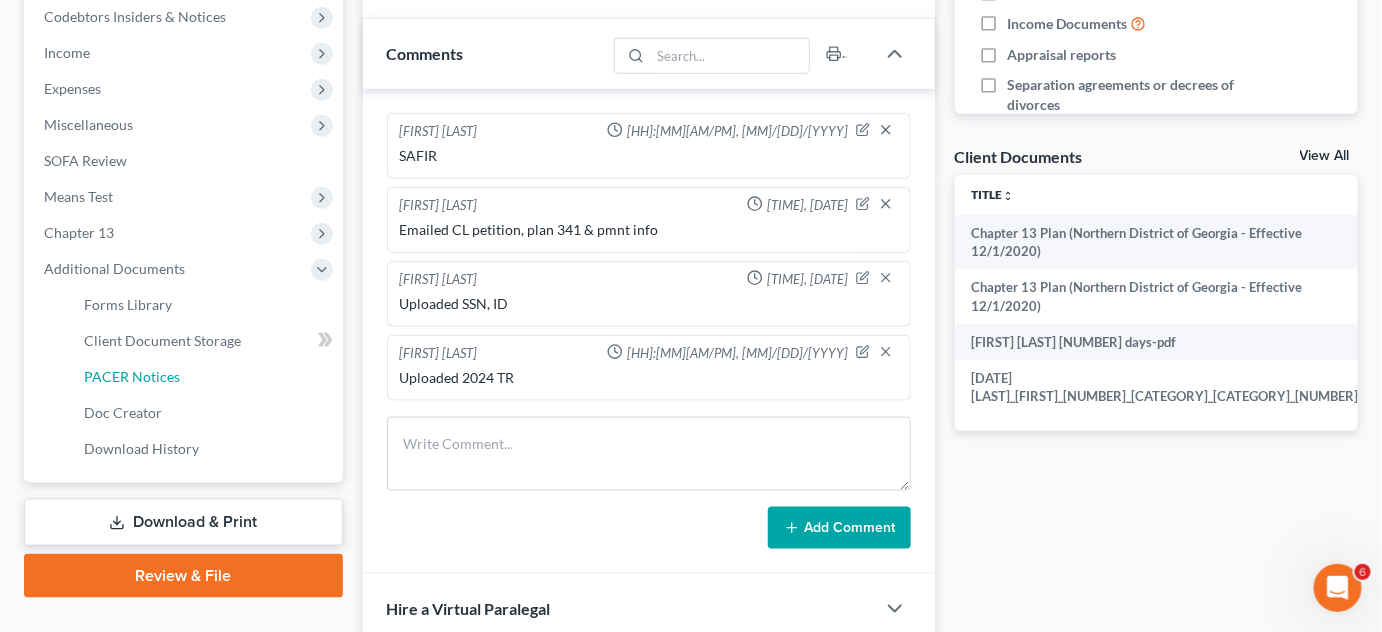 click on "PACER Notices" at bounding box center (132, 376) 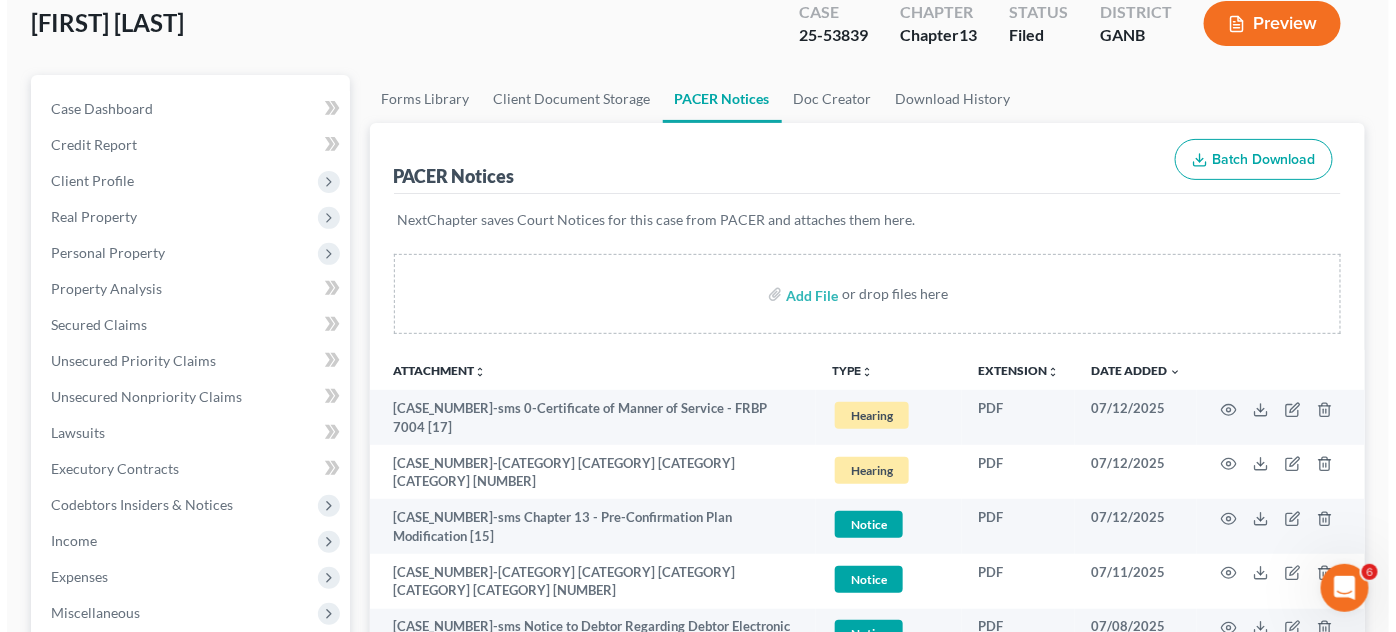 scroll, scrollTop: 151, scrollLeft: 0, axis: vertical 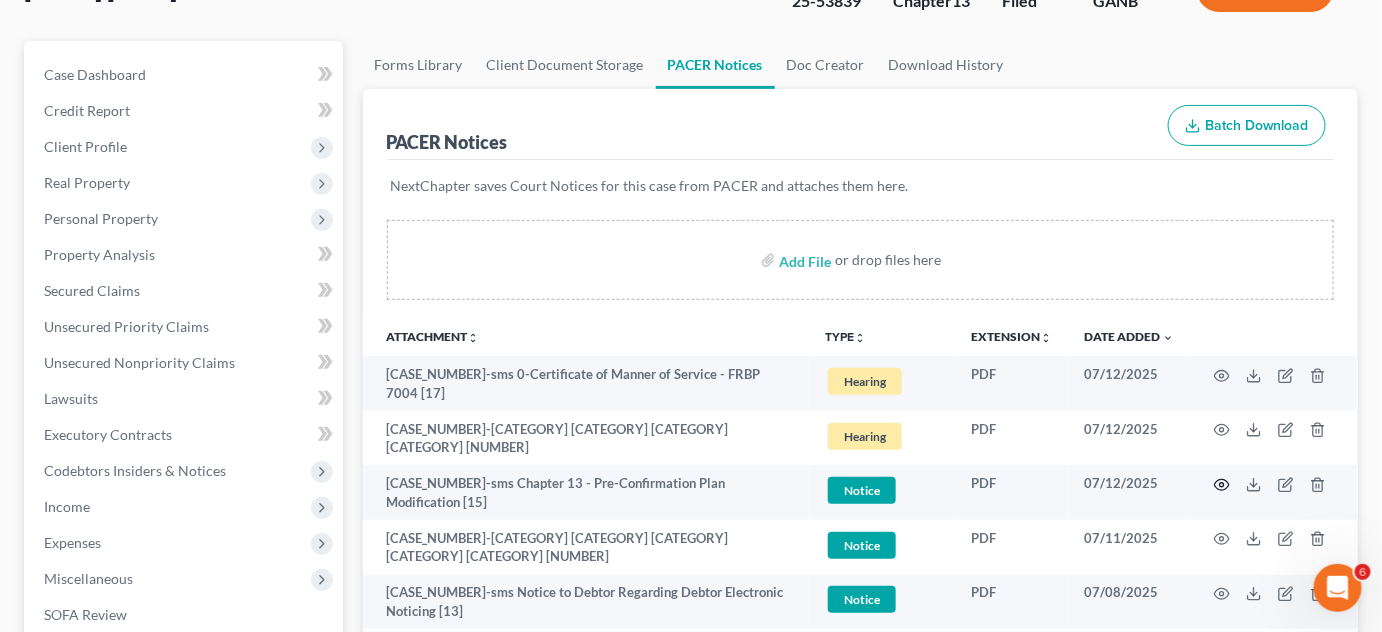 click 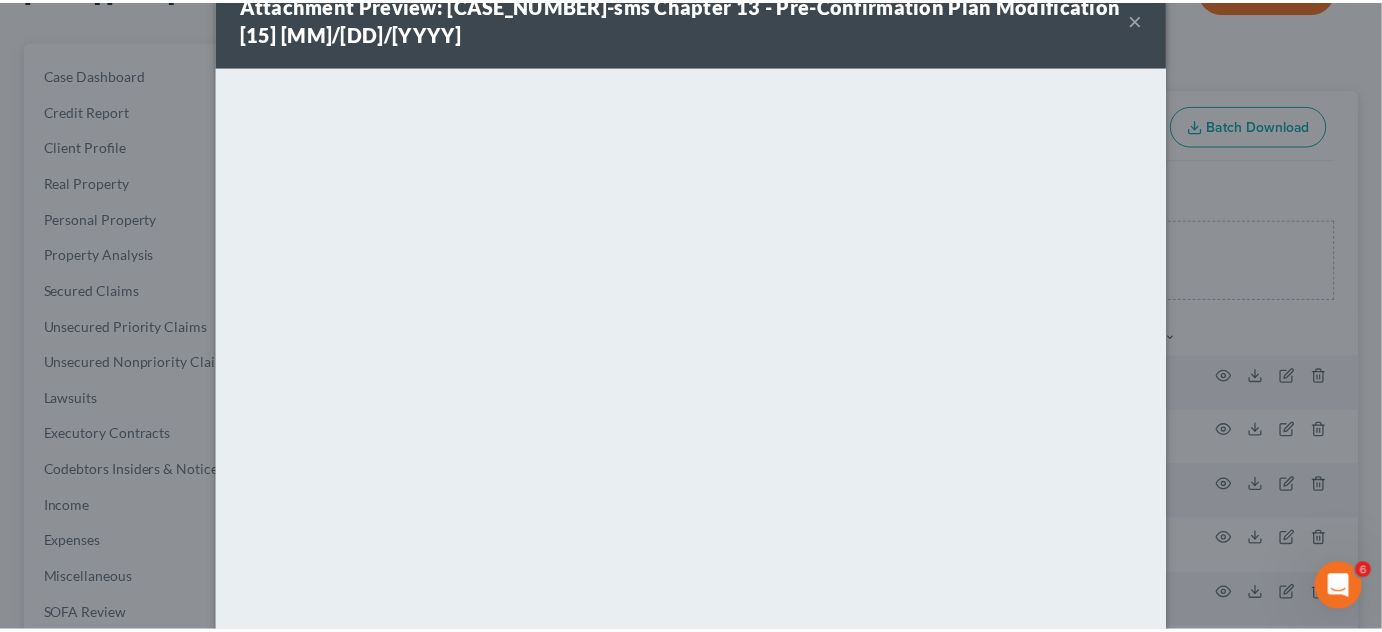 scroll, scrollTop: 138, scrollLeft: 0, axis: vertical 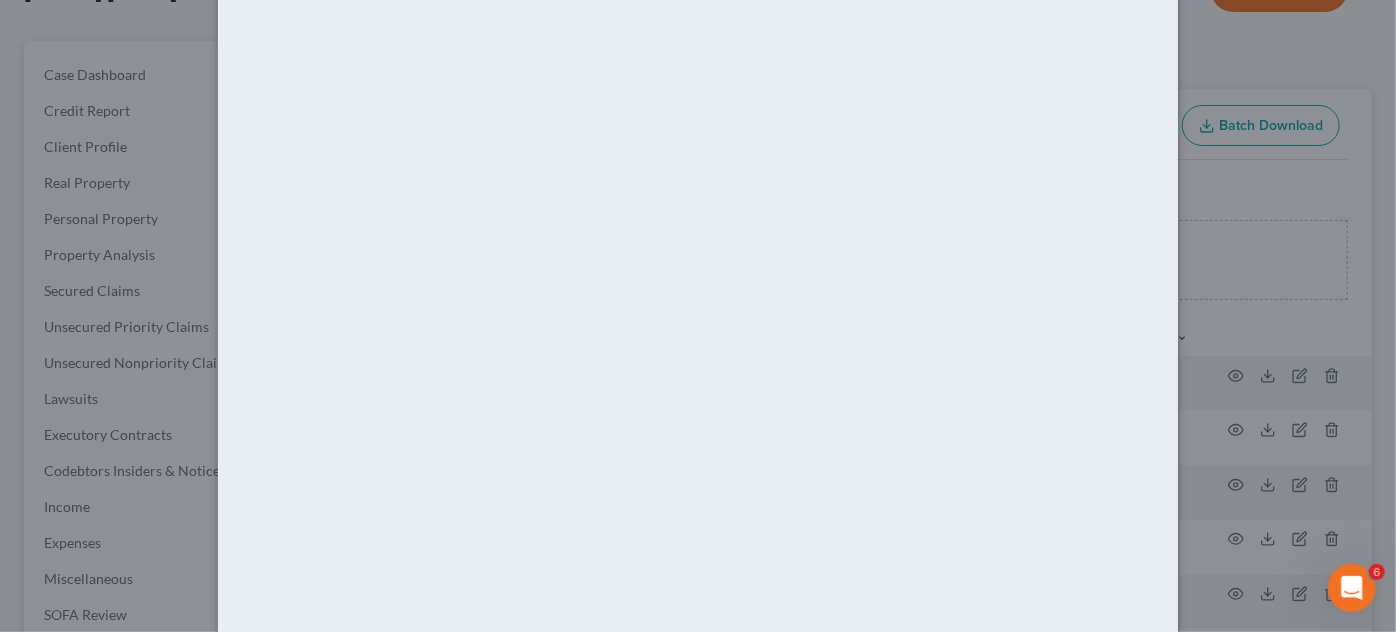 click on "Attachment Preview: 25-53839-sms Chapter 13 - Pre-Confirmation Plan Modification [15] 07/12/2025 ×
Download" at bounding box center (698, 316) 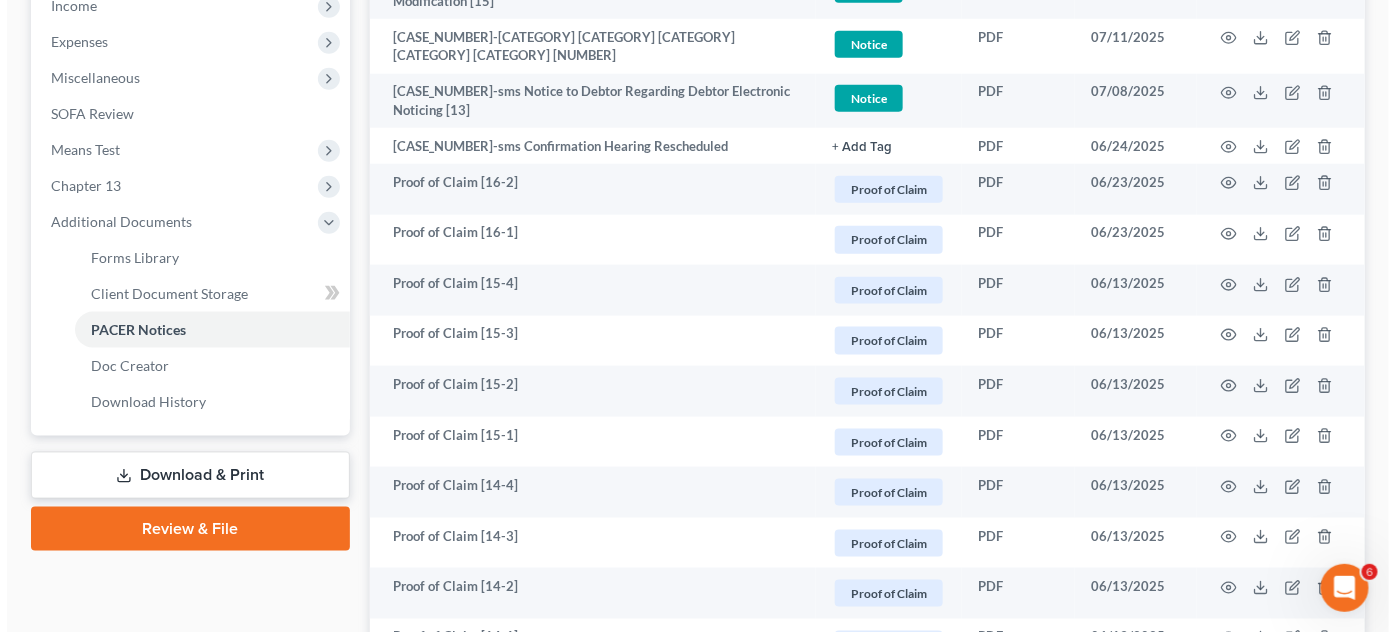 scroll, scrollTop: 454, scrollLeft: 0, axis: vertical 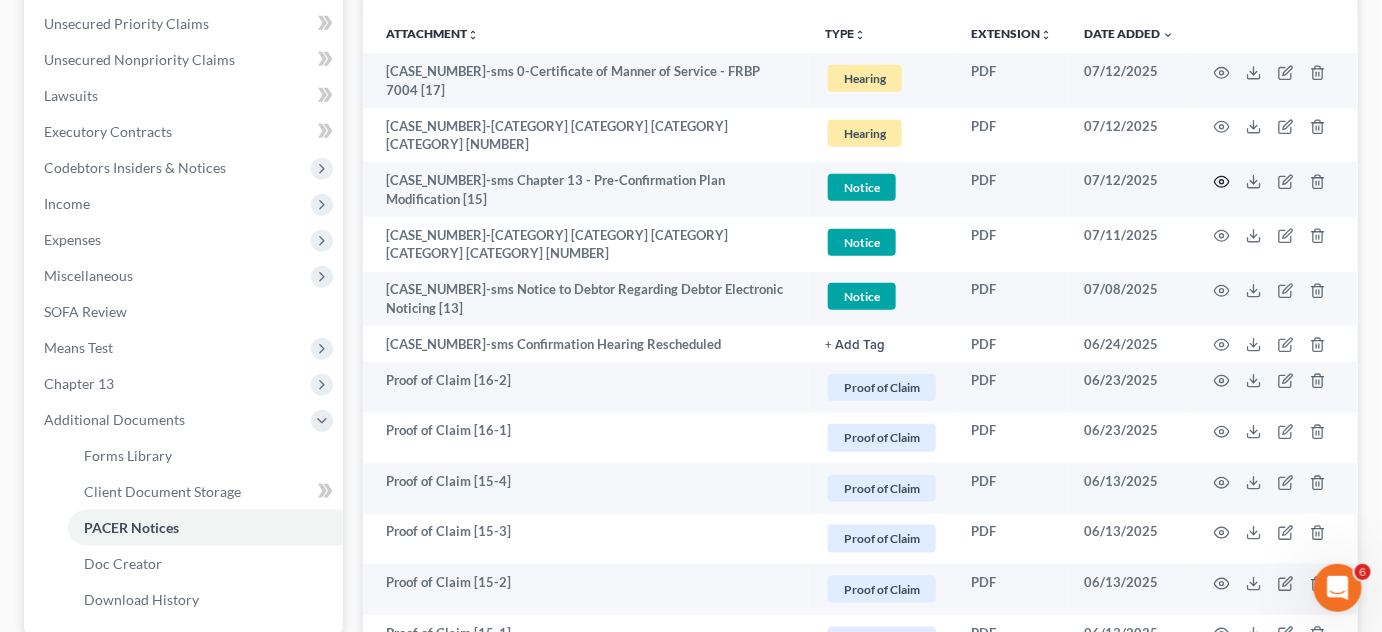 click 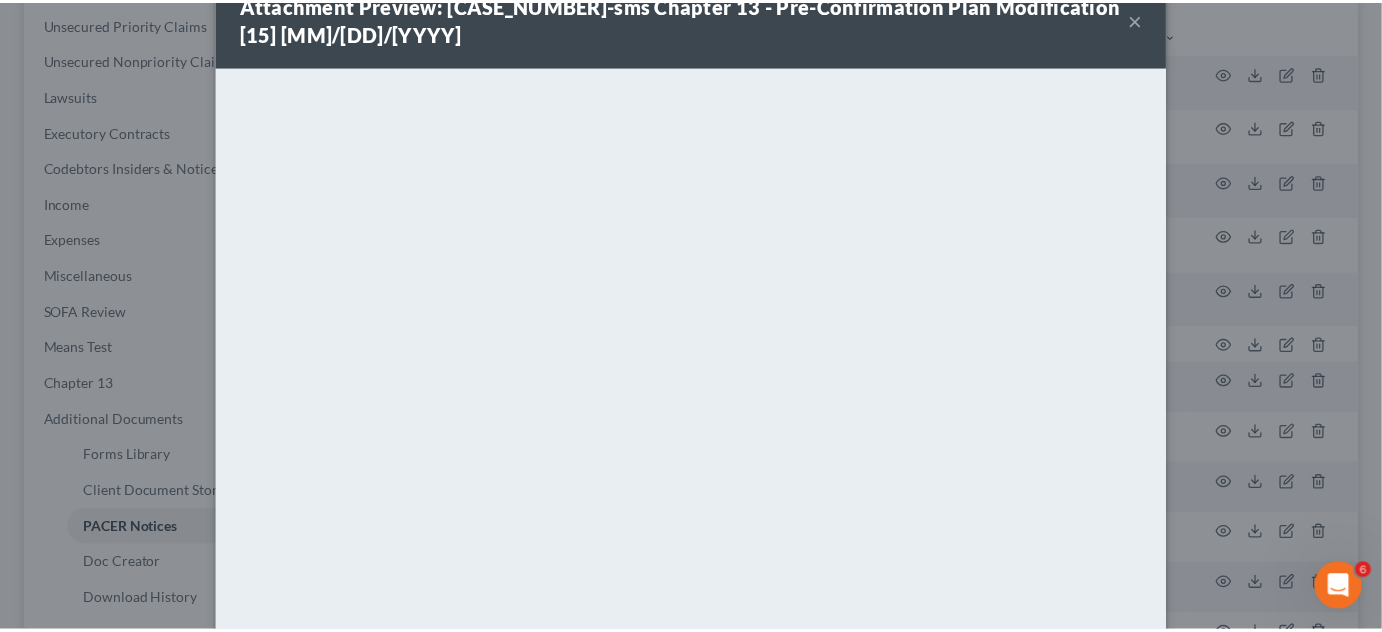 scroll, scrollTop: 138, scrollLeft: 0, axis: vertical 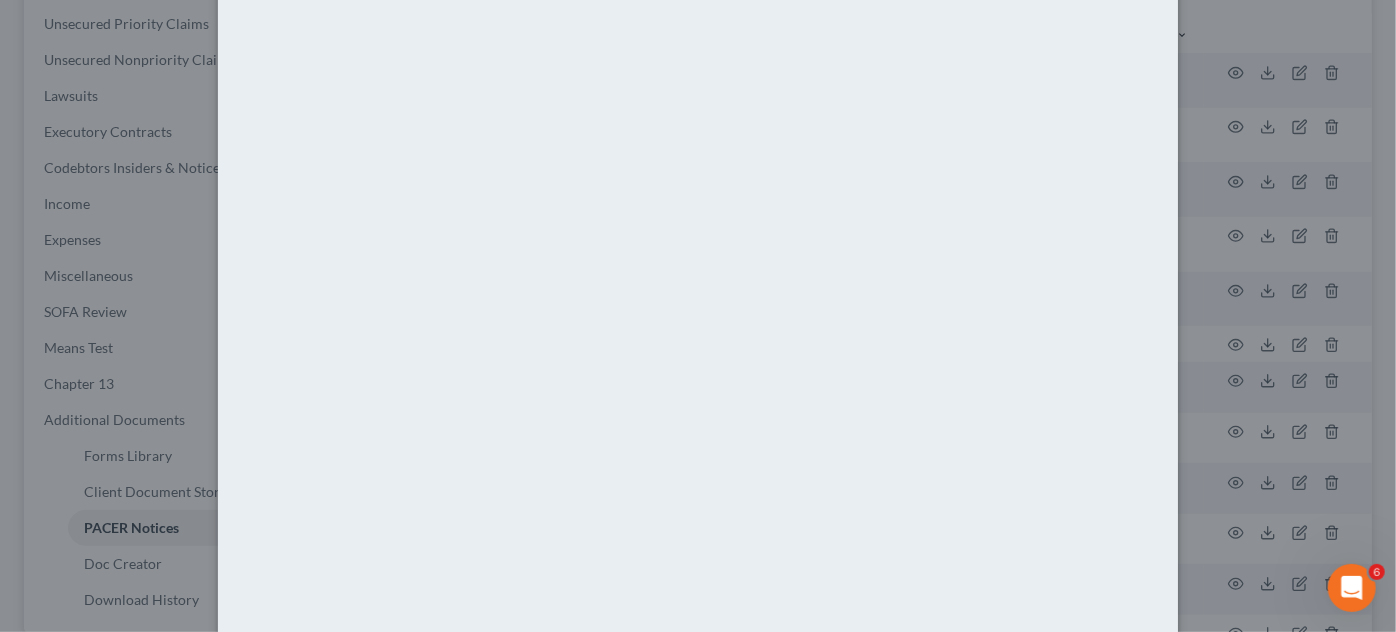 click on "Attachment Preview: 25-53839-sms Chapter 13 - Pre-Confirmation Plan Modification [15] 07/12/2025 ×
Download" at bounding box center (698, 316) 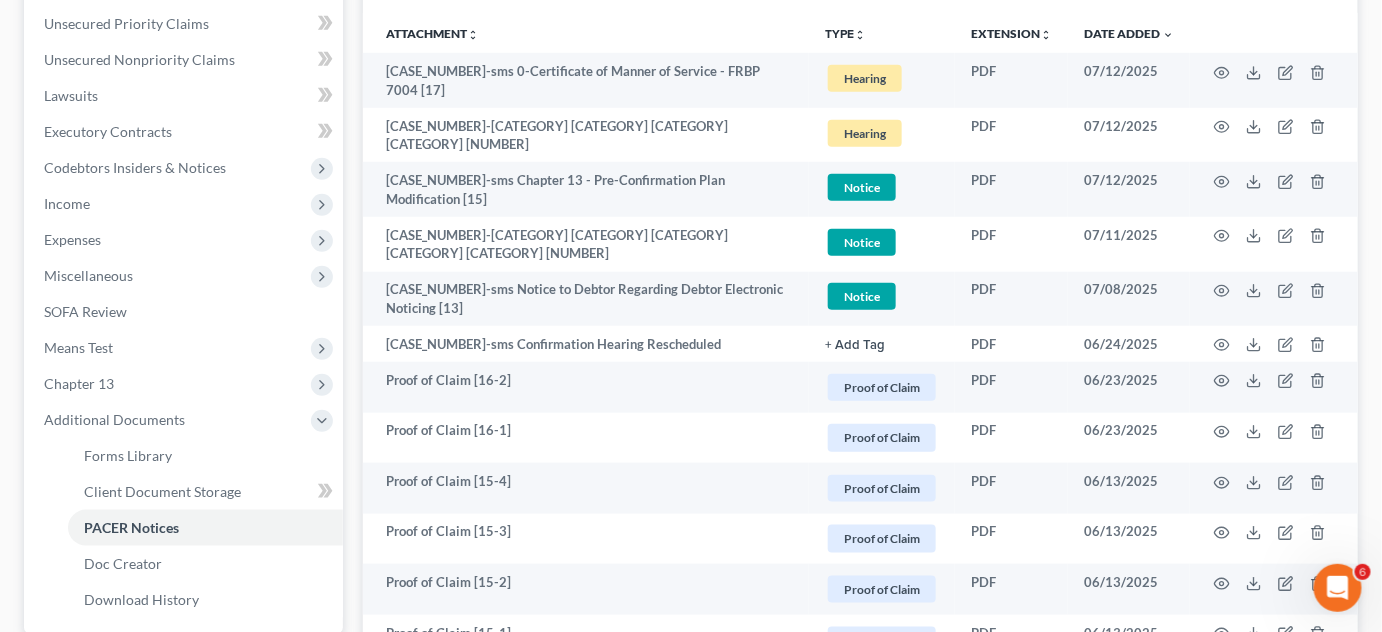 scroll, scrollTop: 151, scrollLeft: 0, axis: vertical 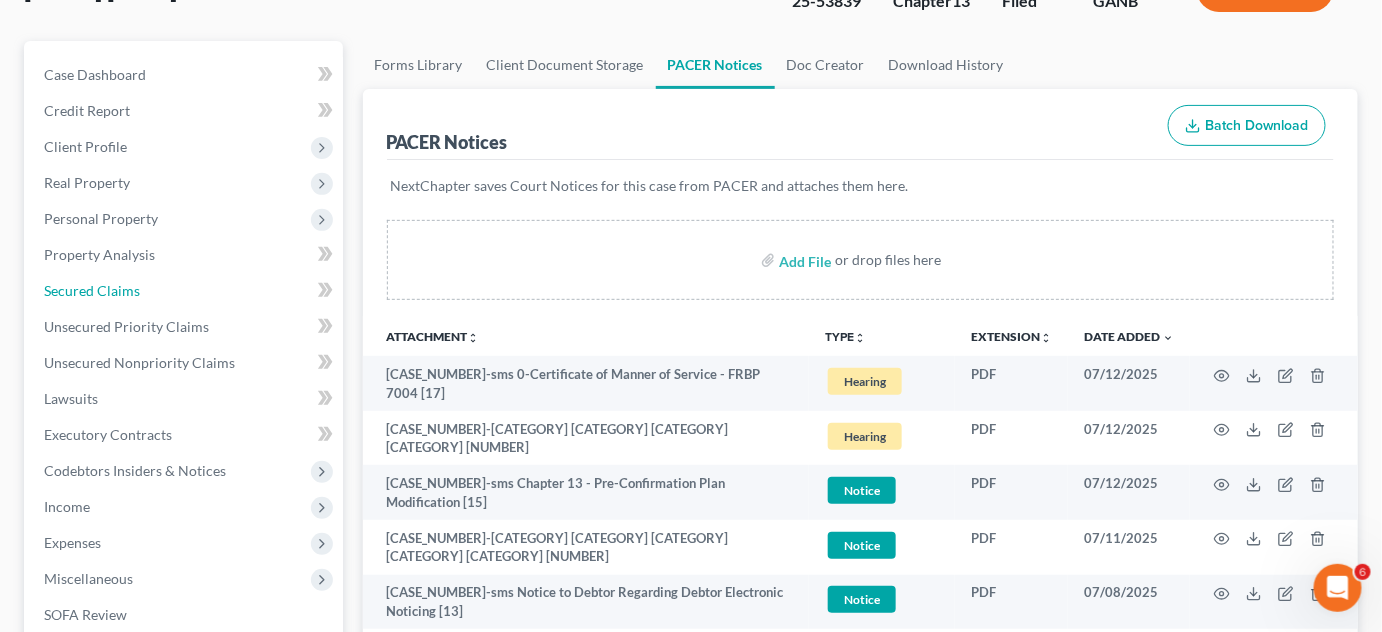 click on "Secured Claims" at bounding box center (92, 290) 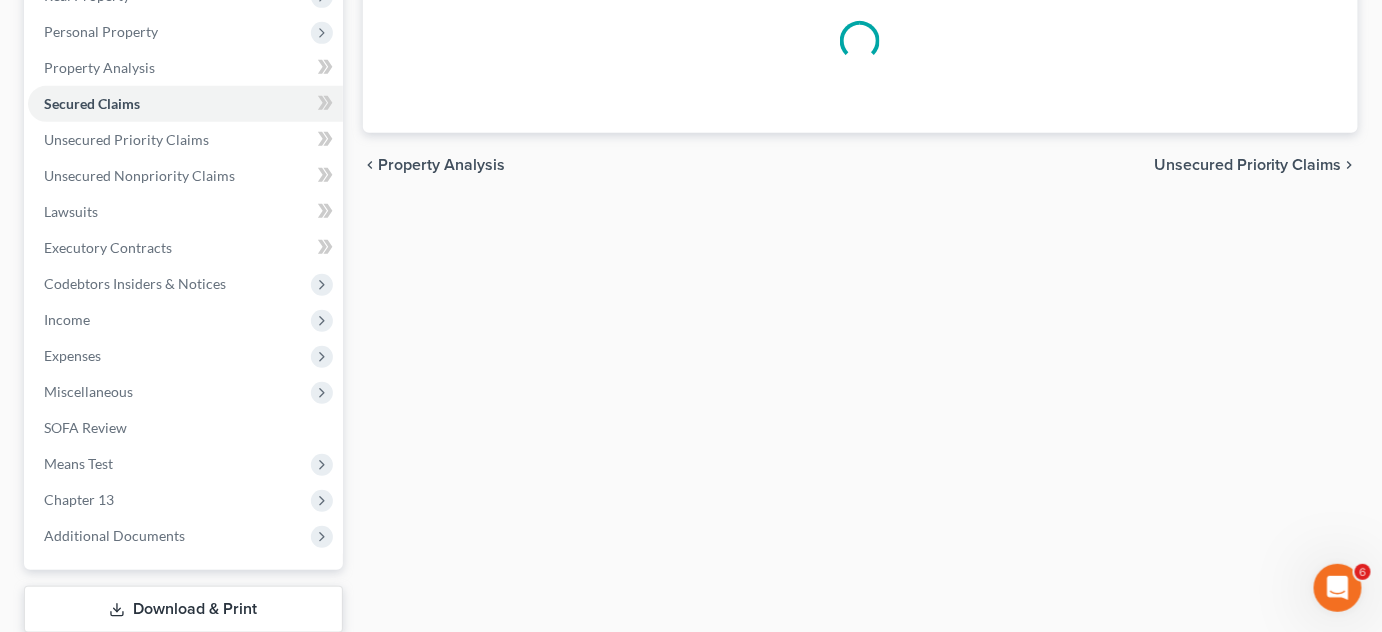 scroll, scrollTop: 162, scrollLeft: 0, axis: vertical 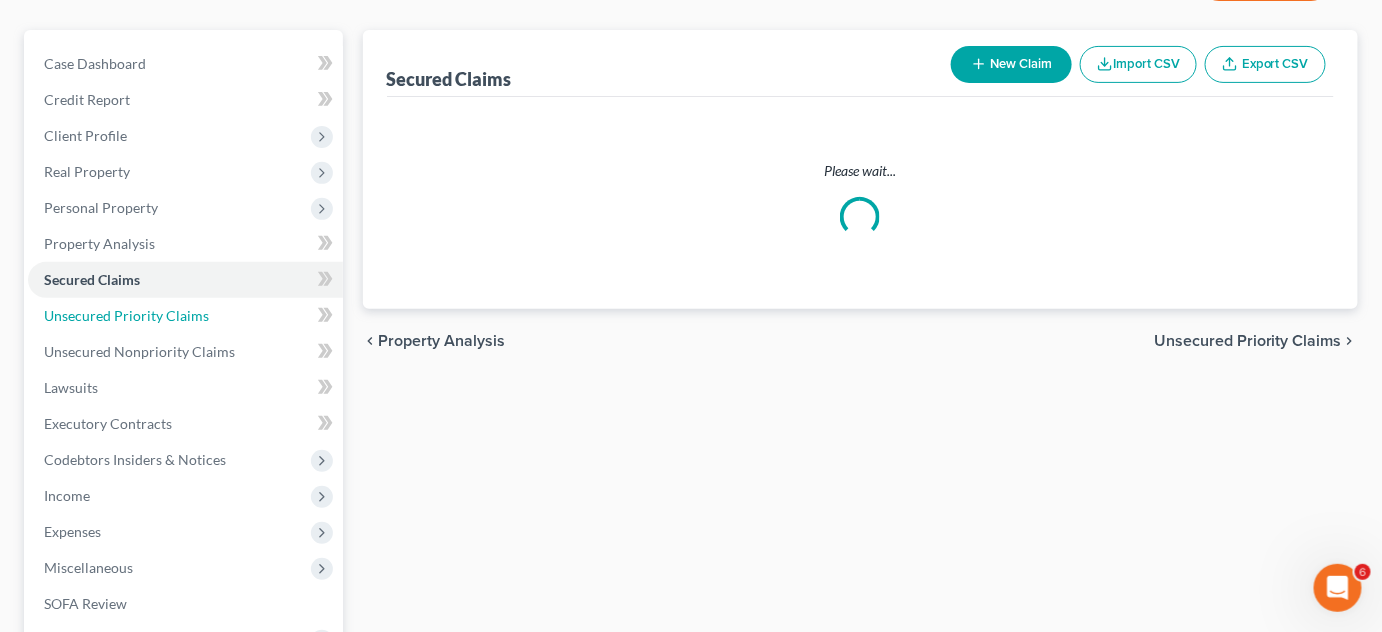 click on "Unsecured Priority Claims" at bounding box center [126, 315] 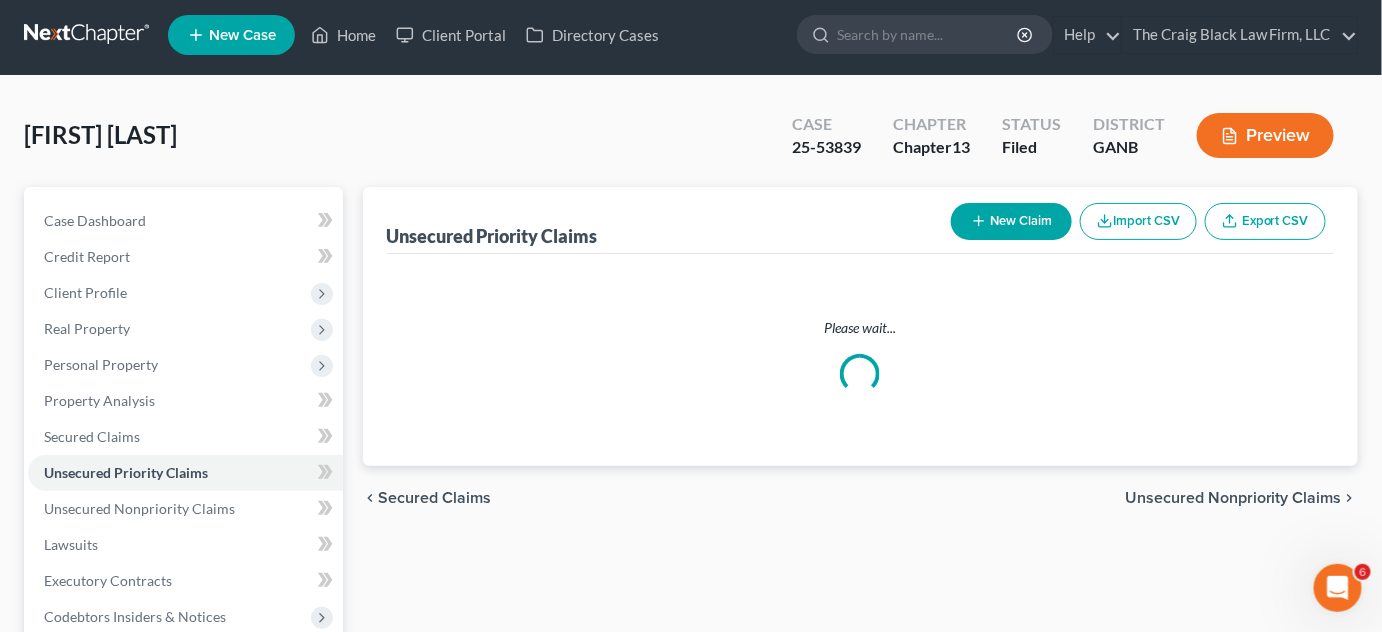 scroll, scrollTop: 0, scrollLeft: 0, axis: both 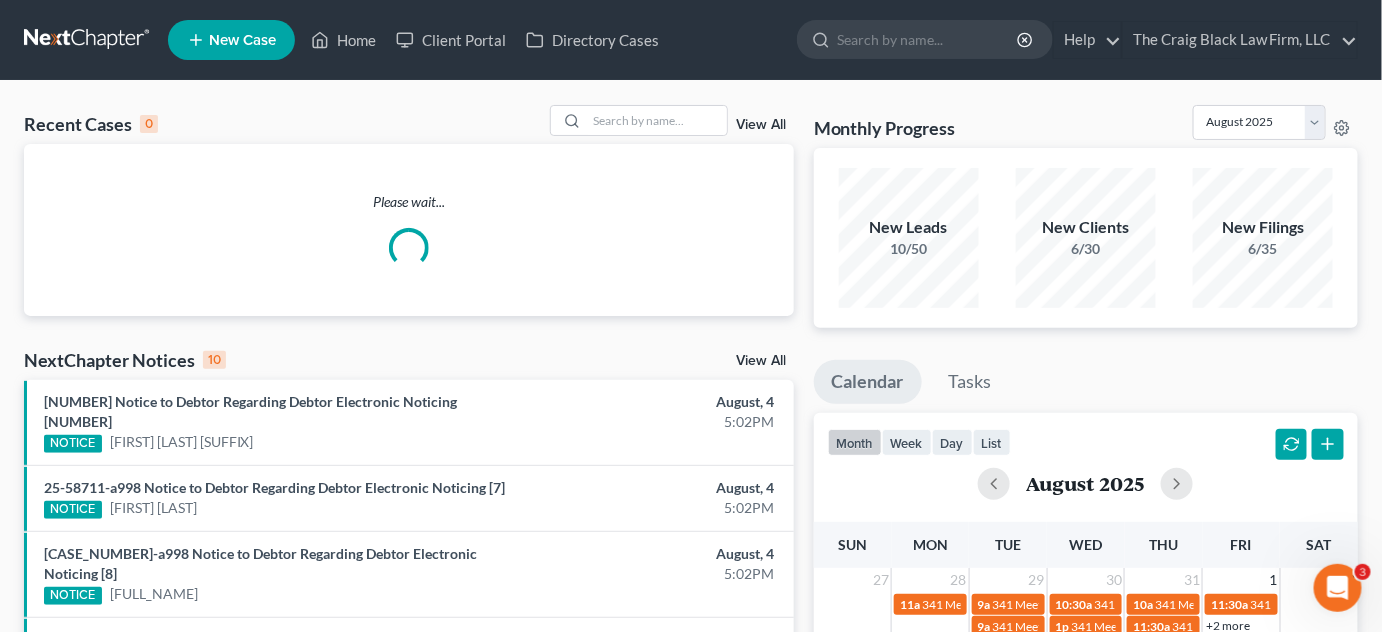 click at bounding box center (928, 39) 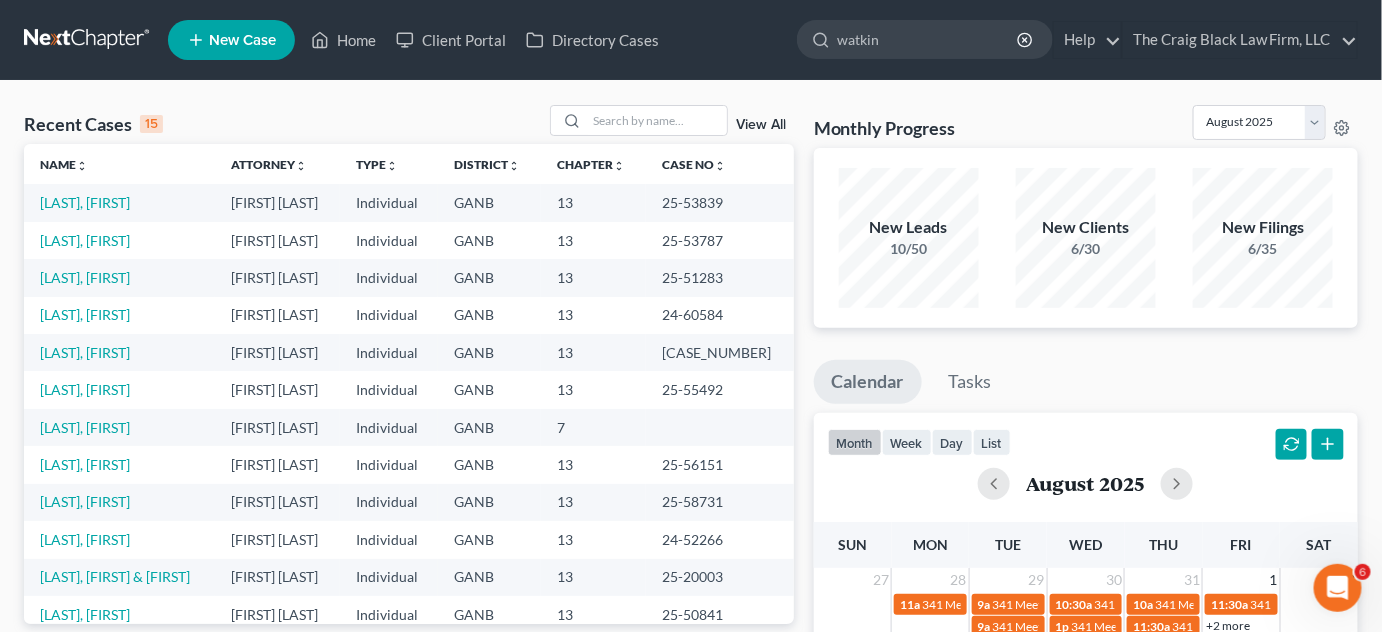 type on "watkins" 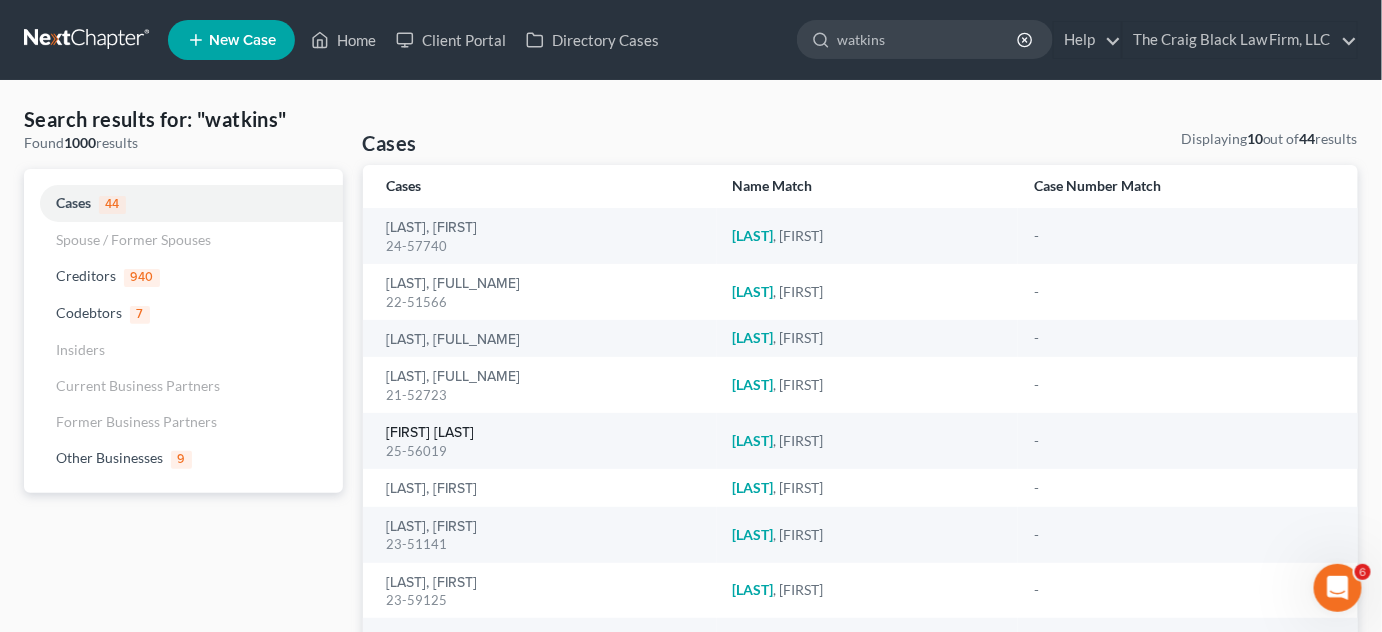 click on "[FIRST] [LAST]" at bounding box center [431, 433] 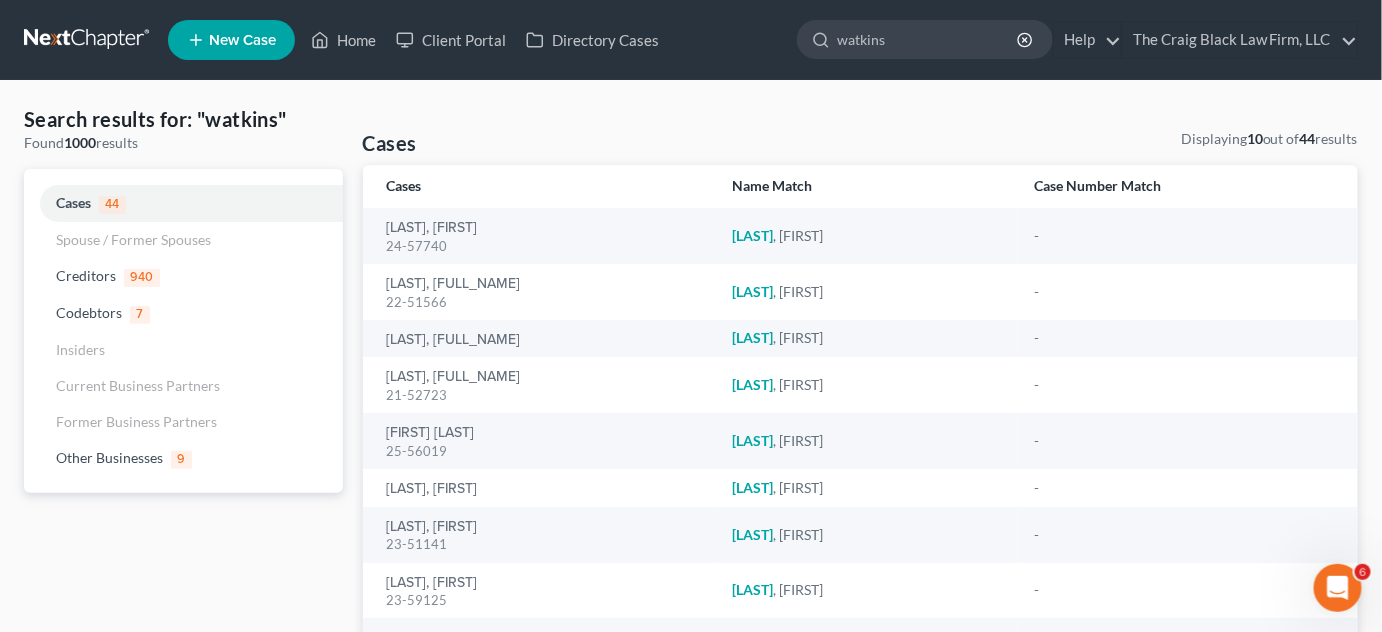 type 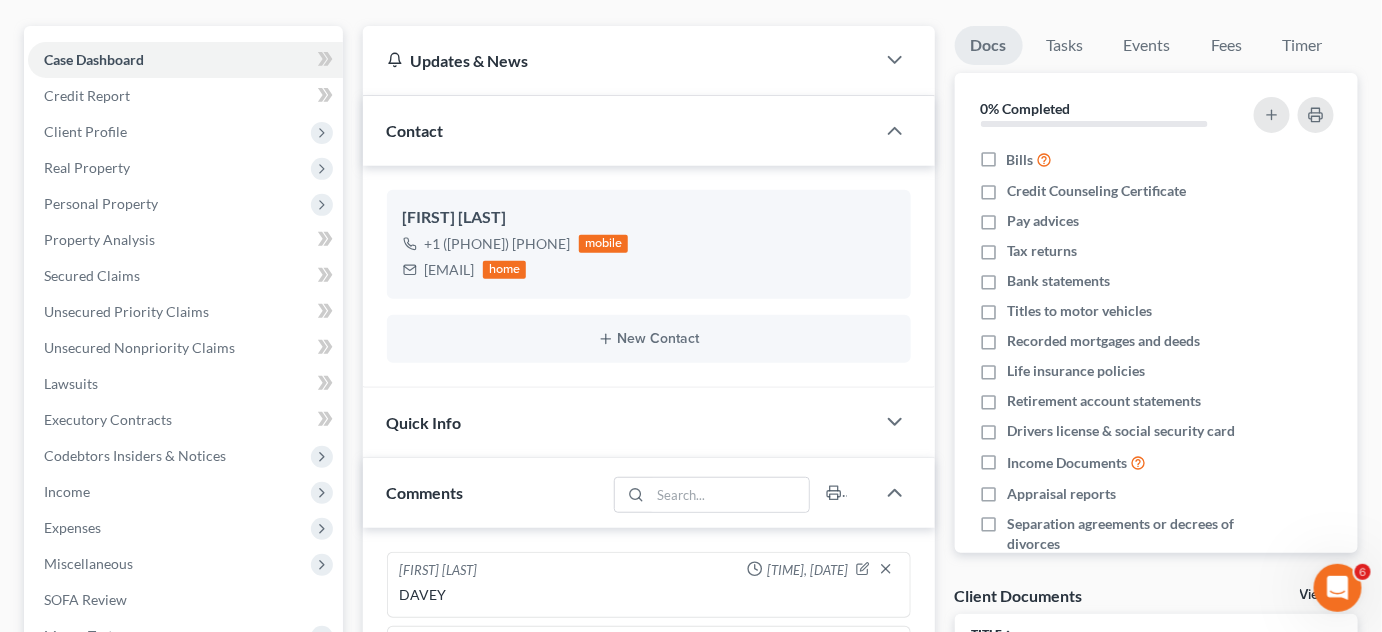 scroll, scrollTop: 605, scrollLeft: 0, axis: vertical 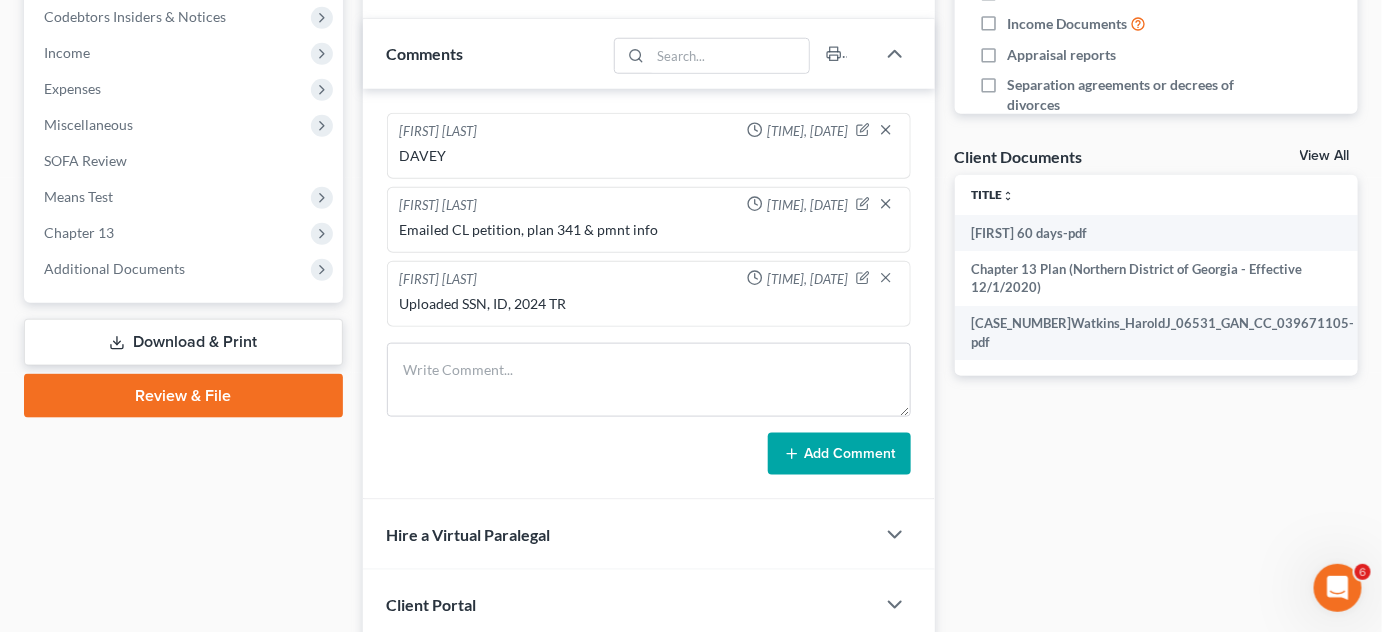 click on "Additional Documents" at bounding box center (114, 268) 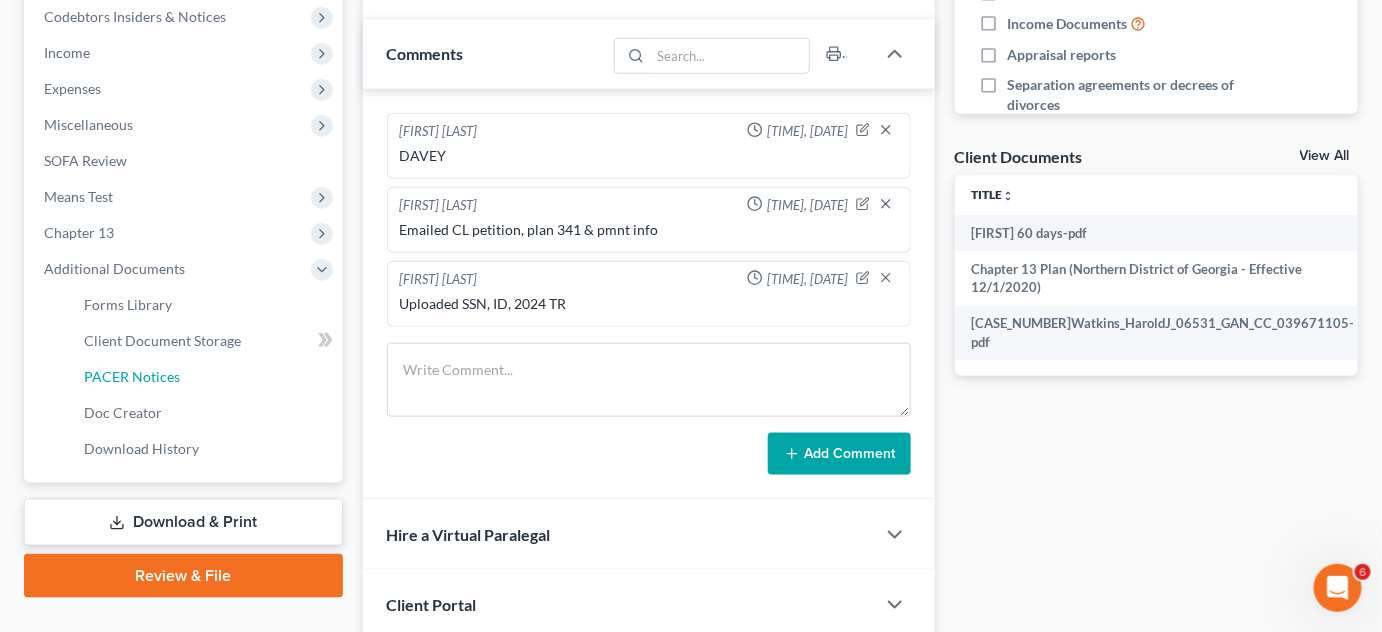 drag, startPoint x: 146, startPoint y: 370, endPoint x: 586, endPoint y: 370, distance: 440 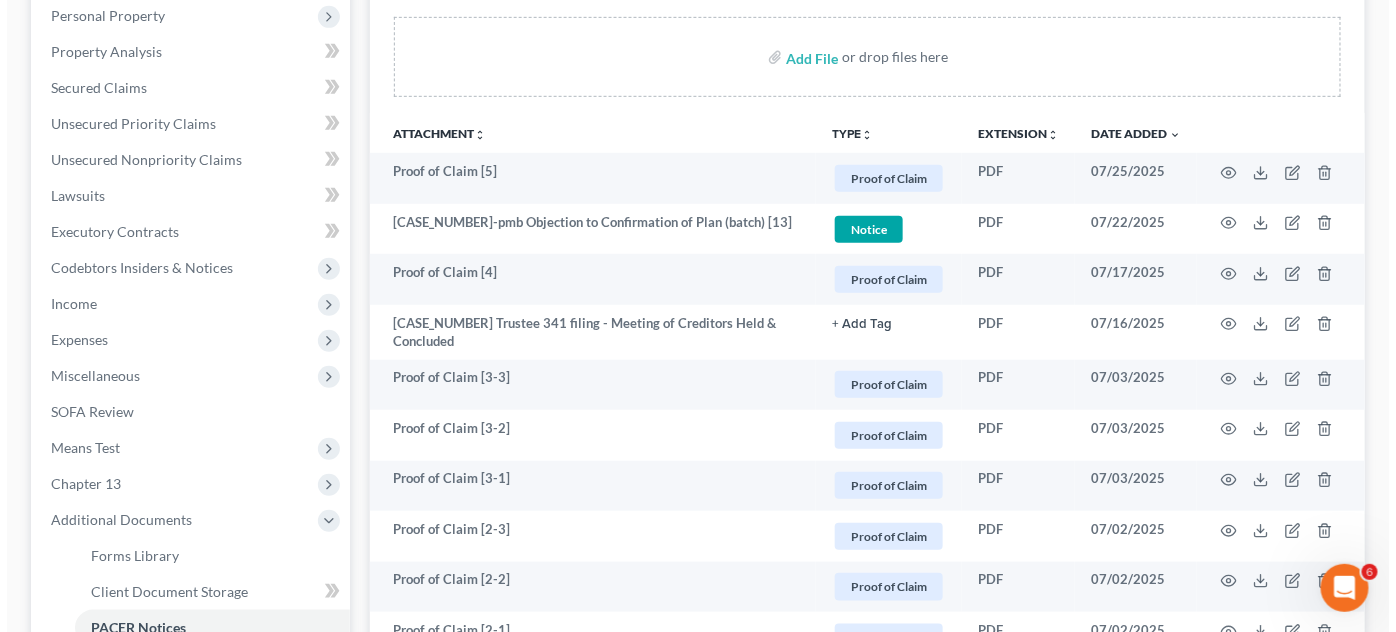 scroll, scrollTop: 0, scrollLeft: 0, axis: both 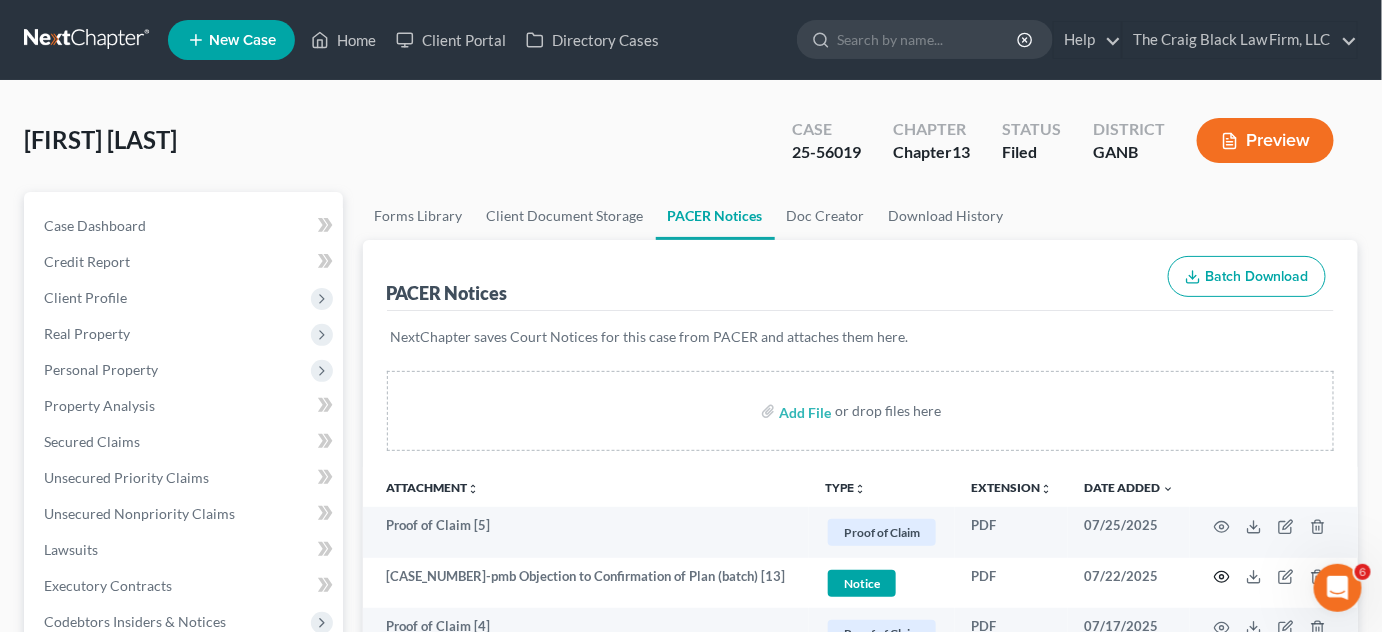 click 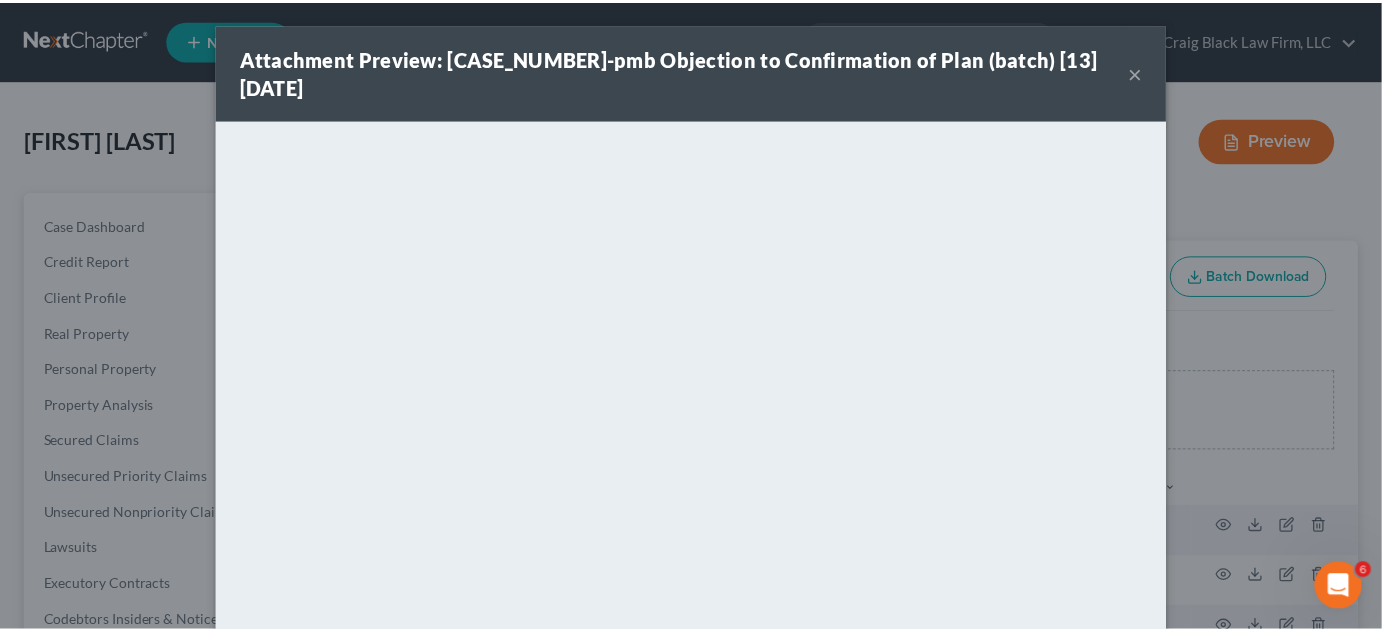 scroll, scrollTop: 54, scrollLeft: 0, axis: vertical 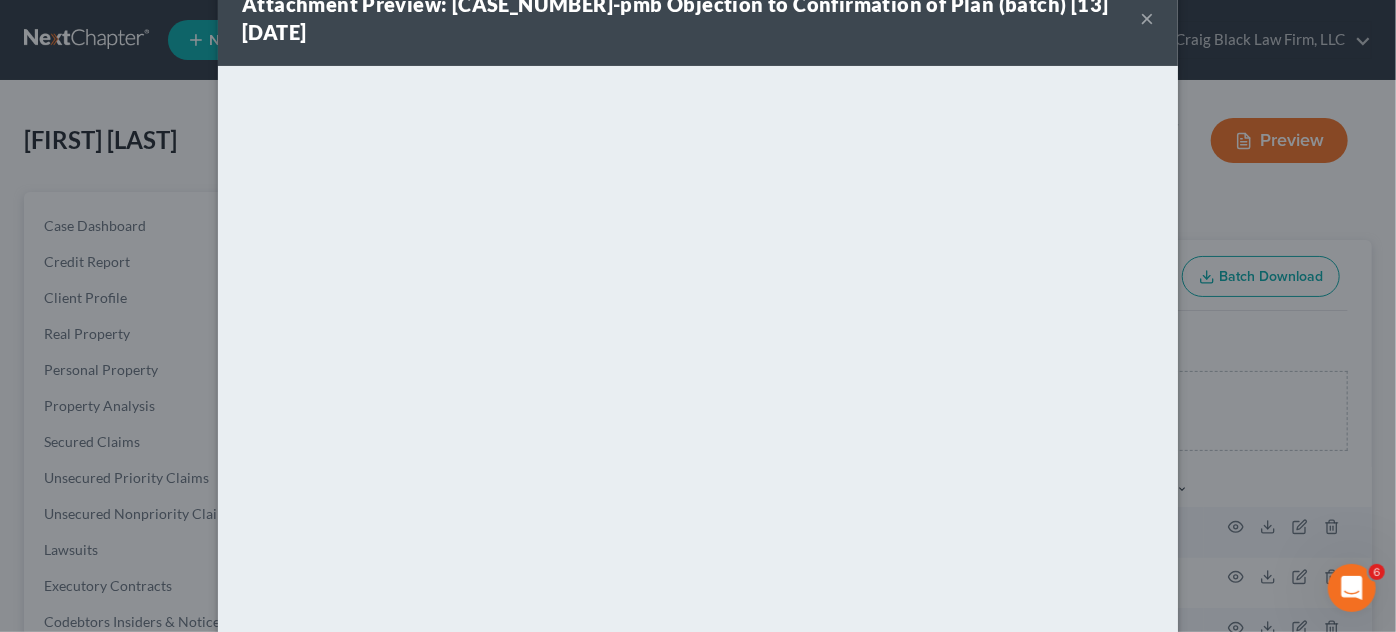 click on "Attachment Preview: [CASE_NUMBER]-pmb Objection to Confirmation of Plan (batch) [13] [DATE] ×
Download" at bounding box center (698, 316) 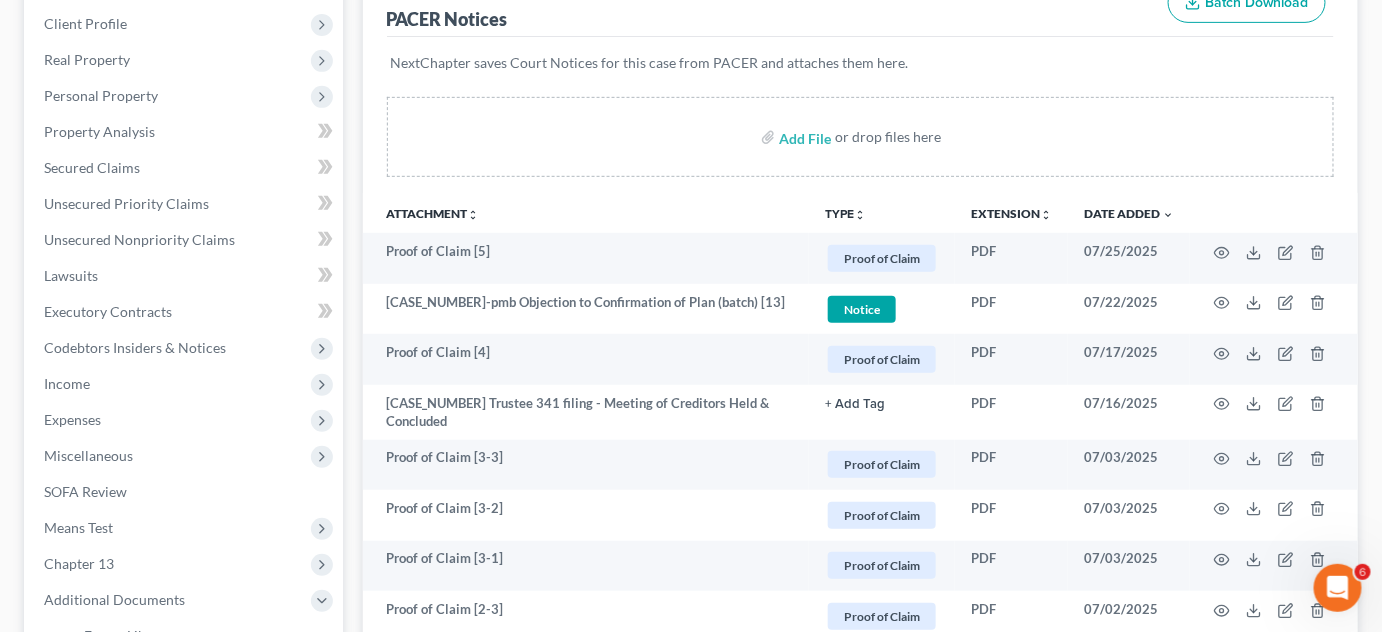 scroll, scrollTop: 303, scrollLeft: 0, axis: vertical 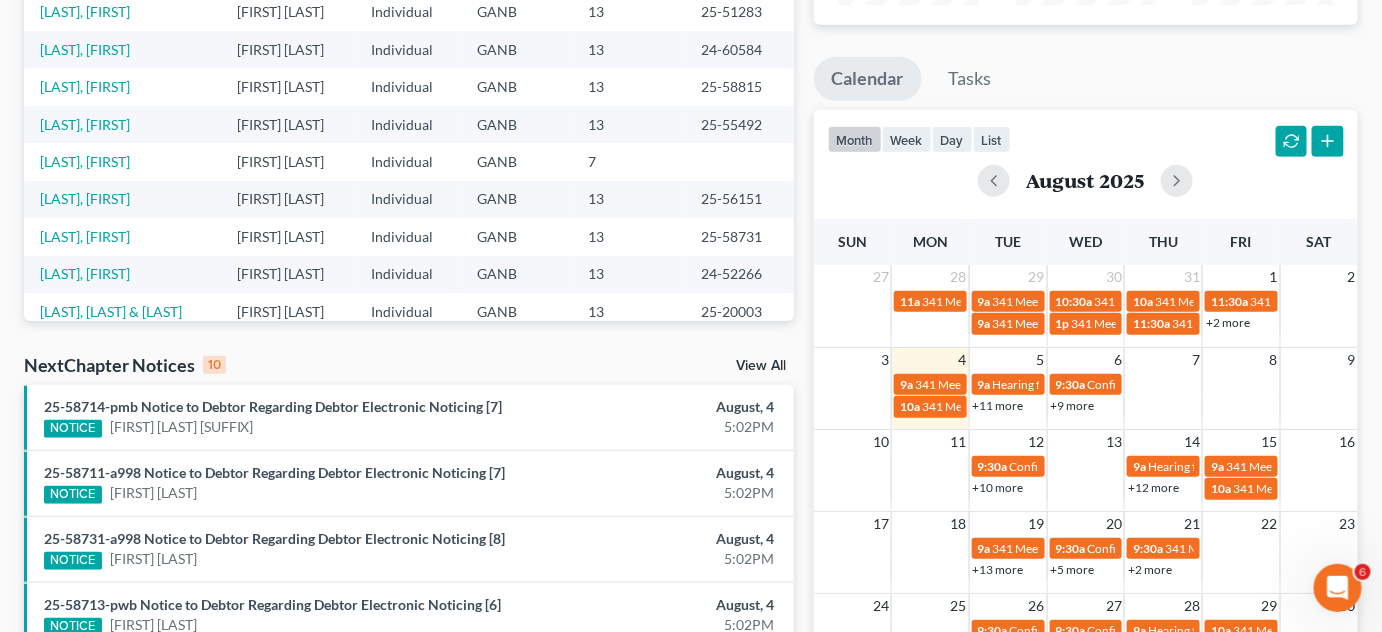 click on "+12 more" at bounding box center (1153, 487) 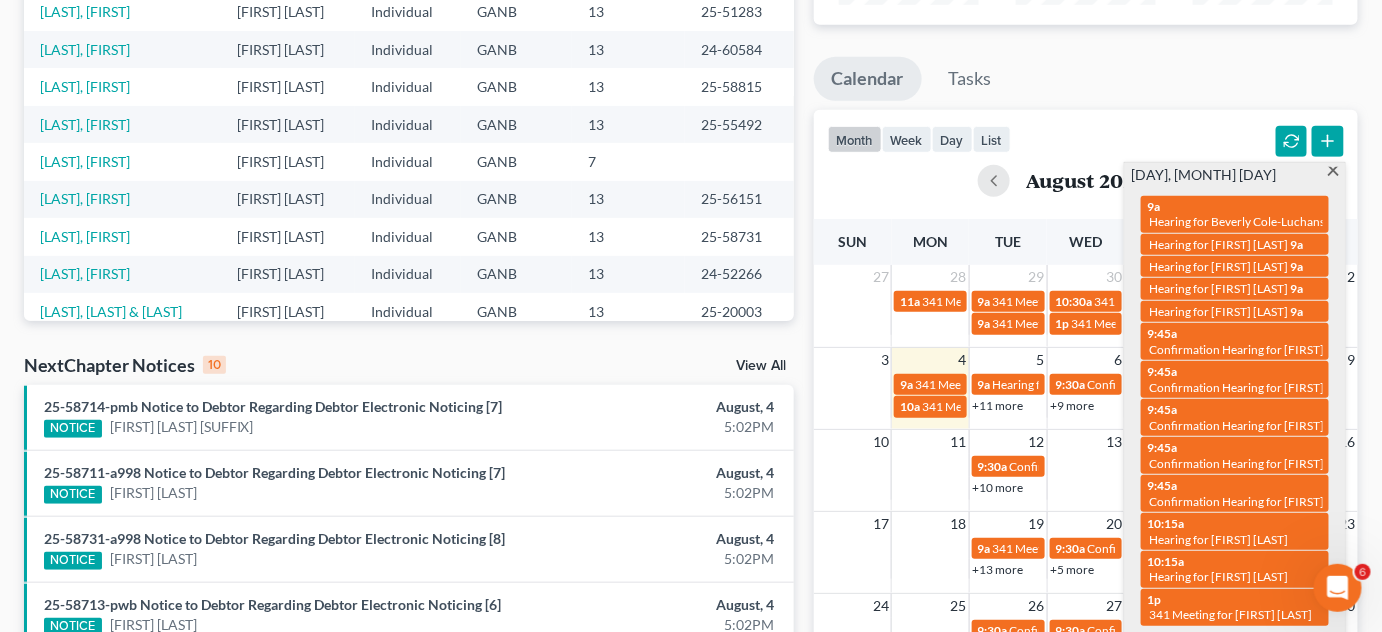 click on "Confirmation Hearing for [FIRST] [LAST]" at bounding box center [1255, 425] 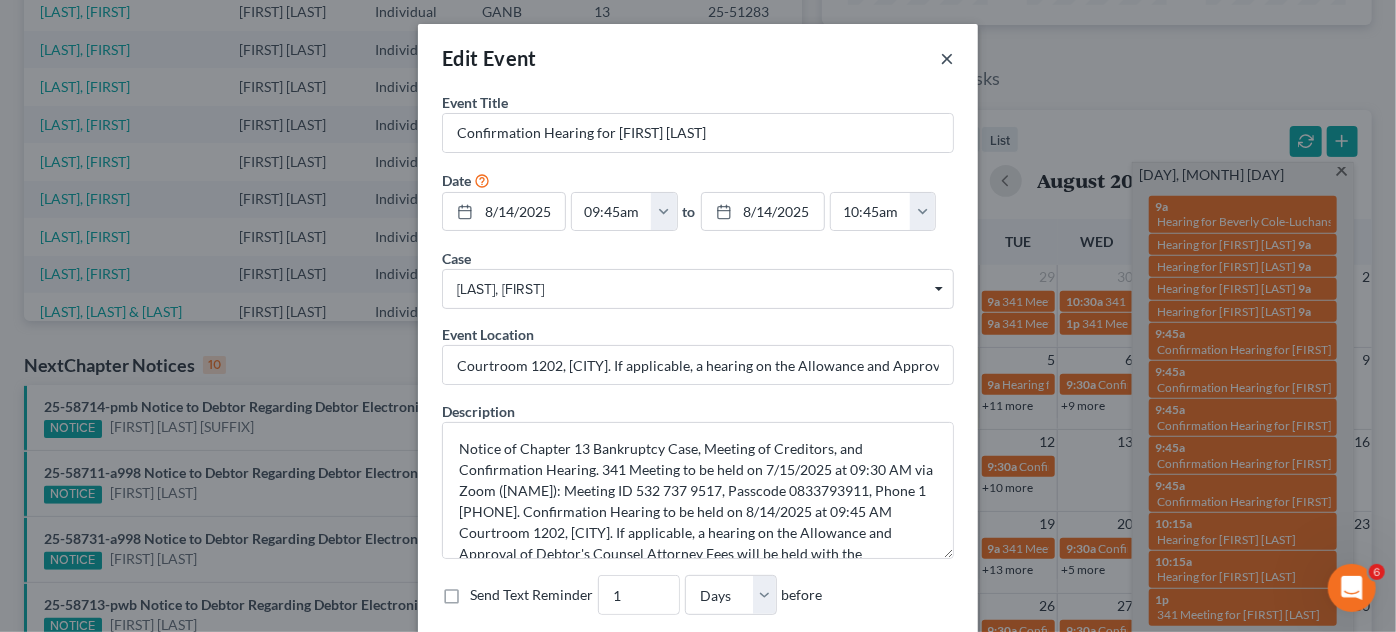 click on "×" at bounding box center (947, 58) 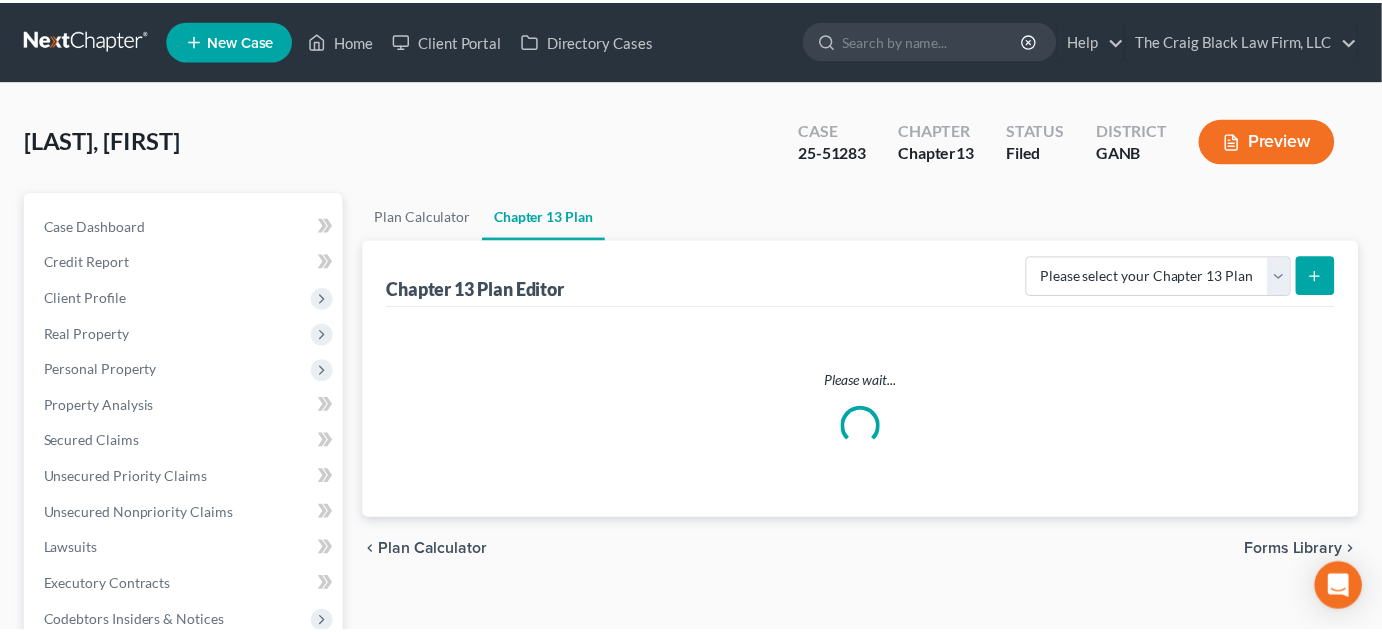 scroll, scrollTop: 151, scrollLeft: 0, axis: vertical 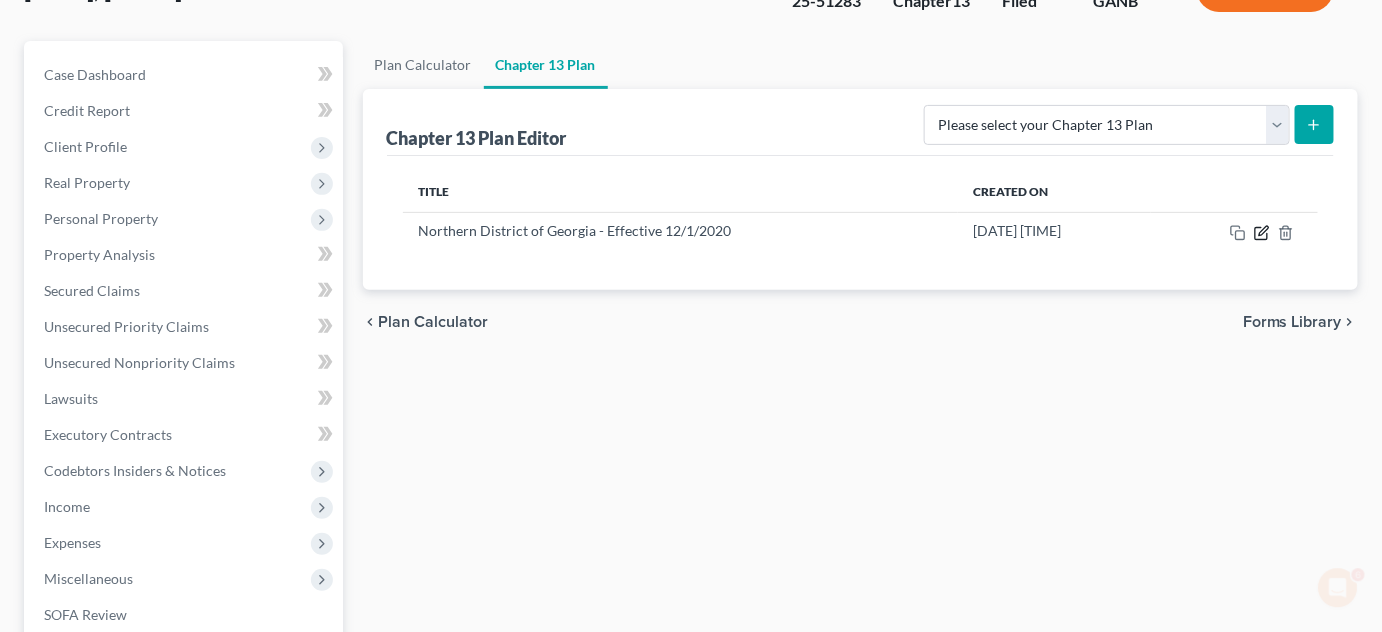 click 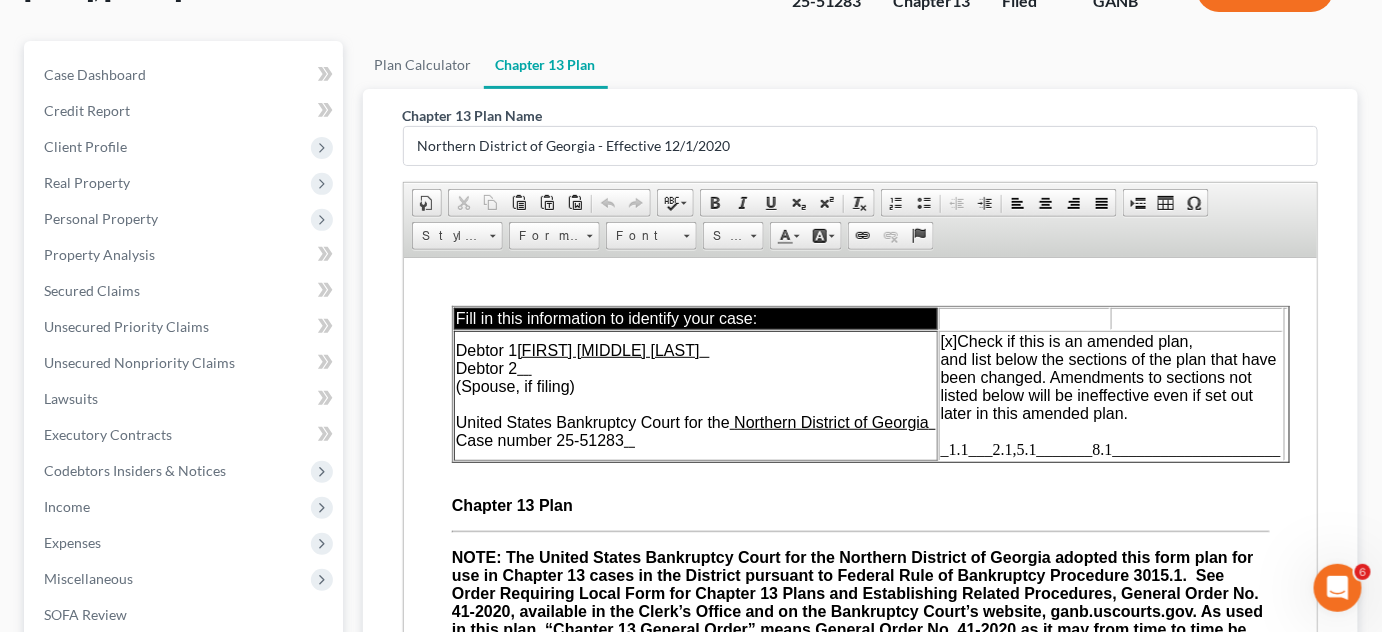 scroll, scrollTop: 0, scrollLeft: 0, axis: both 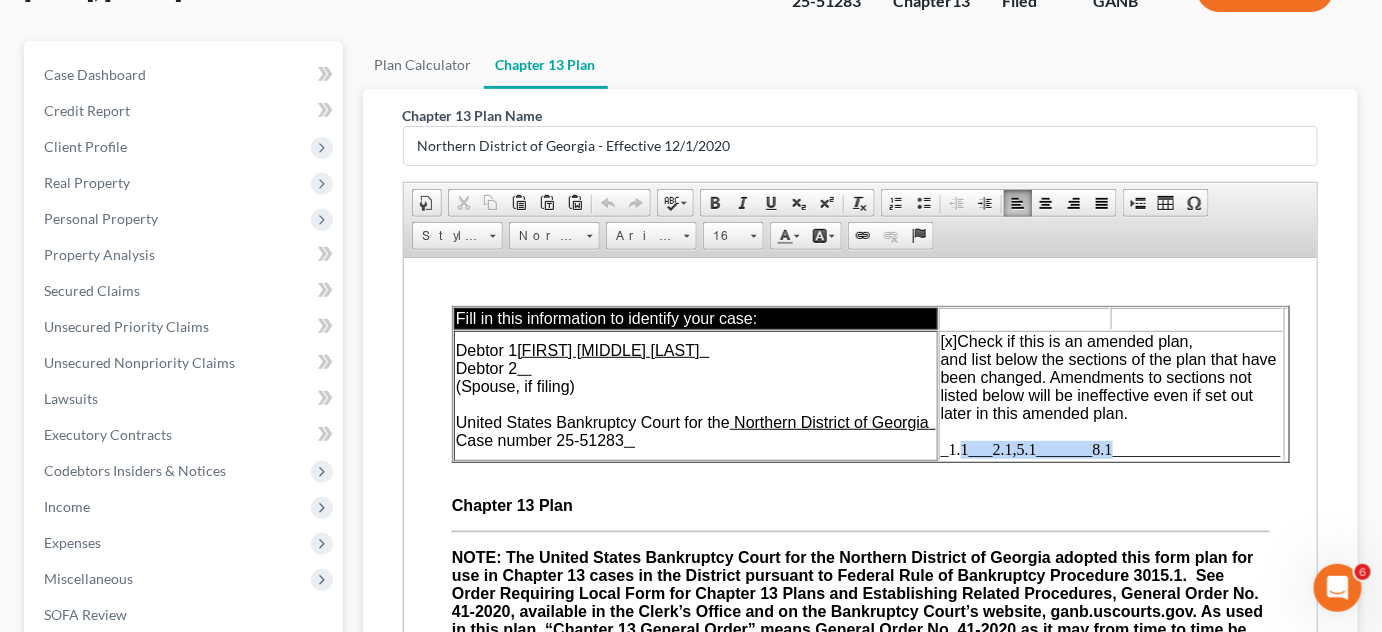 drag, startPoint x: 1112, startPoint y: 453, endPoint x: 965, endPoint y: 462, distance: 147.27525 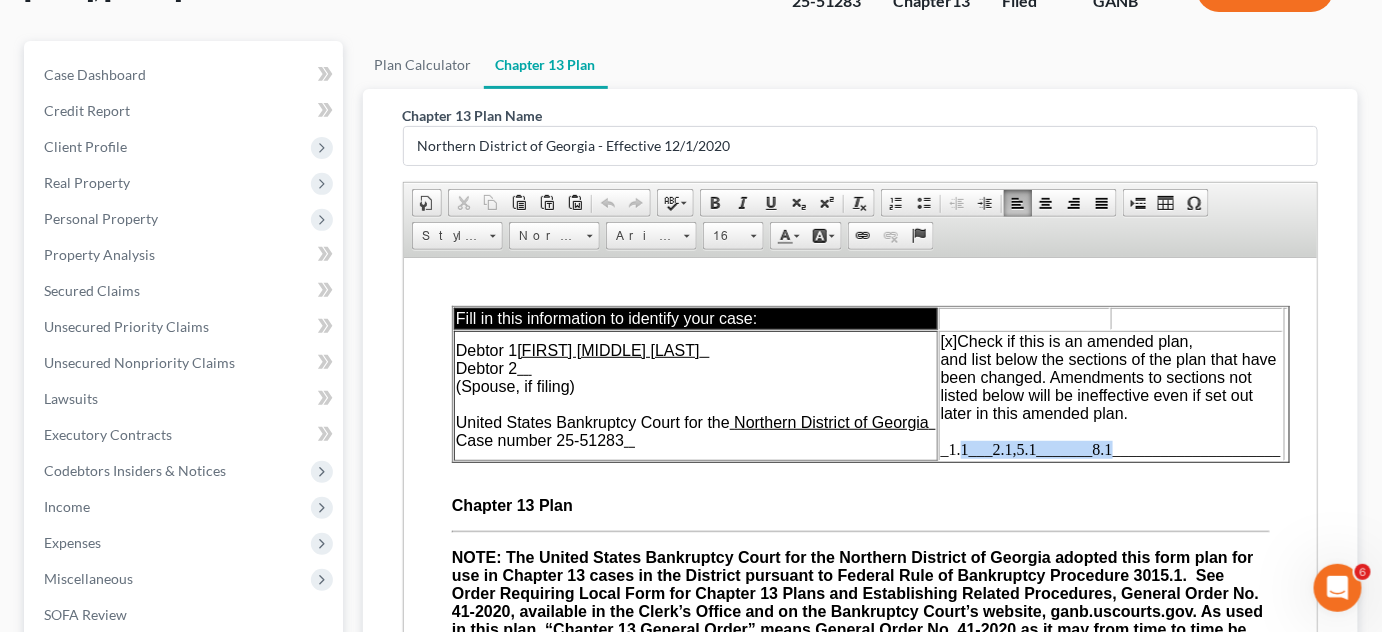click on "_1.1___2.1,5.1_______8.1_____________________" at bounding box center [1110, 448] 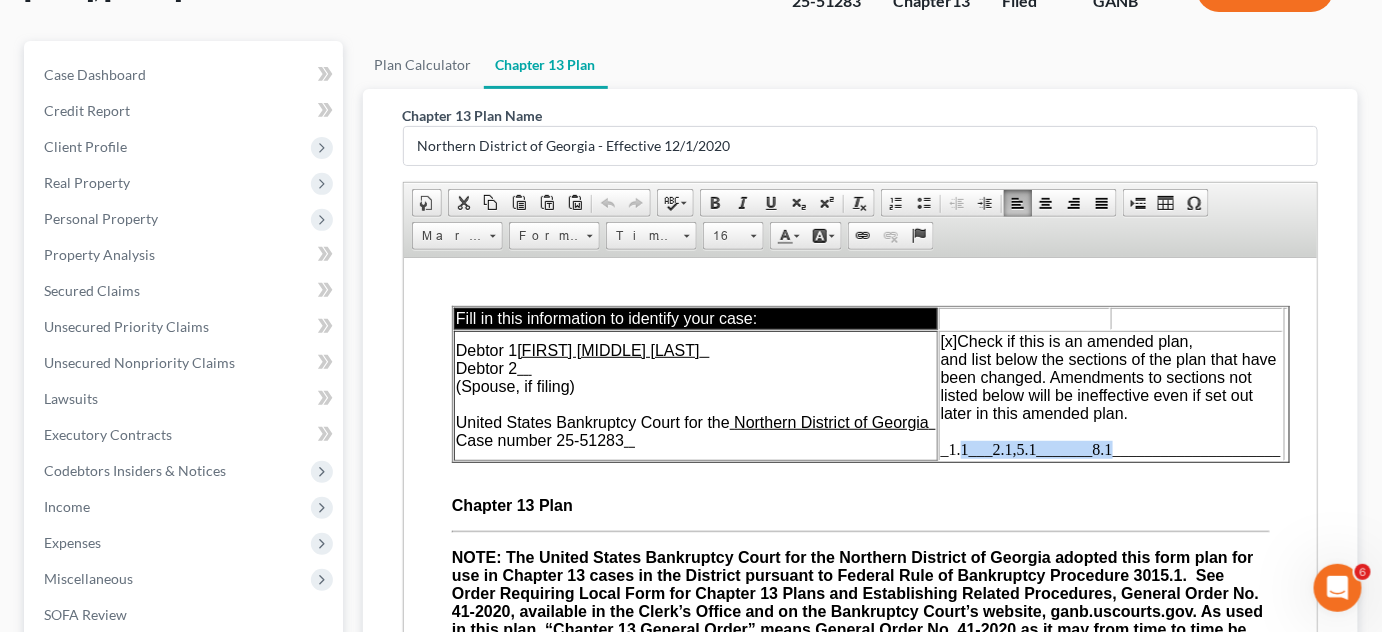 type 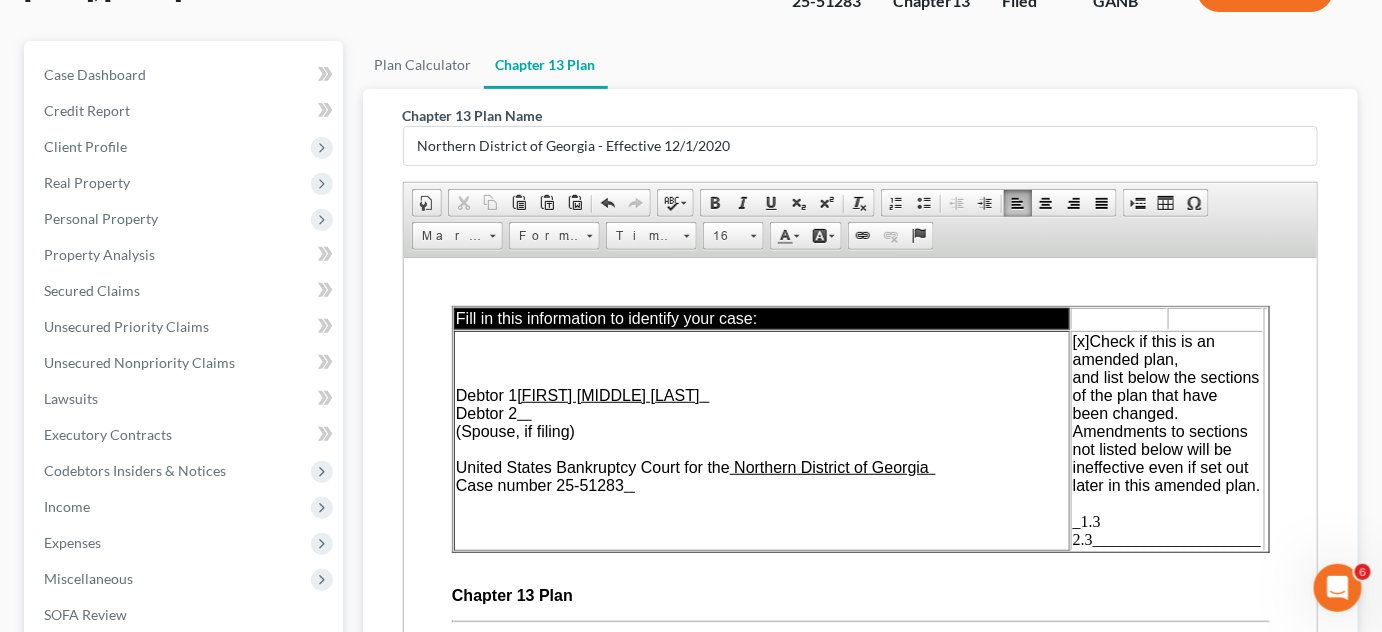 click on "_1.3 2.3_____________________" at bounding box center [1166, 529] 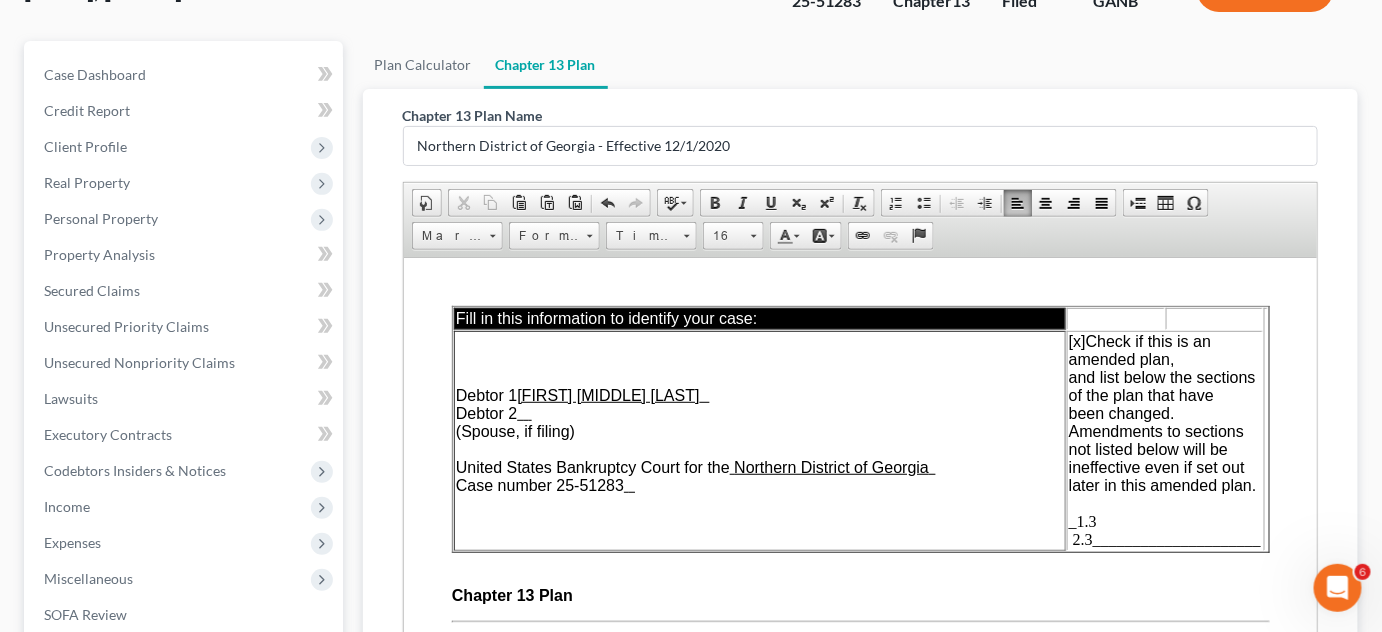 click on "[x]  Check if this is an amended plan, and list below the sections of the plan that have been changed. Amendments to sections not listed below will be ineffective even if set out later in this amended plan. _1.3   2.3_____________________" at bounding box center (1164, 440) 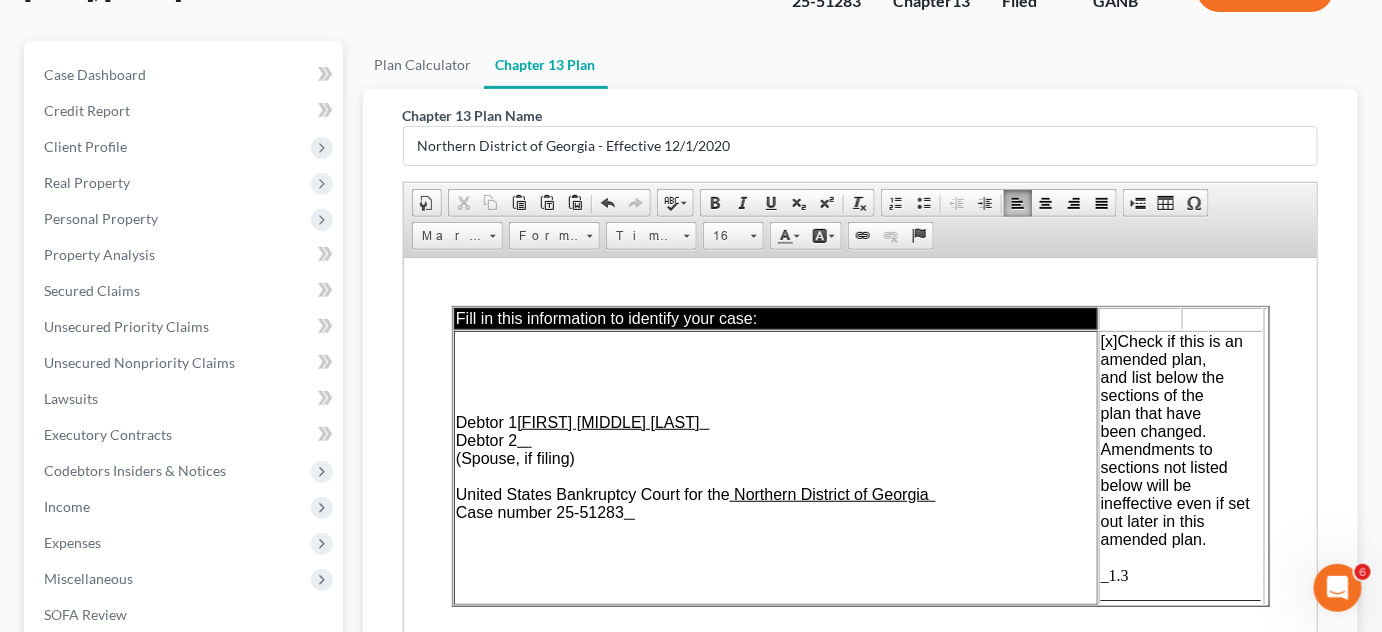 click on "_1.3 ____________________" at bounding box center (1180, 583) 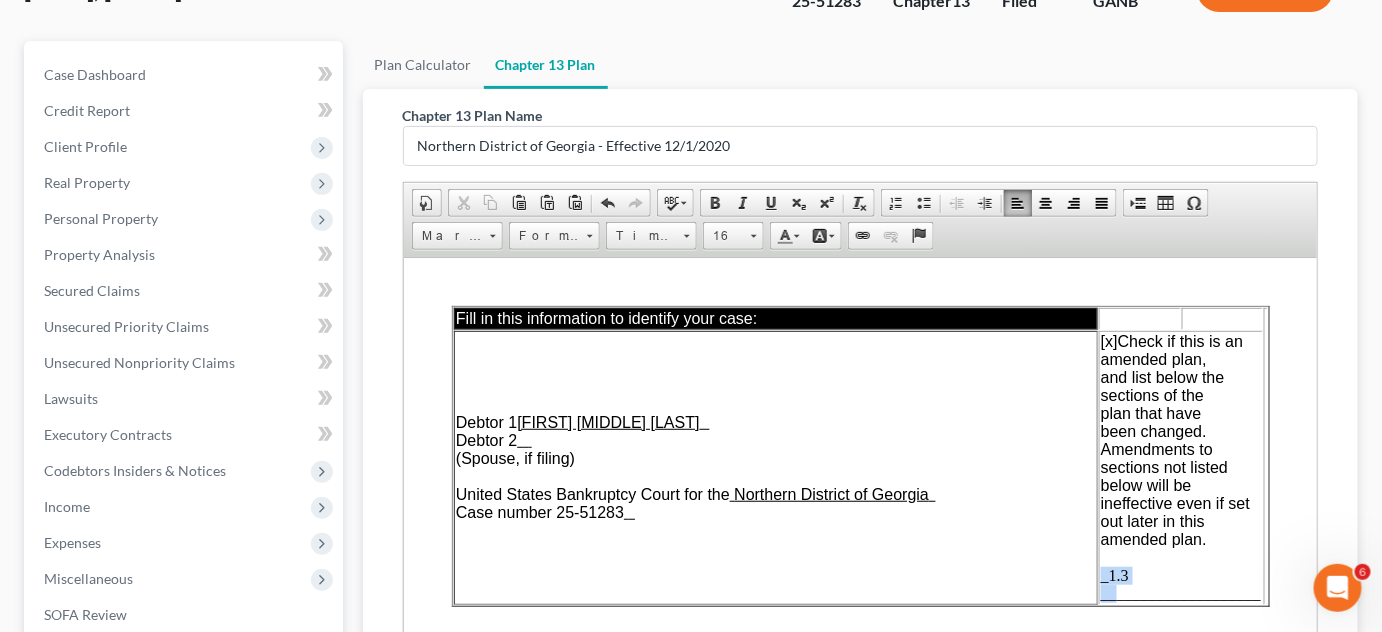 drag, startPoint x: 1108, startPoint y: 604, endPoint x: 1089, endPoint y: 583, distance: 28.319605 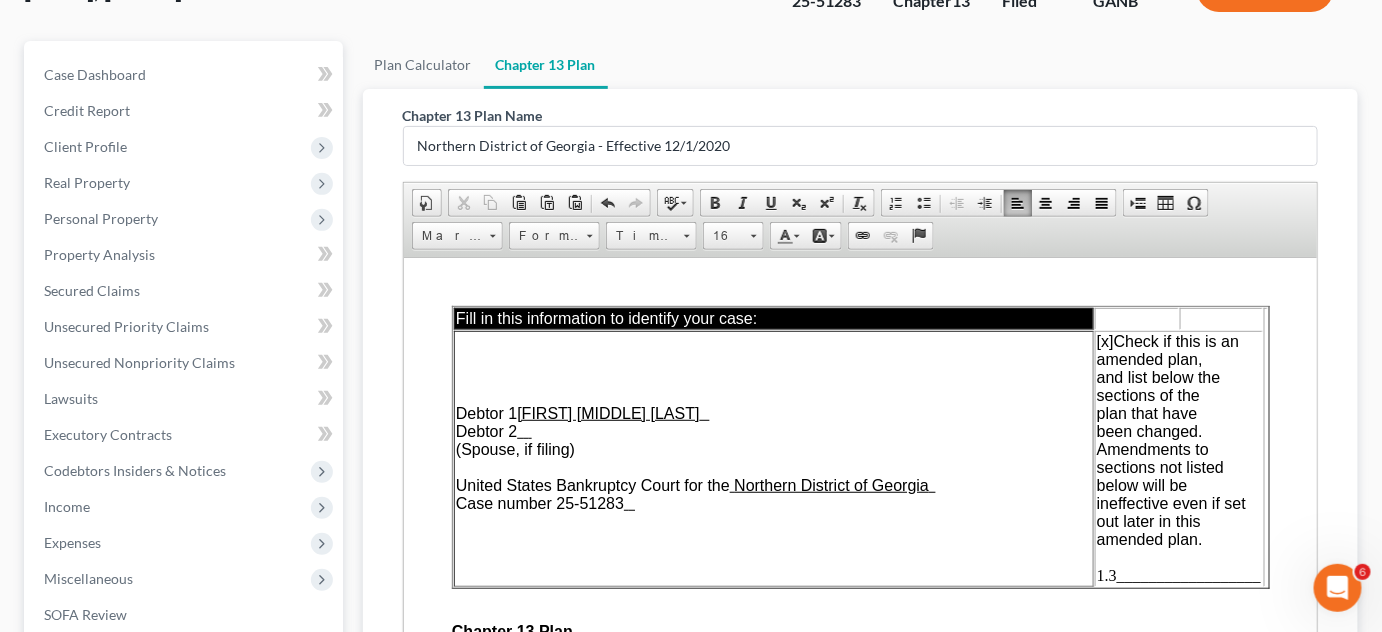 click on "1.3__________________" at bounding box center (1178, 574) 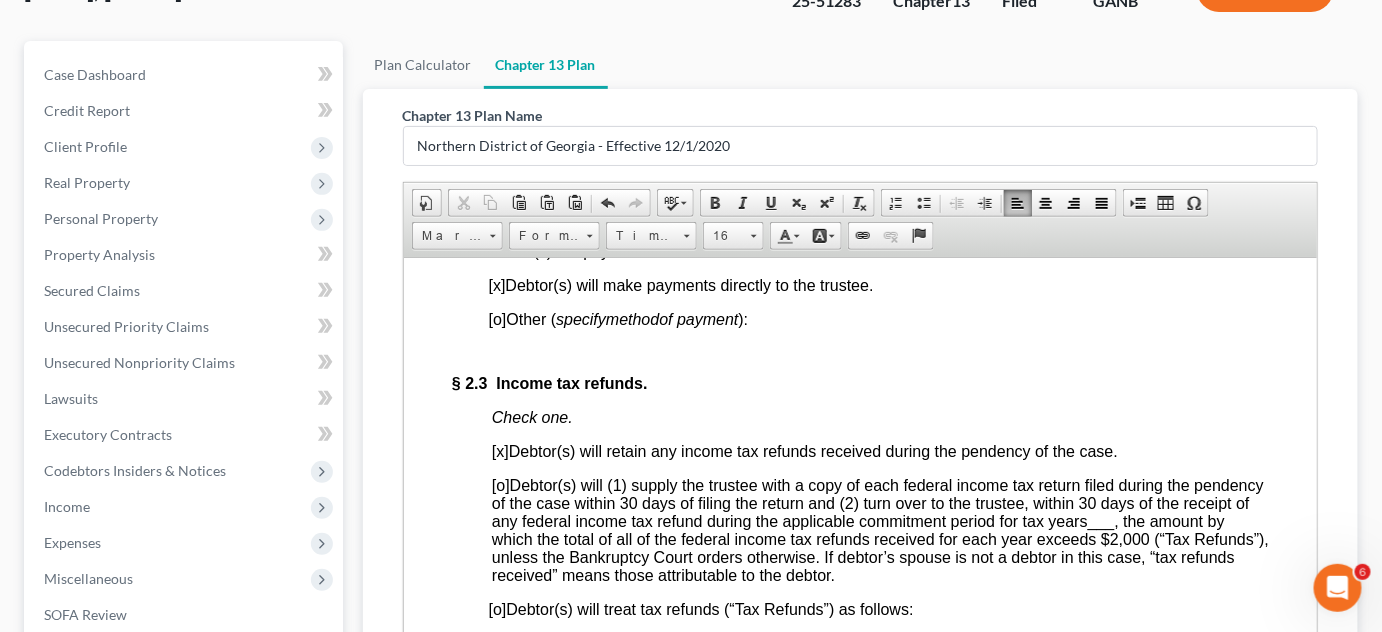 scroll, scrollTop: 2272, scrollLeft: 0, axis: vertical 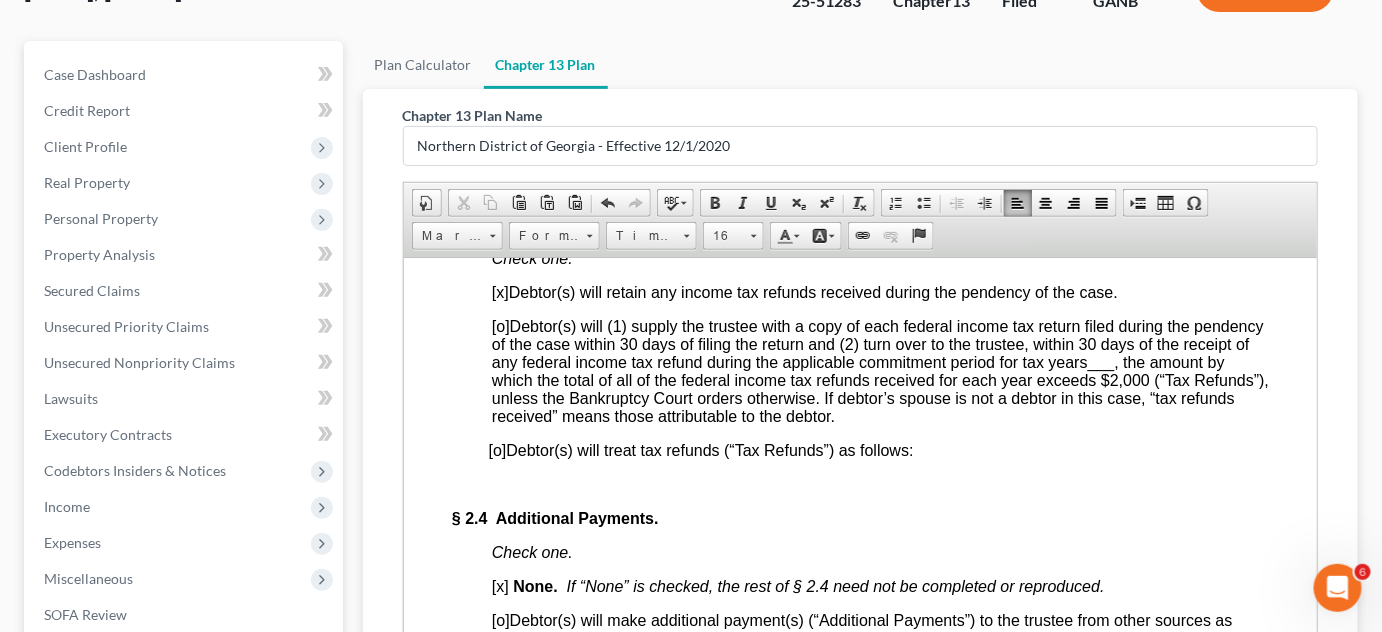 click on "[o]" at bounding box center [500, 325] 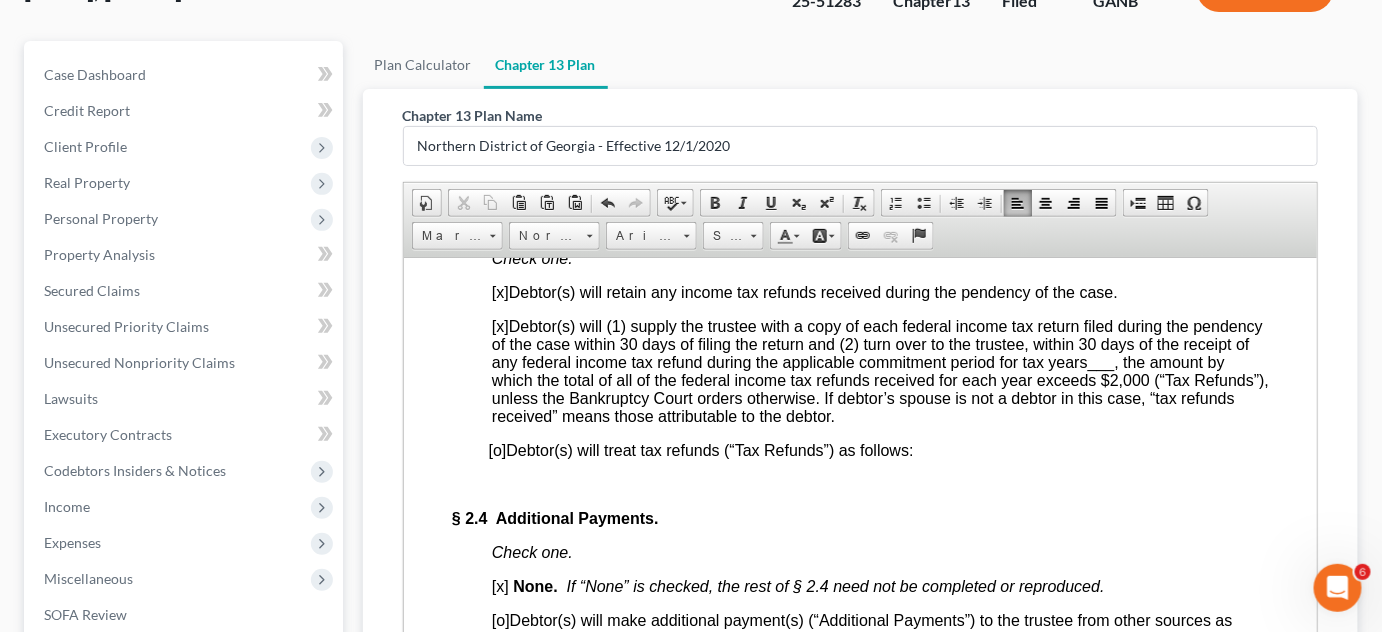 click on "[x]" at bounding box center (499, 291) 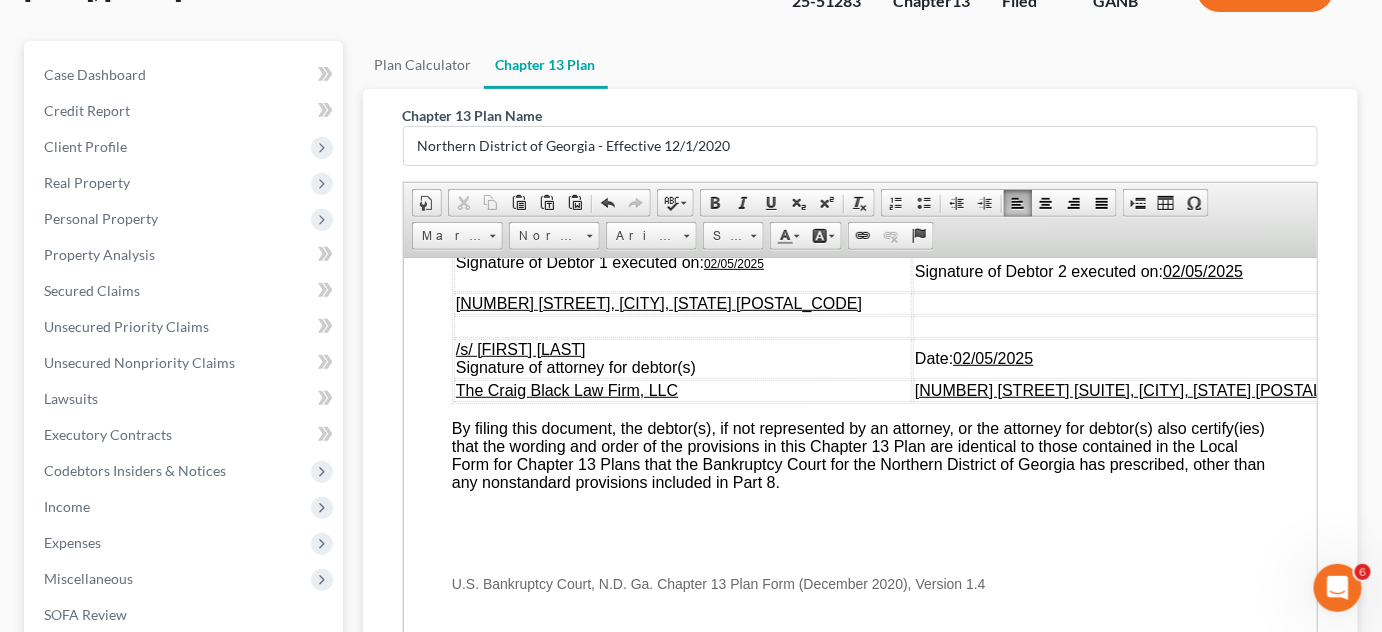 scroll, scrollTop: 7544, scrollLeft: 0, axis: vertical 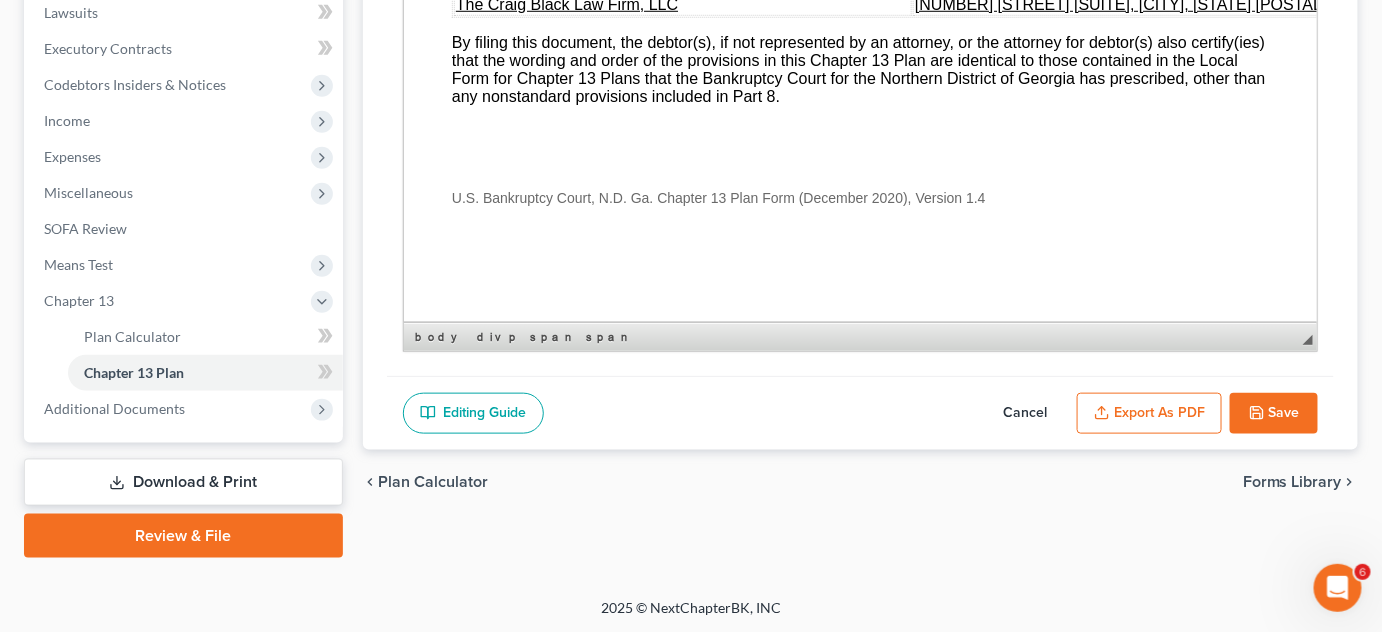 click on "Export as PDF" at bounding box center [1149, 414] 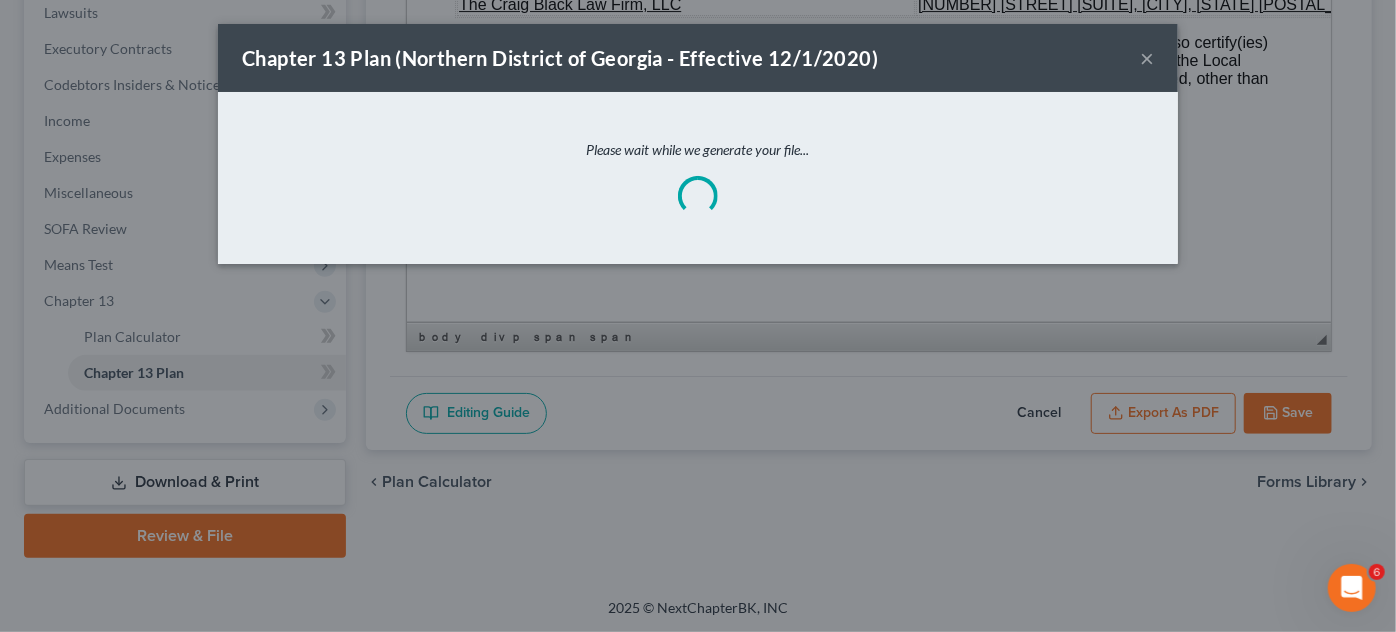 scroll, scrollTop: 7522, scrollLeft: 0, axis: vertical 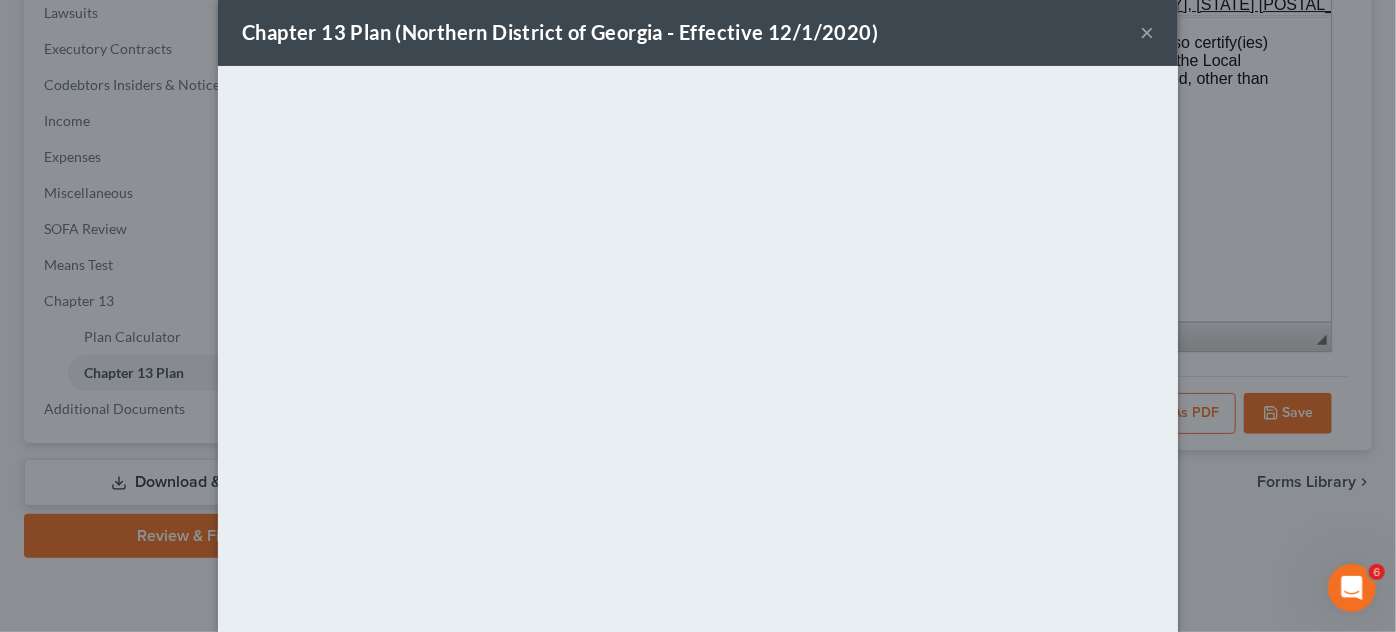 click on "×" at bounding box center (1147, 32) 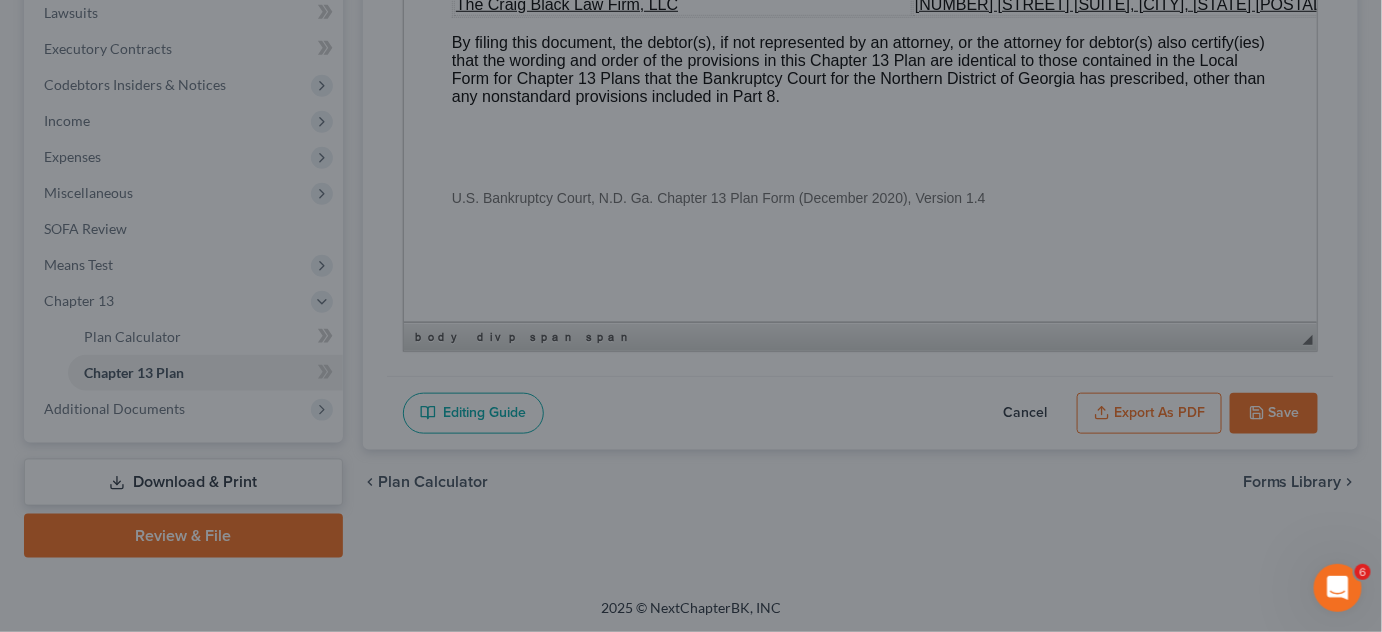 scroll, scrollTop: 7544, scrollLeft: 0, axis: vertical 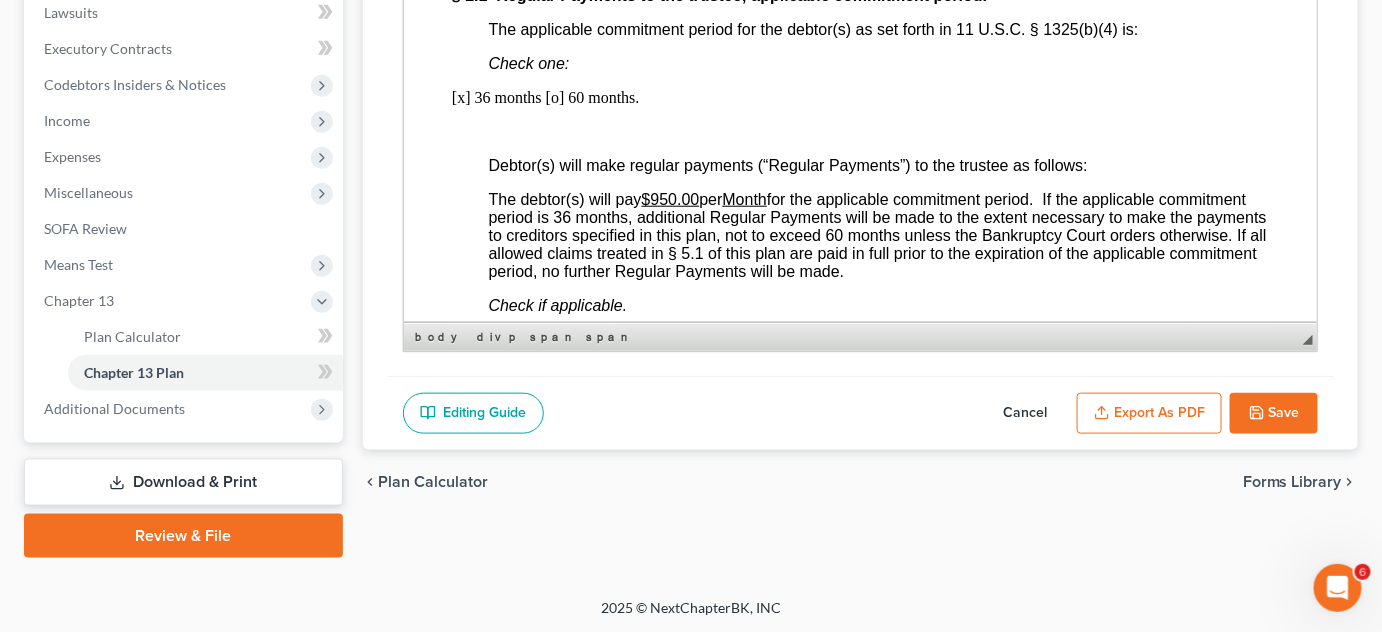 click on "Export as PDF" at bounding box center (1149, 414) 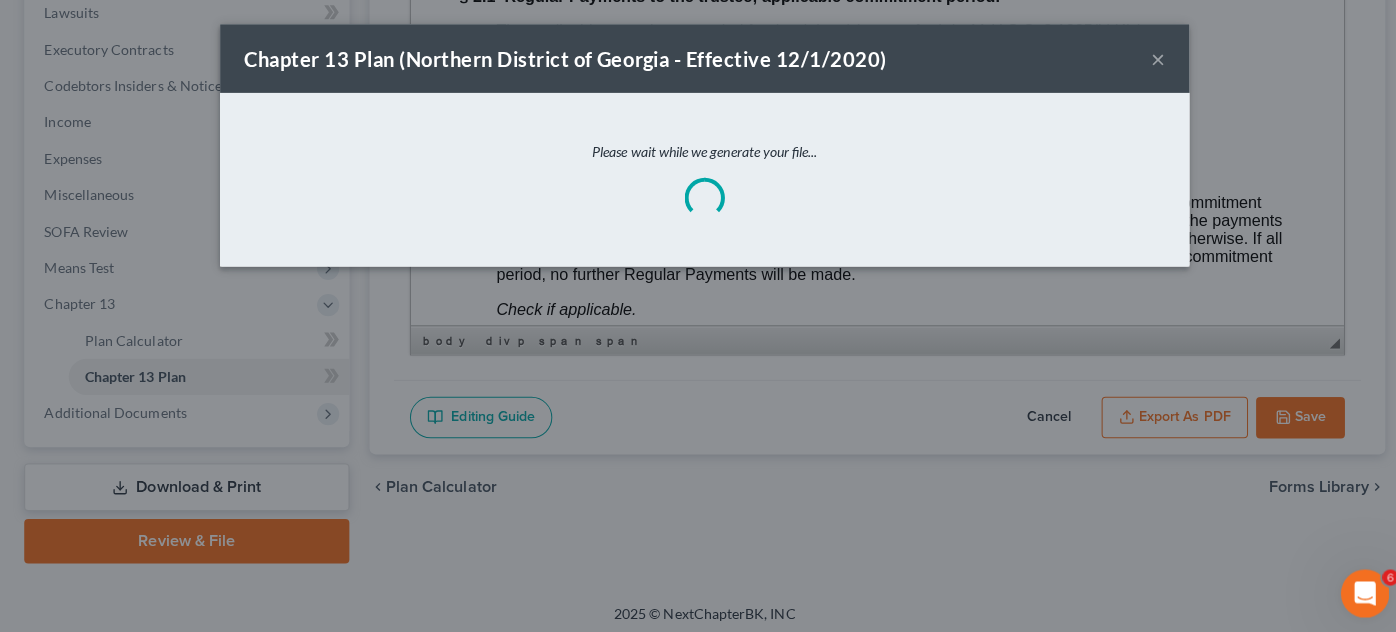 scroll, scrollTop: 1360, scrollLeft: 0, axis: vertical 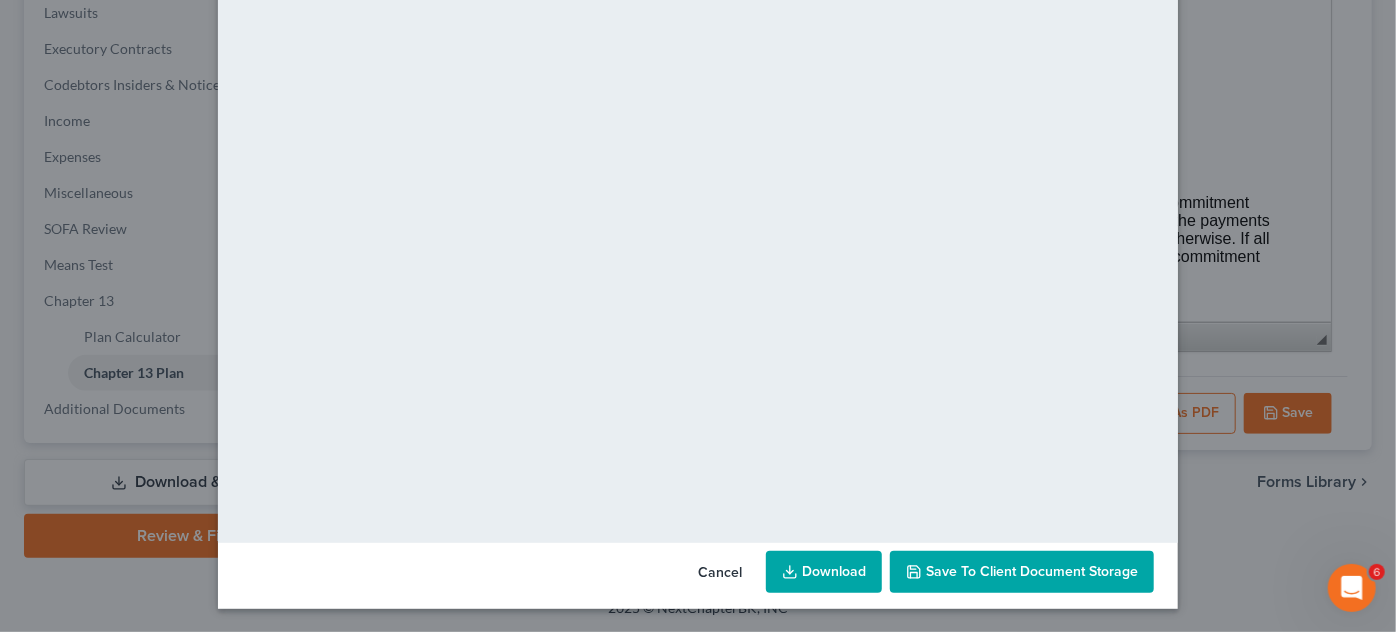 click on "Download" at bounding box center [824, 572] 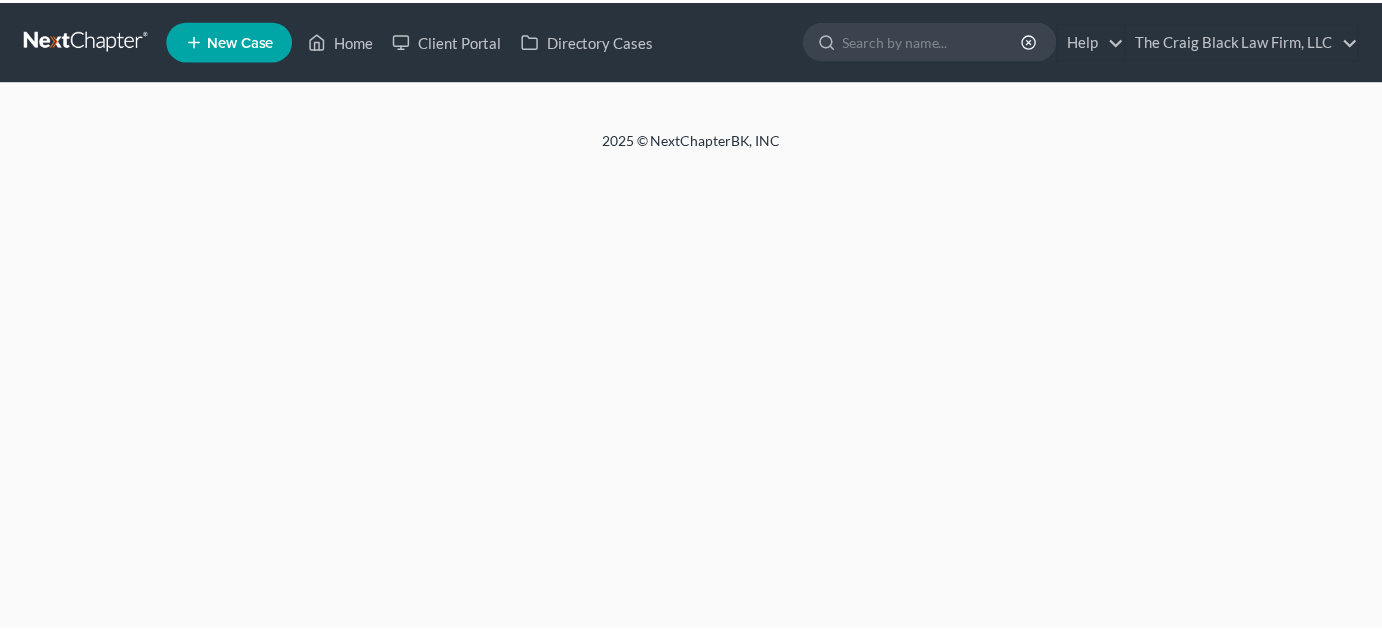 scroll, scrollTop: 0, scrollLeft: 0, axis: both 